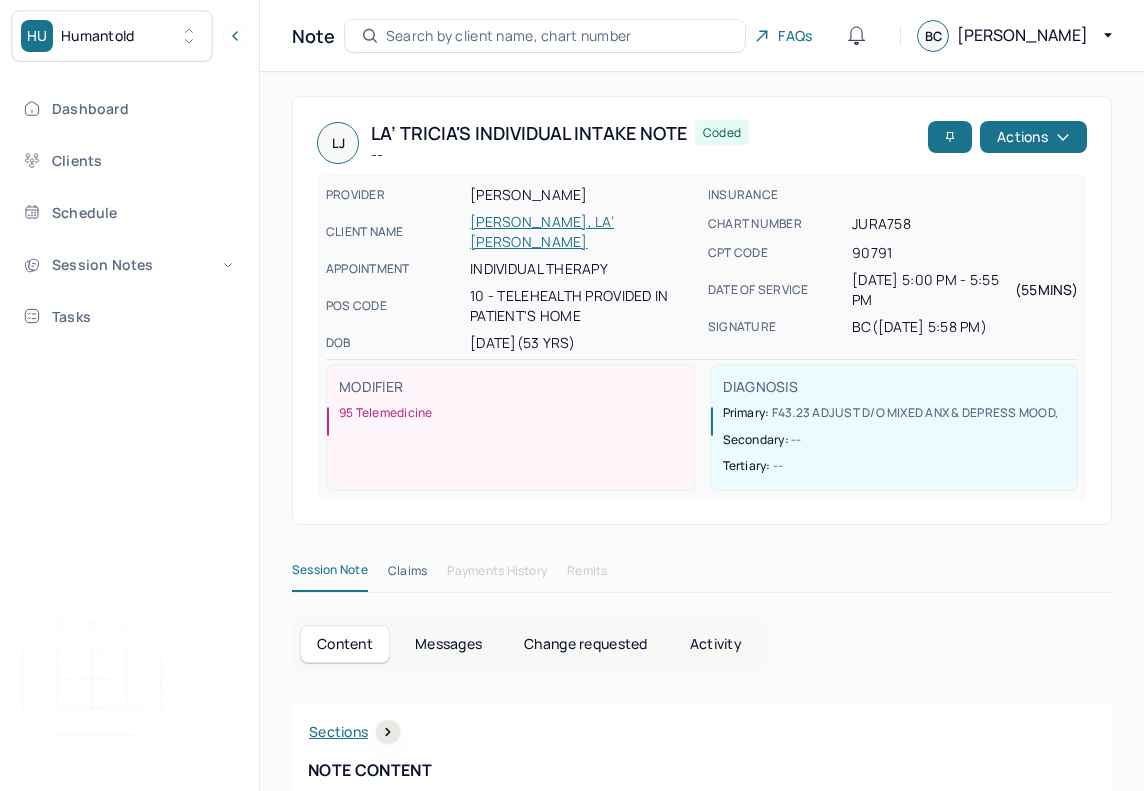 scroll, scrollTop: 0, scrollLeft: 0, axis: both 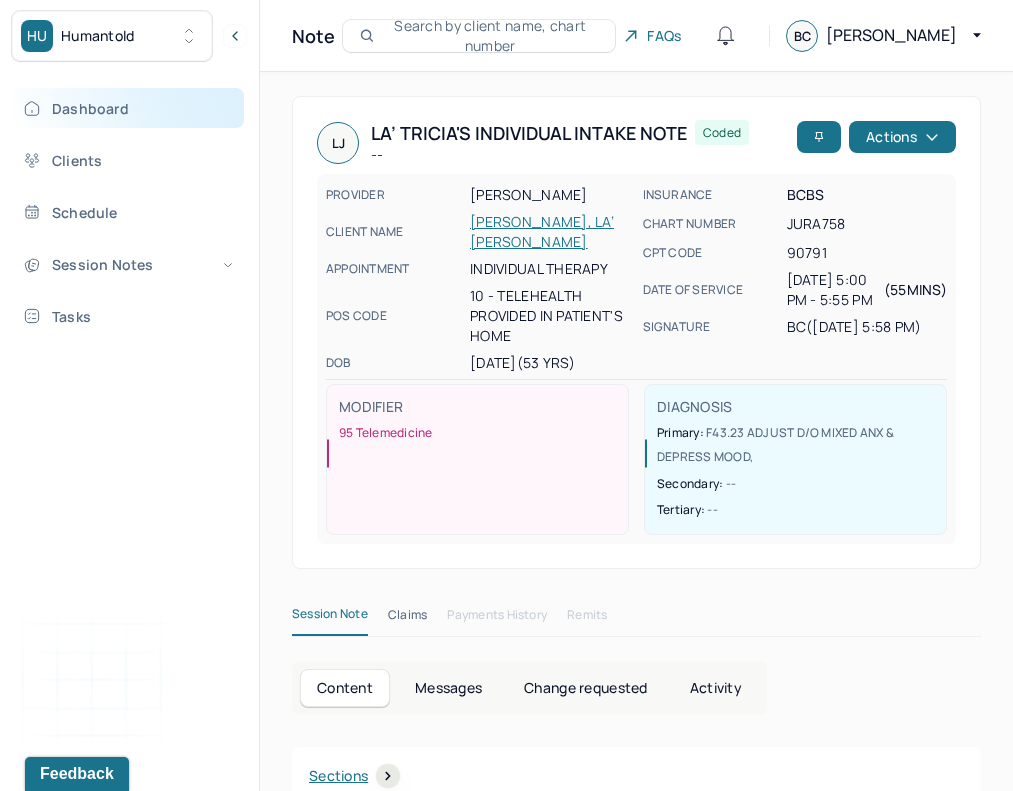 click on "Dashboard" at bounding box center (128, 108) 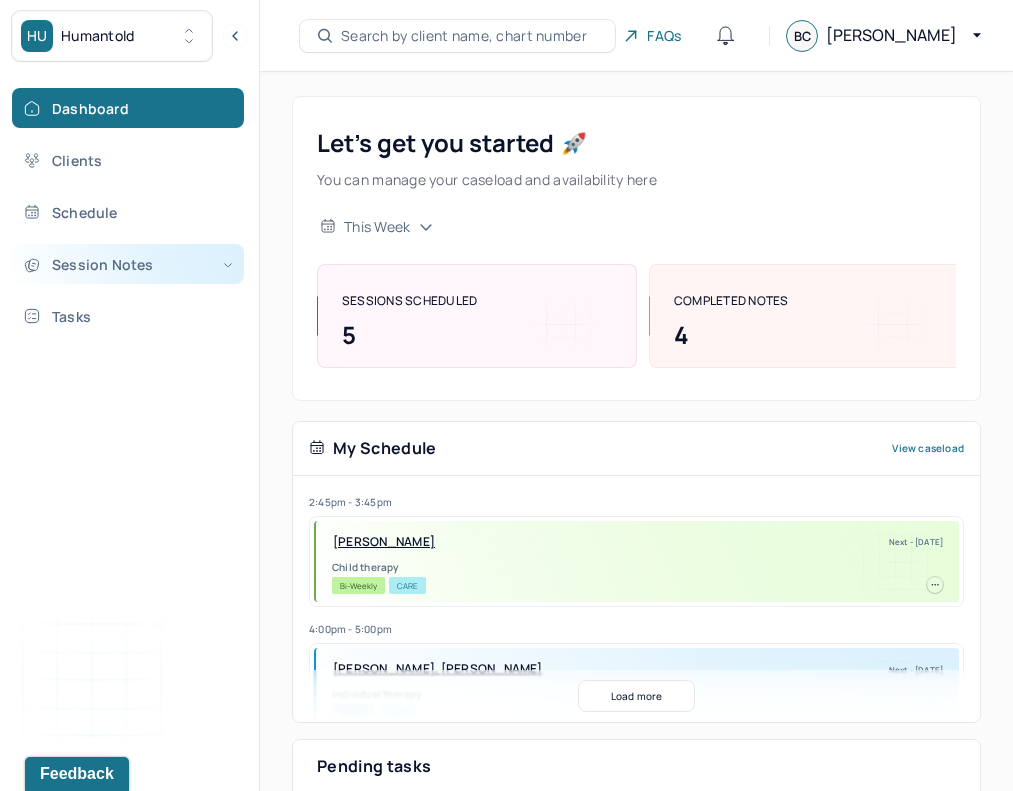 click on "Session Notes" at bounding box center (128, 264) 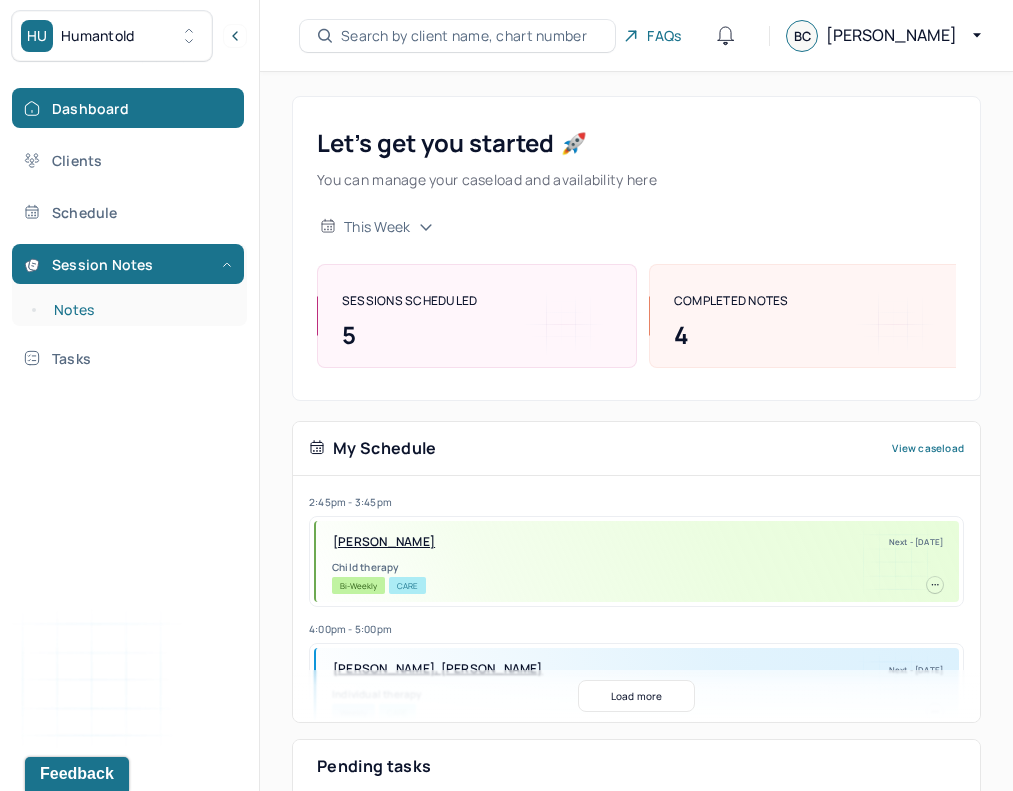 click on "Notes" at bounding box center [139, 310] 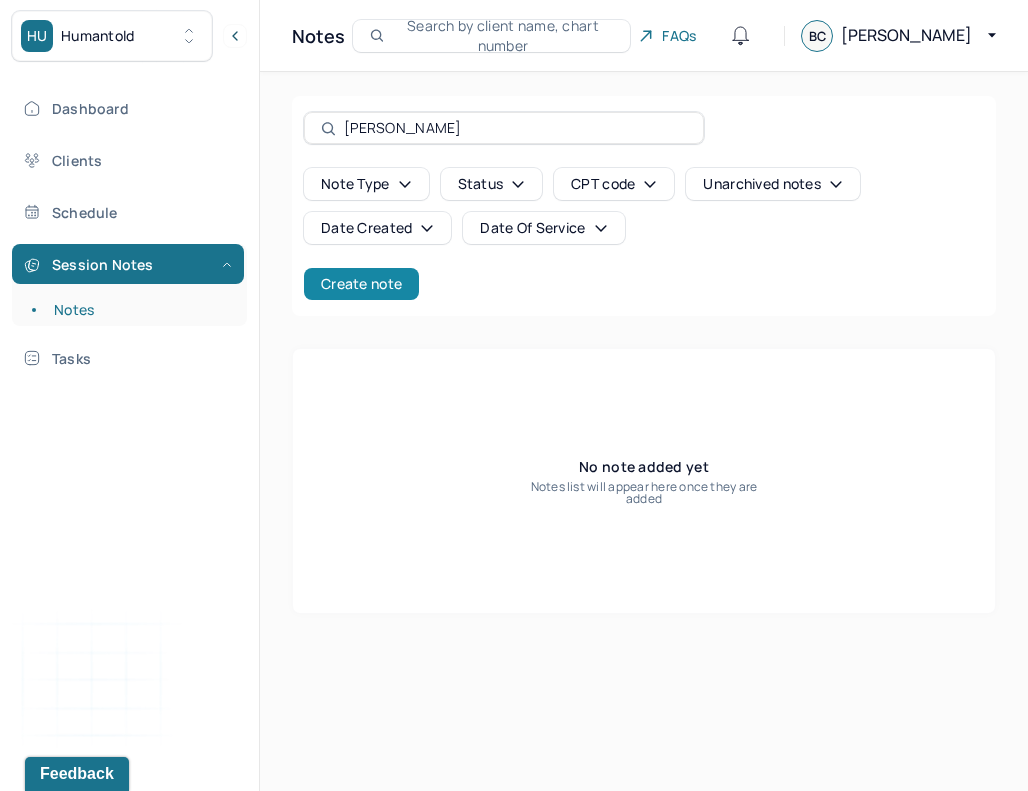 click on "Create note" at bounding box center (361, 284) 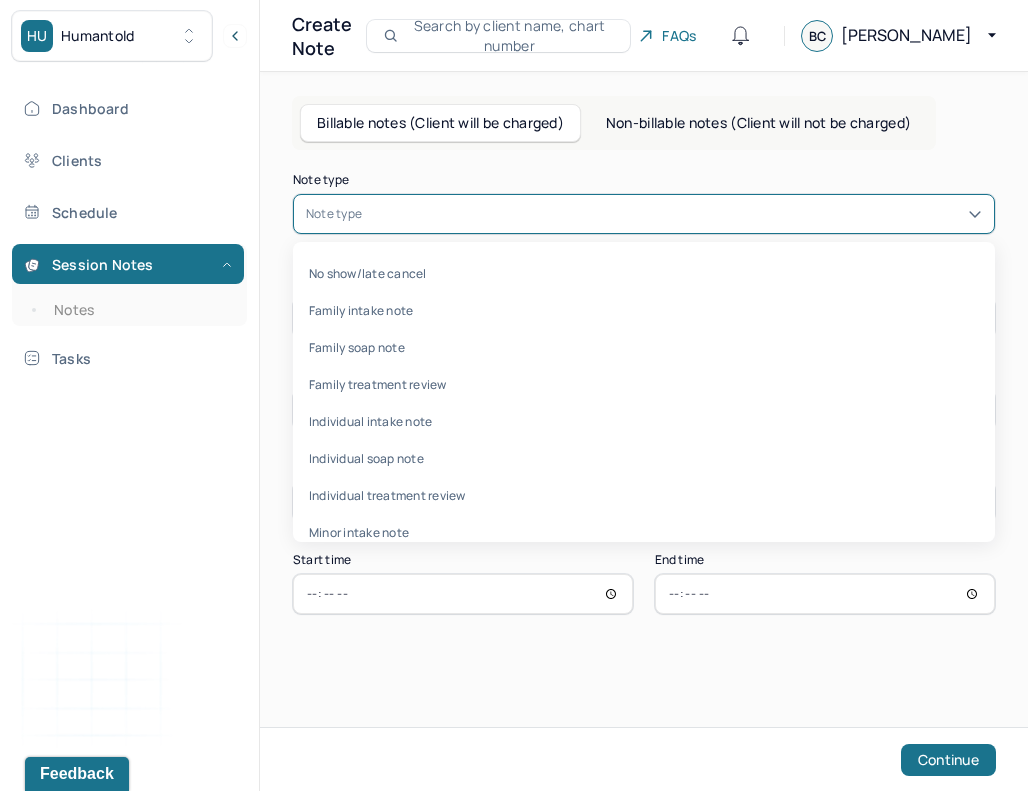 click at bounding box center (674, 214) 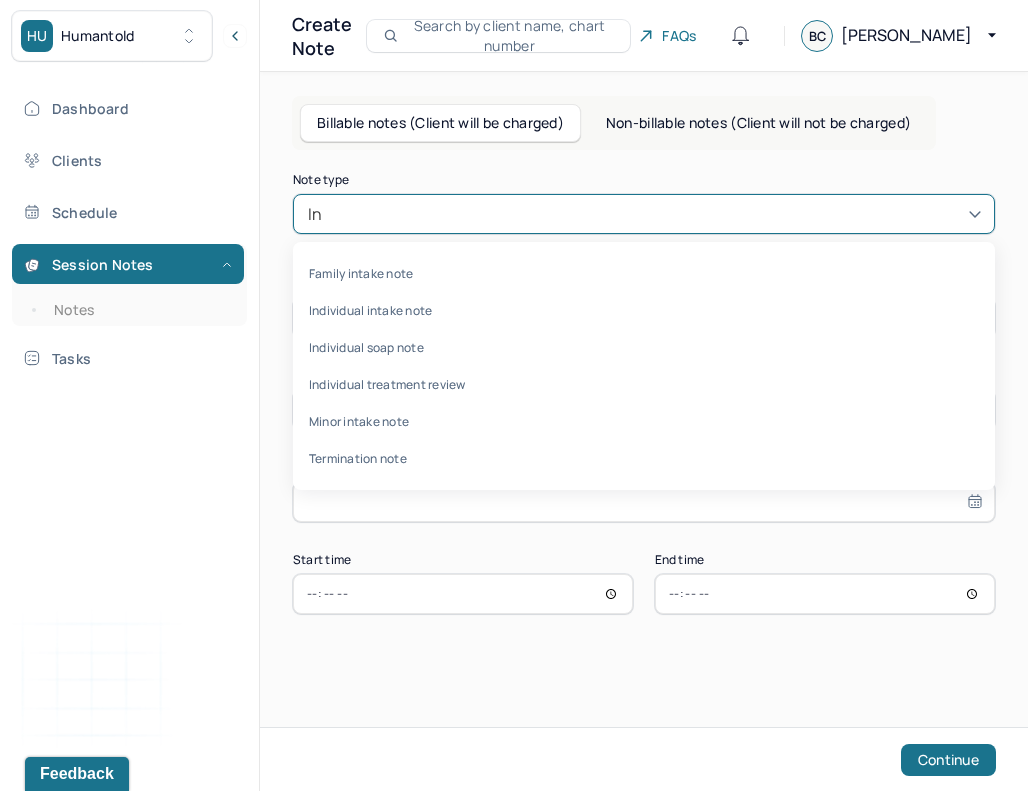 type on "I" 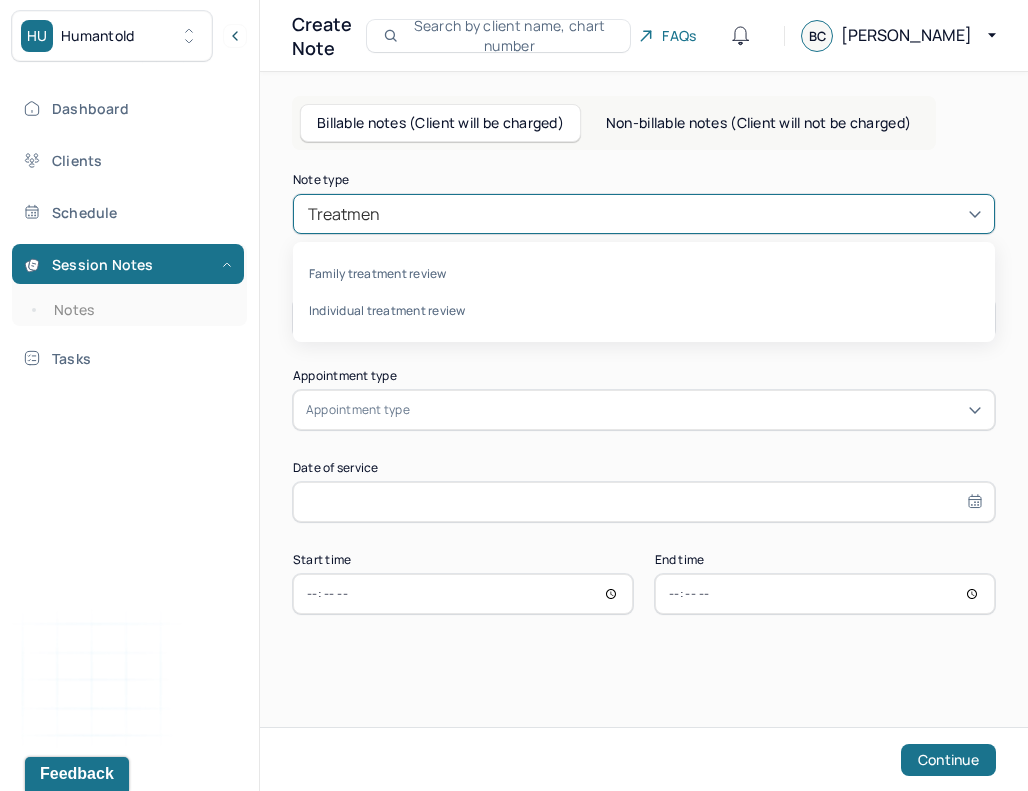 type on "Treatment" 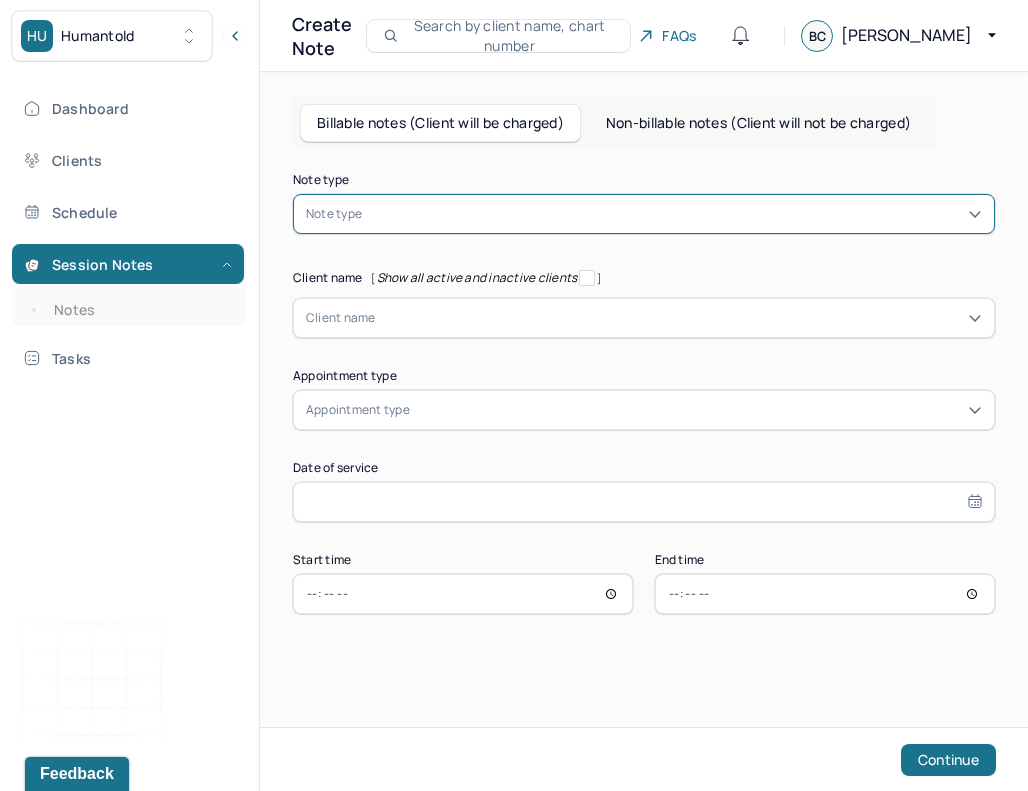 click at bounding box center [674, 214] 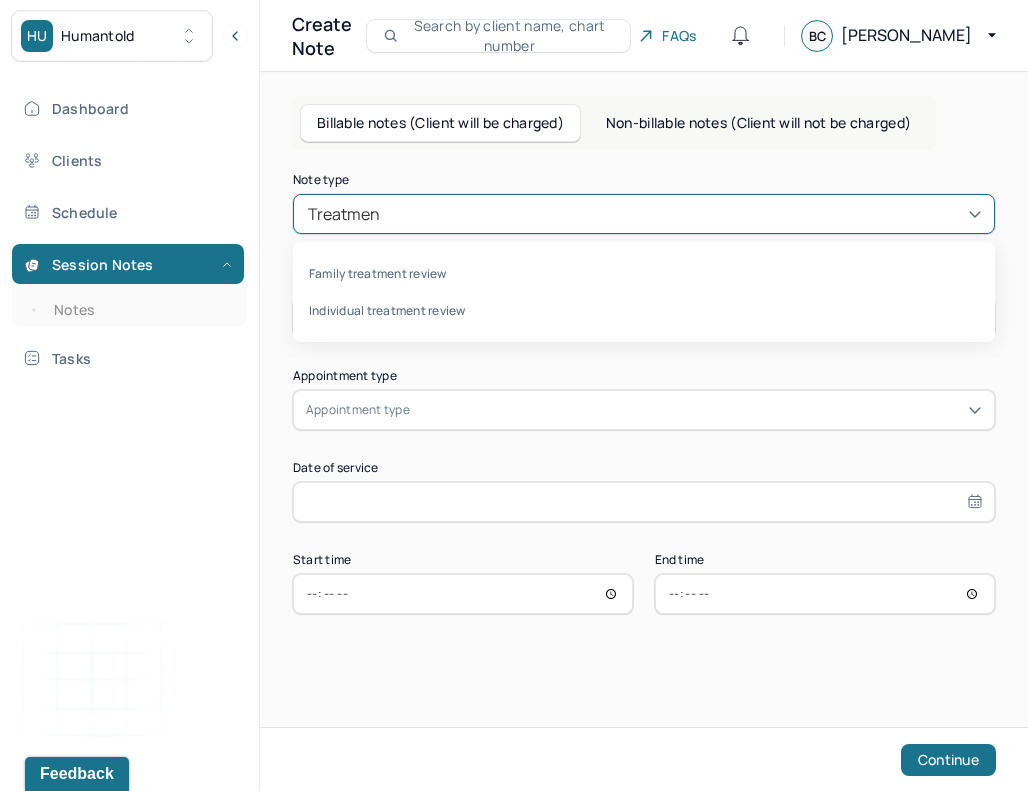 type on "Treatment" 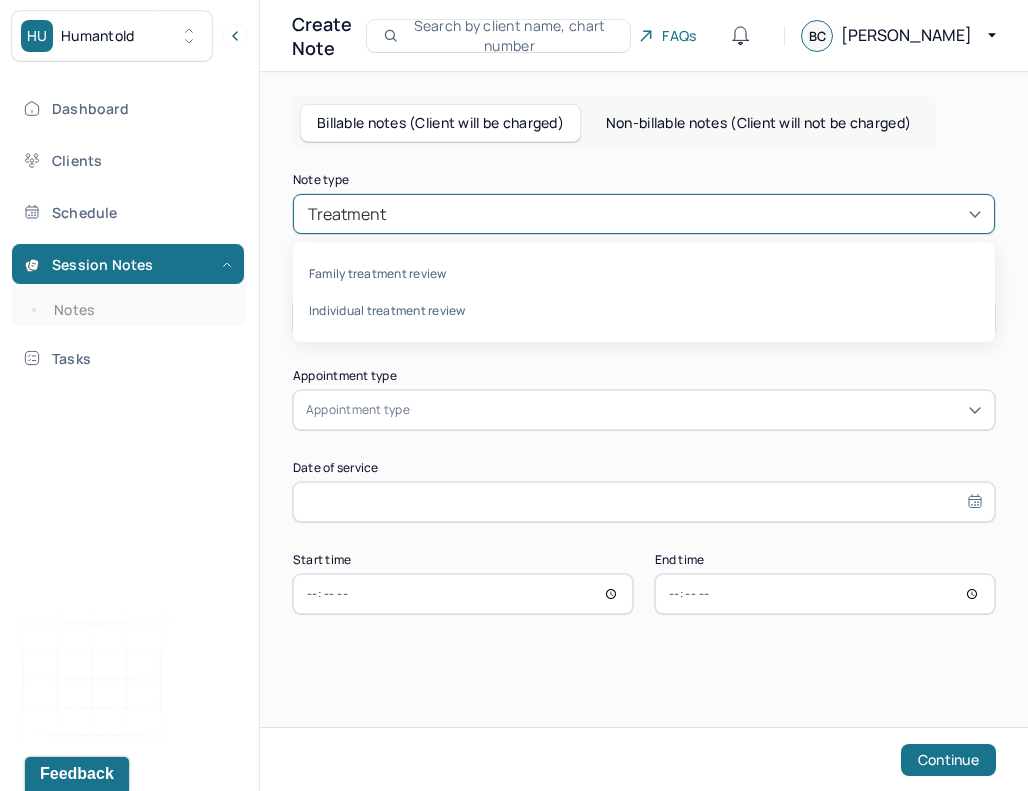 click on "Individual treatment review" at bounding box center (644, 310) 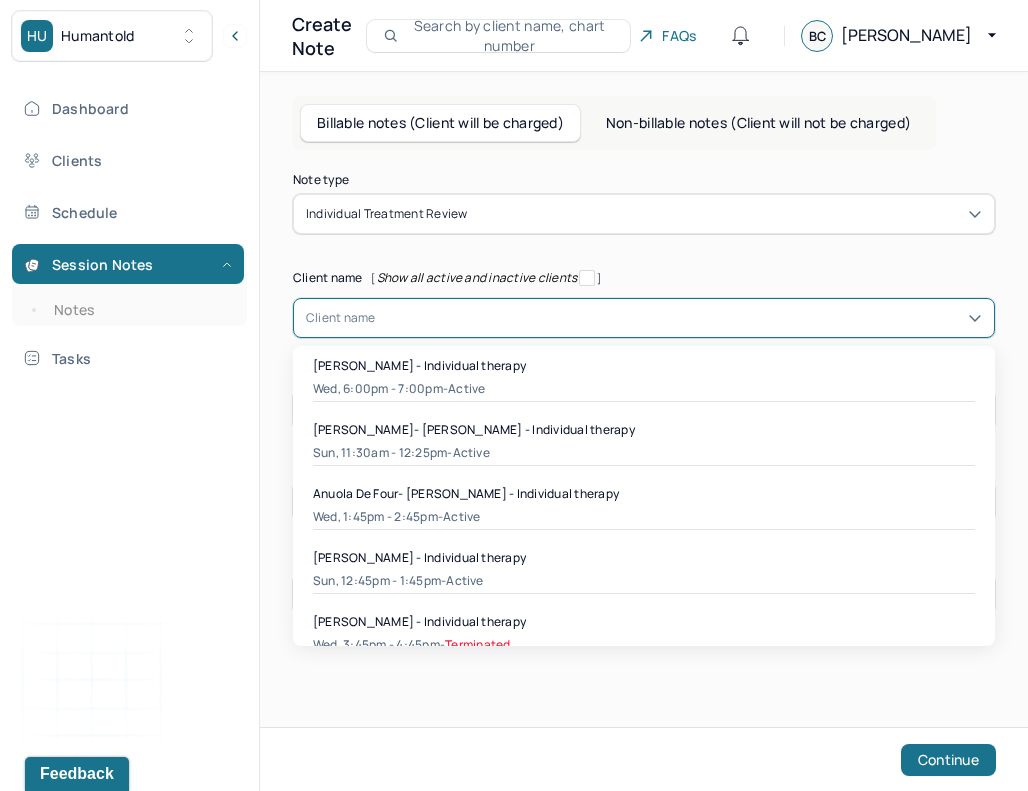 click at bounding box center [679, 318] 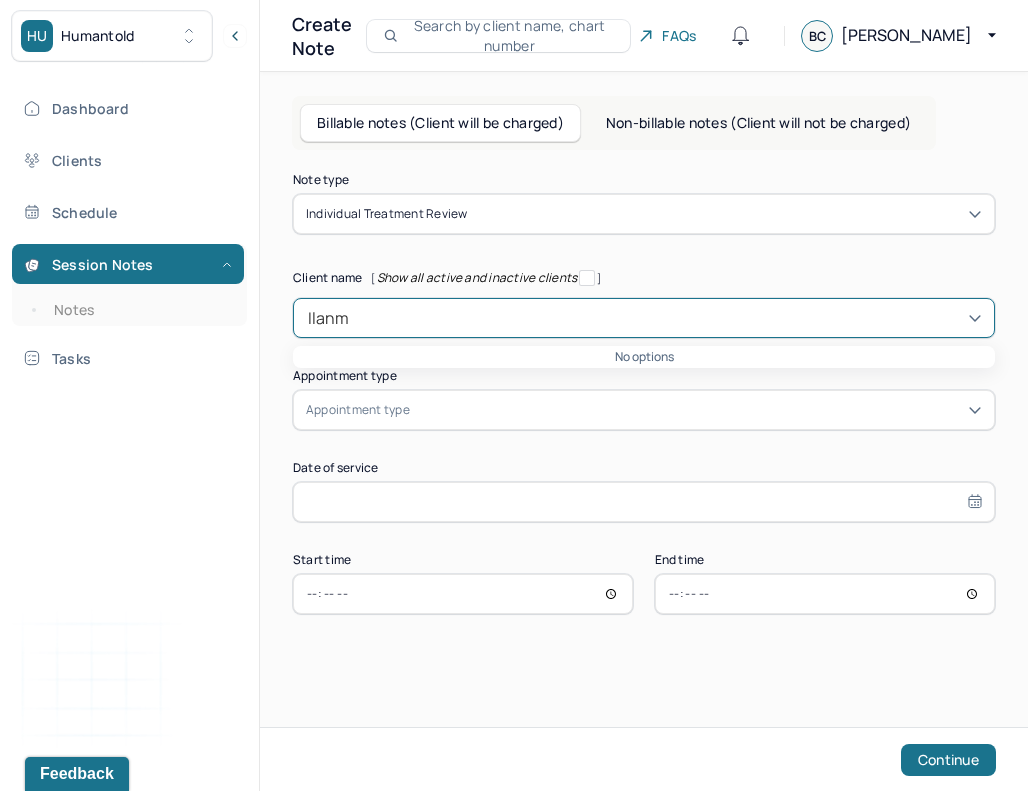 type on "Ilan" 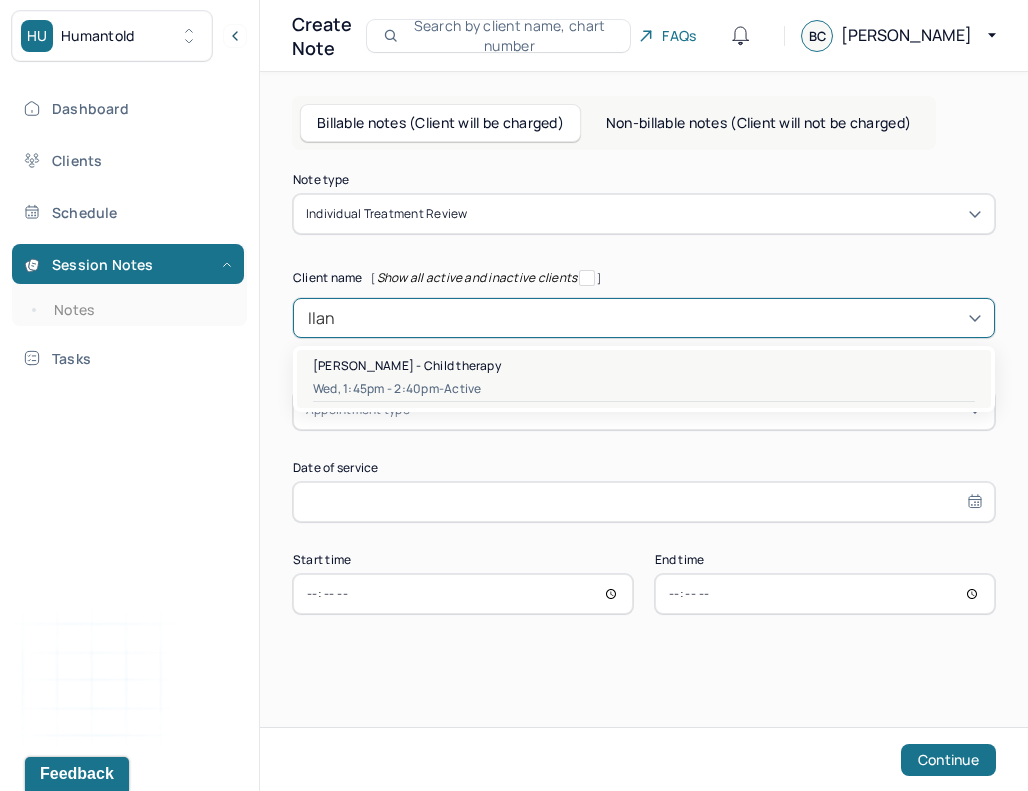 click on "Ilan Peters - Child therapy" at bounding box center (407, 365) 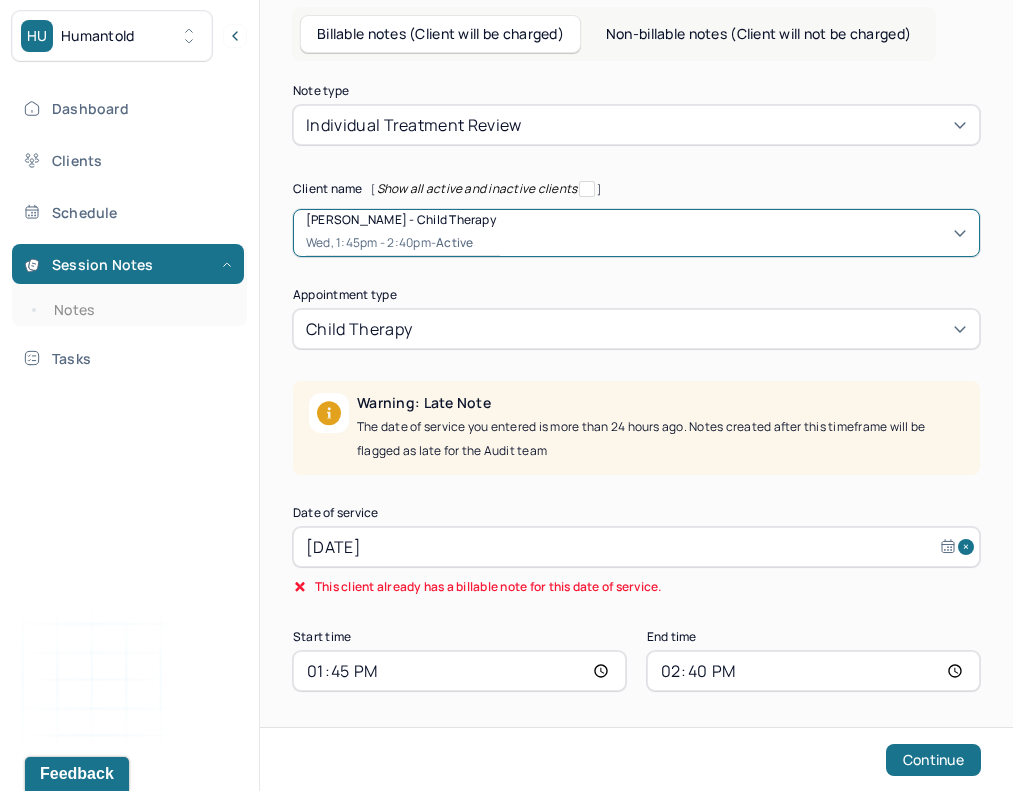 scroll, scrollTop: 95, scrollLeft: 0, axis: vertical 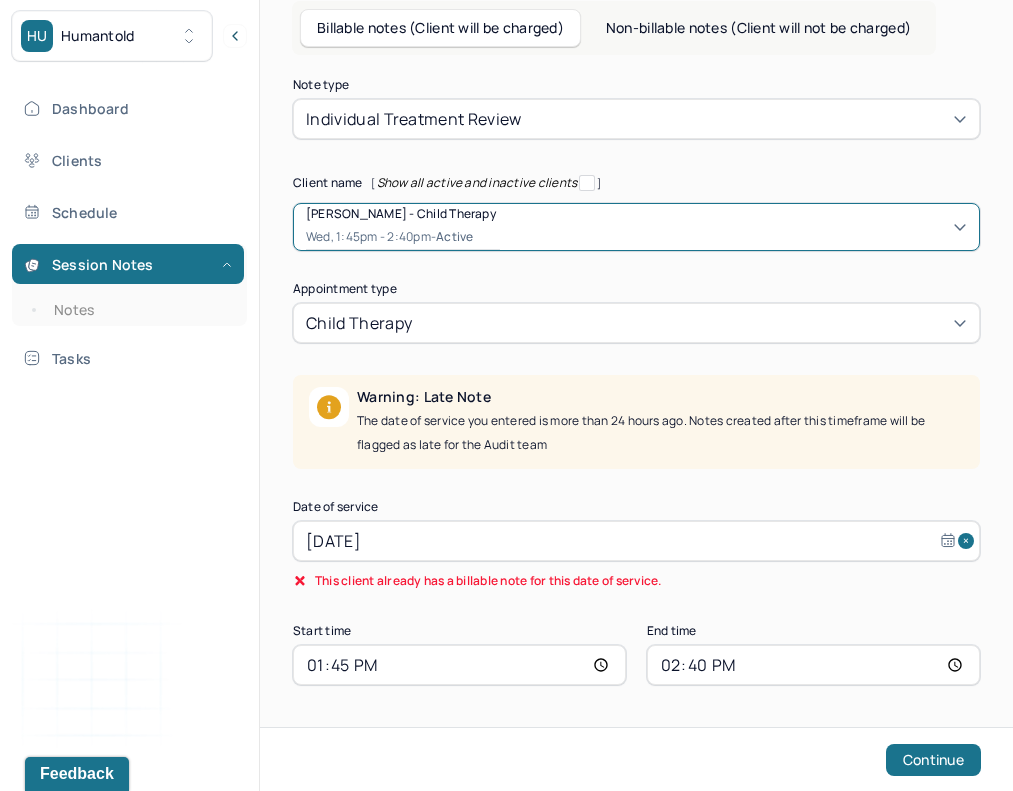 click at bounding box center (691, 323) 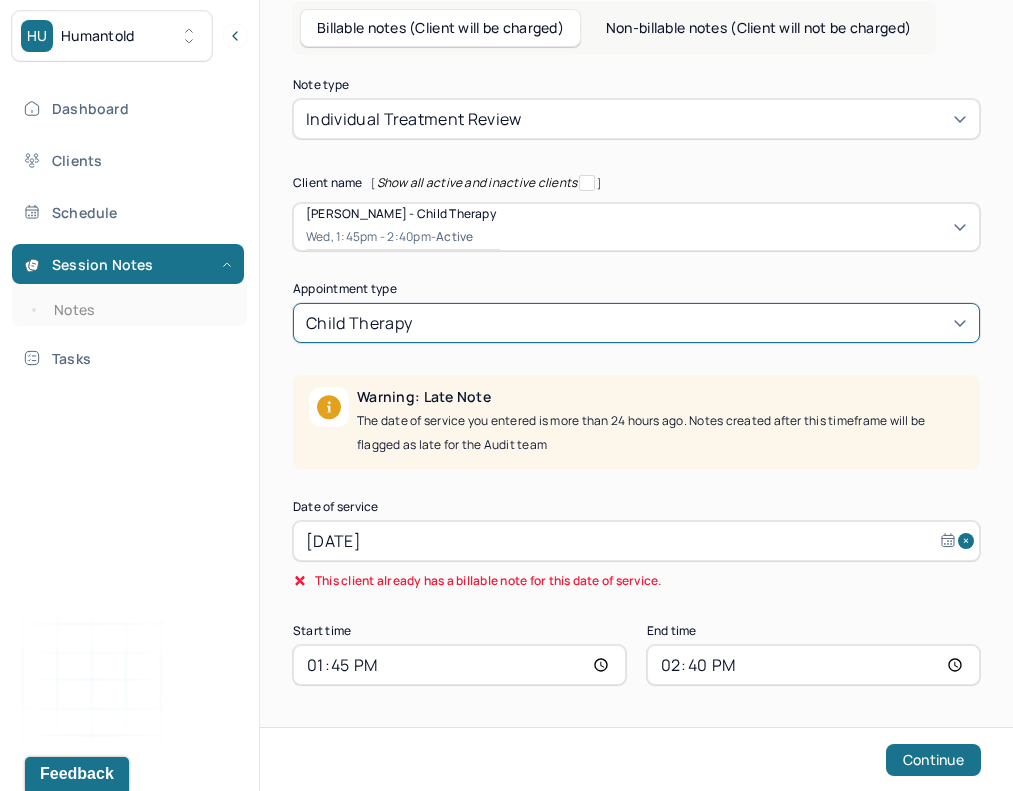 click on "Jun 25, 2025" at bounding box center [636, 541] 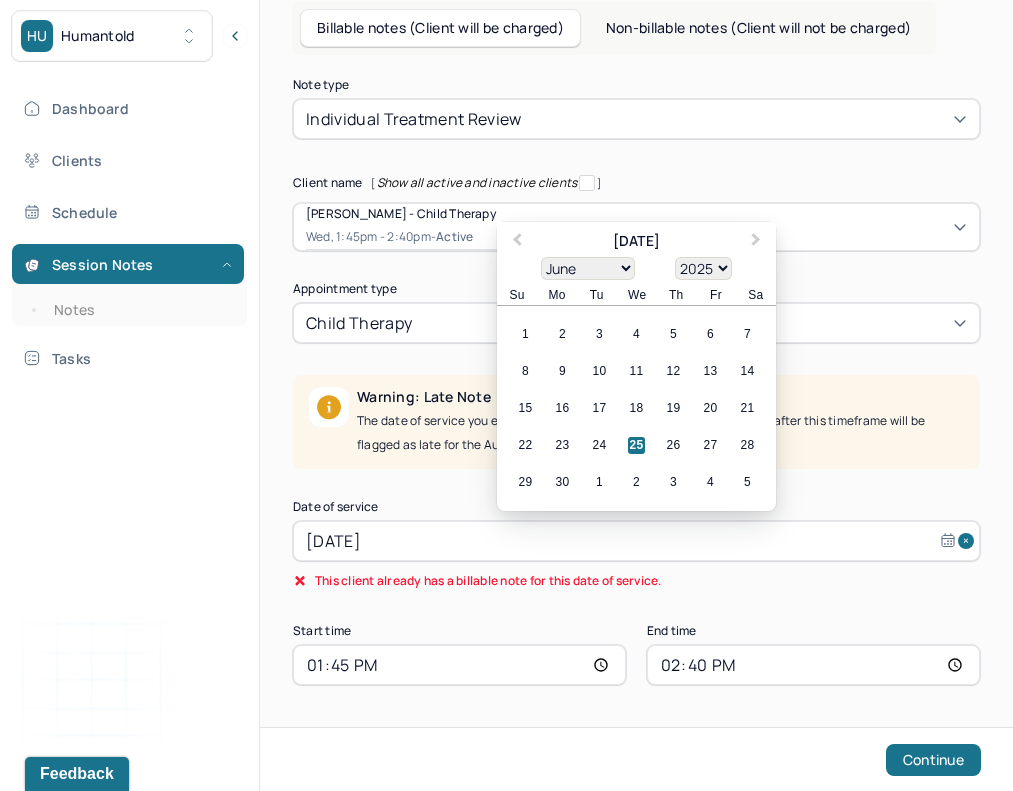 click on "January February March April May June July August September October November December" at bounding box center [588, 268] 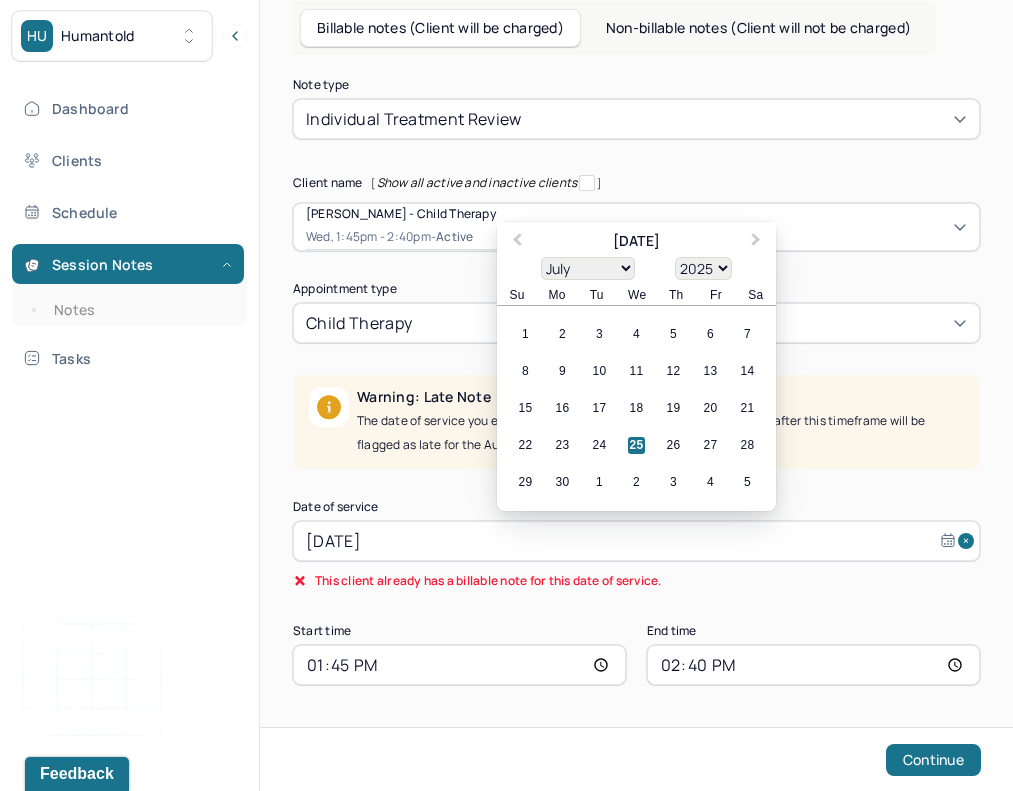 click on "January February March April May June July August September October November December" at bounding box center (588, 268) 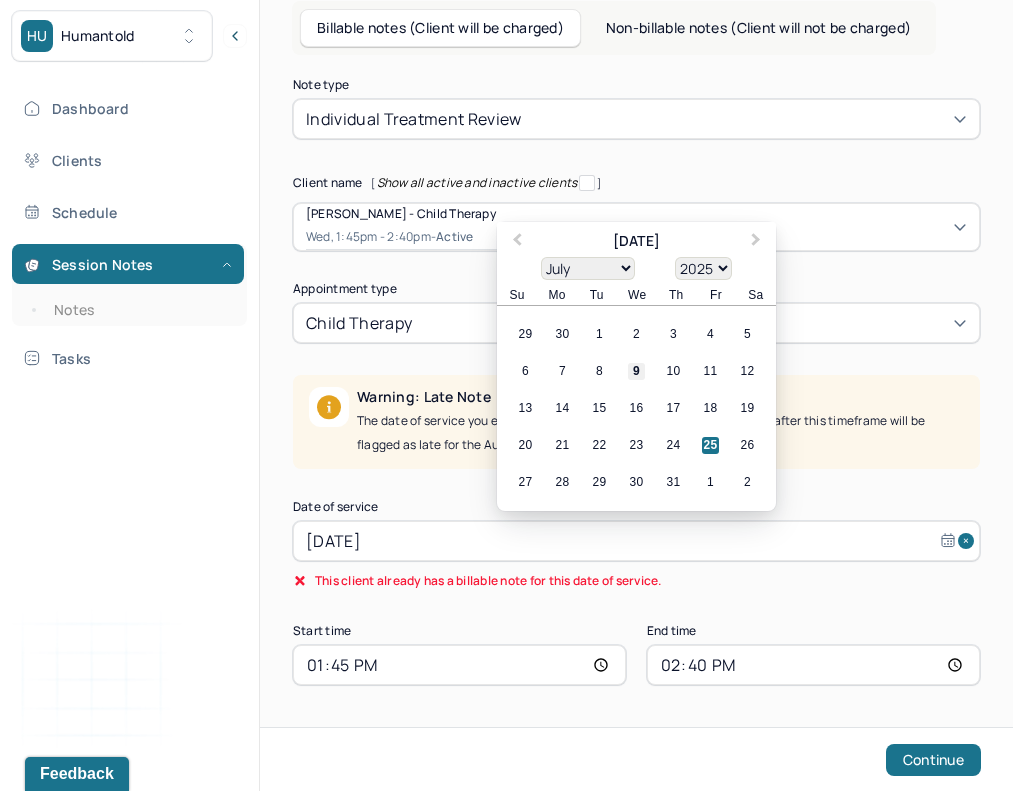 click on "9" at bounding box center (636, 371) 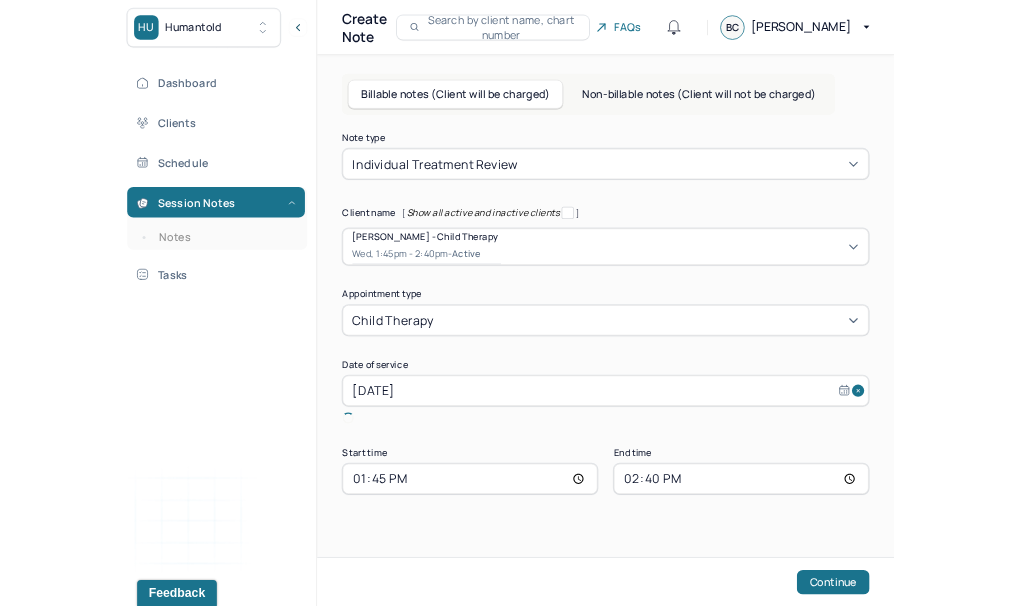 scroll, scrollTop: 0, scrollLeft: 0, axis: both 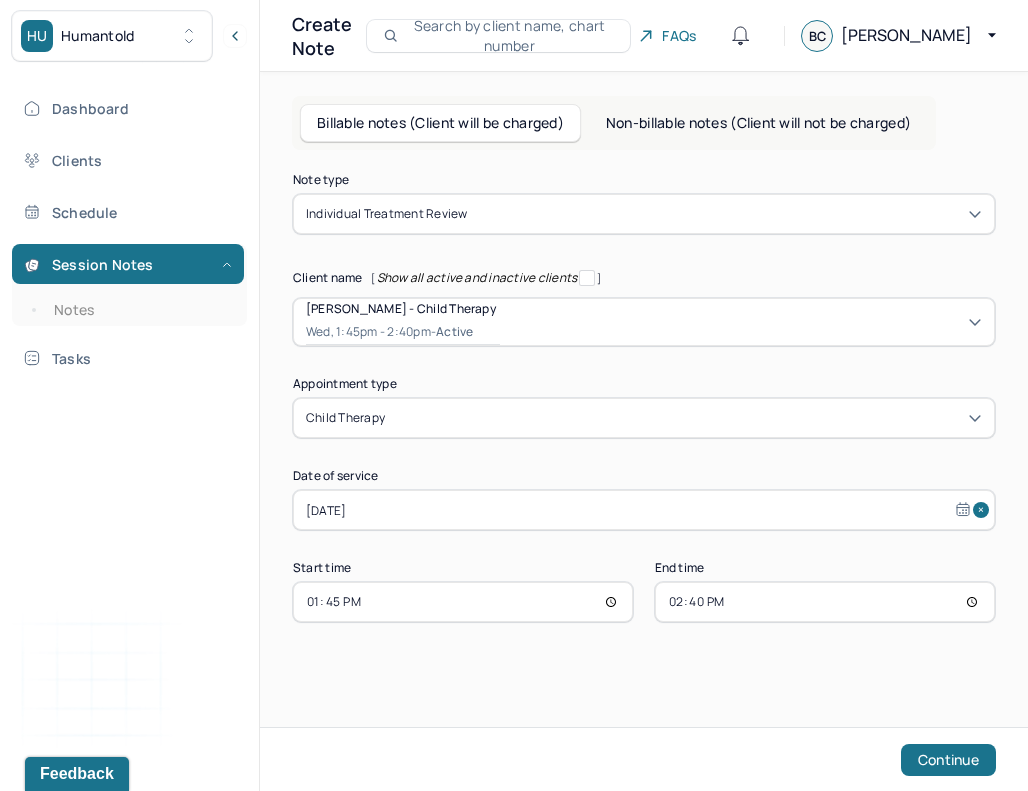 click on "13:45" at bounding box center [463, 602] 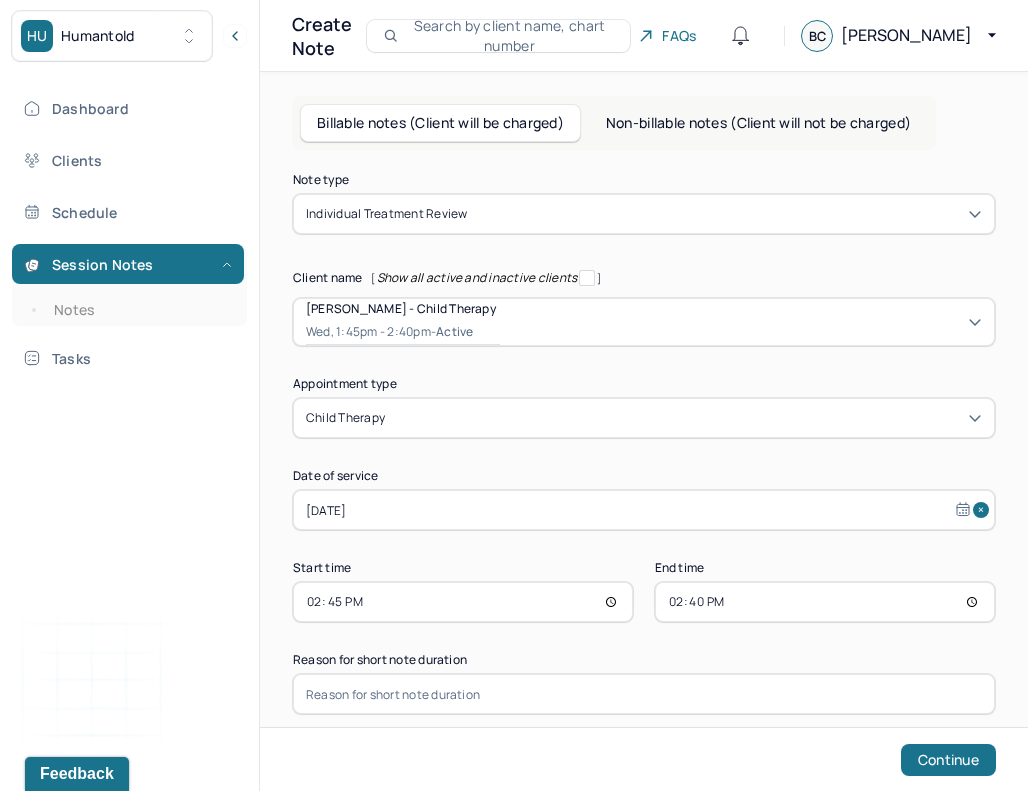 click on "Note type Individual treatment review Client name [ Show all active and inactive clients ] Ilan Peters - Child therapy Wed, 1:45pm - 2:40pm  -  active Supervisee name Brianna Campbell Appointment type child therapy Date of service Jul 9, 2025 Start time 14:45 End time 14:40 Reason for short note duration   Continue" at bounding box center [644, 444] 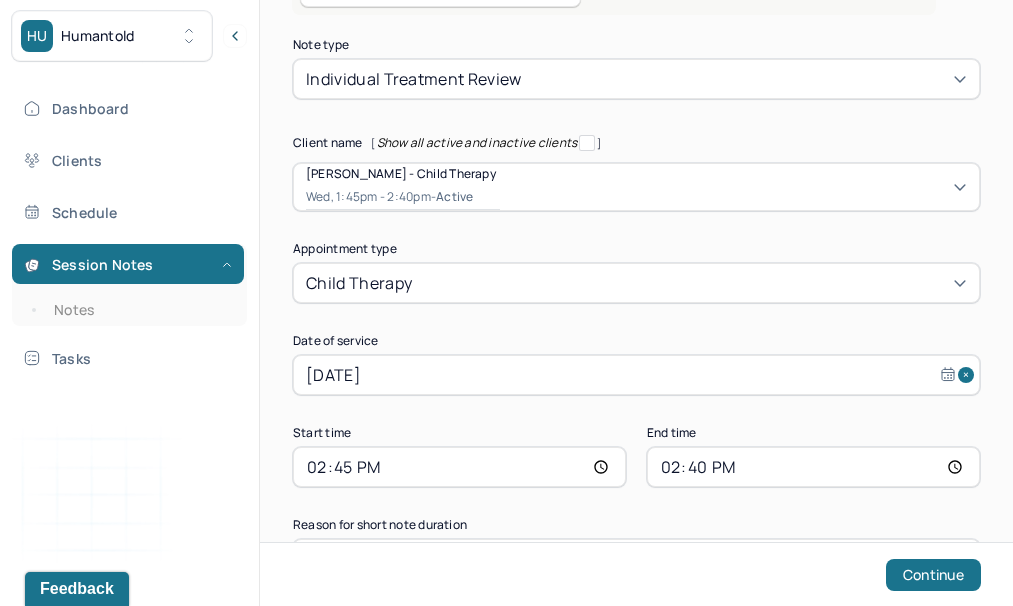 scroll, scrollTop: 182, scrollLeft: 0, axis: vertical 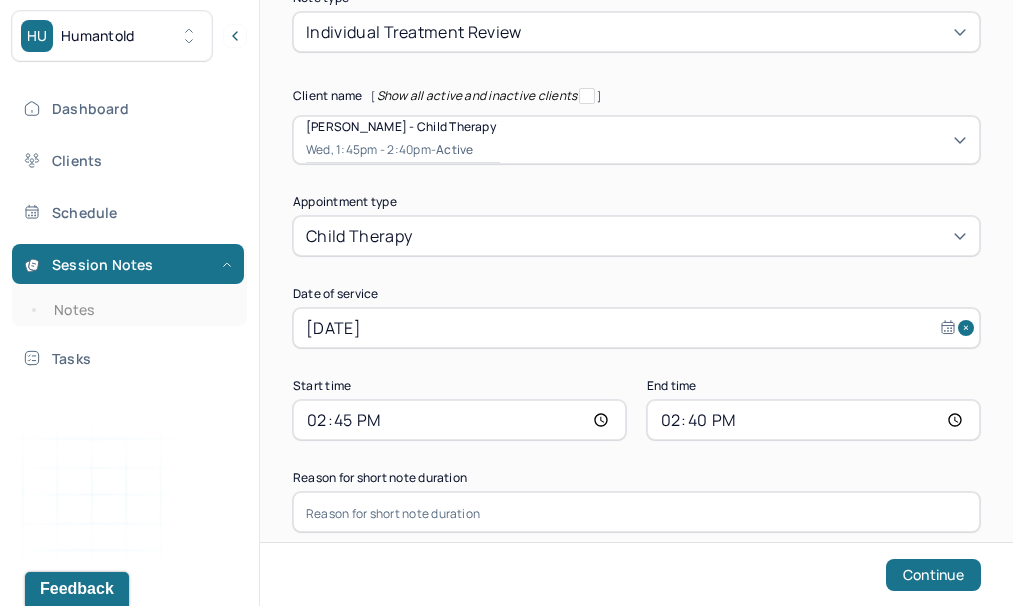 click on "14:40" at bounding box center [813, 420] 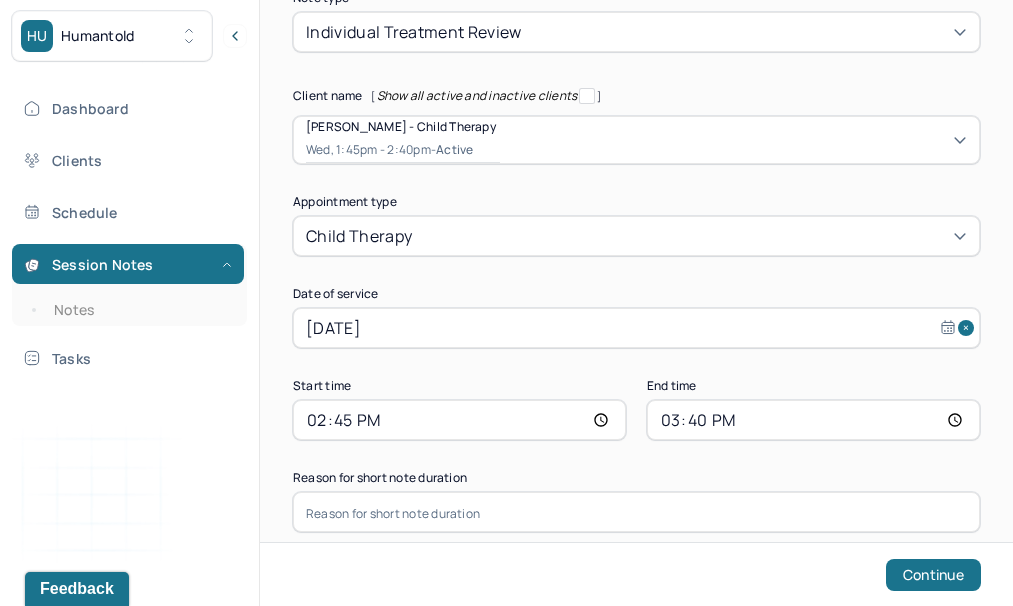 scroll, scrollTop: 122, scrollLeft: 0, axis: vertical 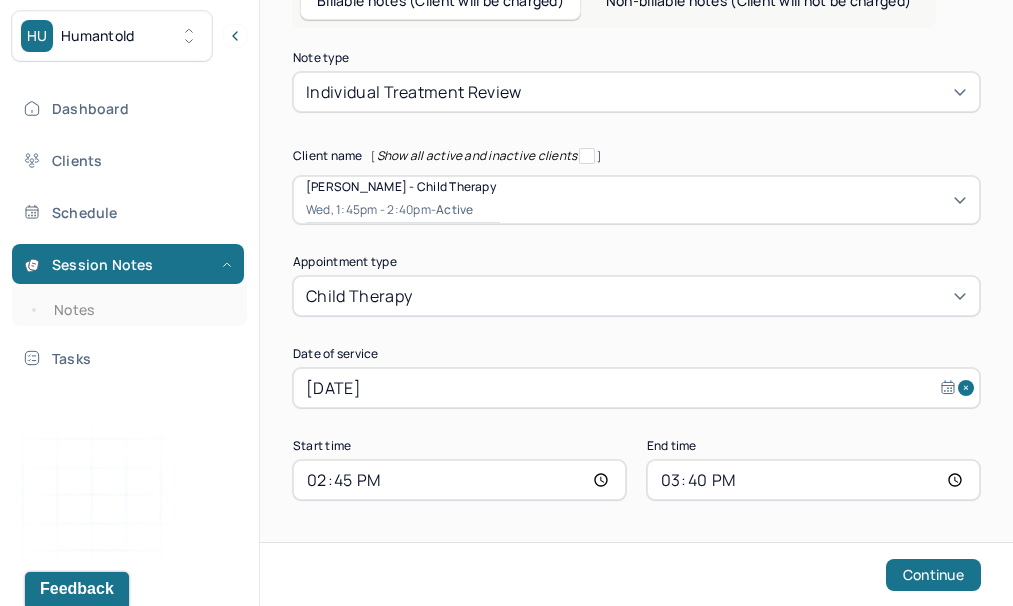 click on "Note type Individual treatment review Client name [ Show all active and inactive clients ] Ilan Peters - Child therapy Wed, 1:45pm - 2:40pm  -  active Supervisee name Brianna Campbell Appointment type child therapy Date of service Jul 9, 2025 Start time 14:45 End time 15:40   Continue" at bounding box center (636, 276) 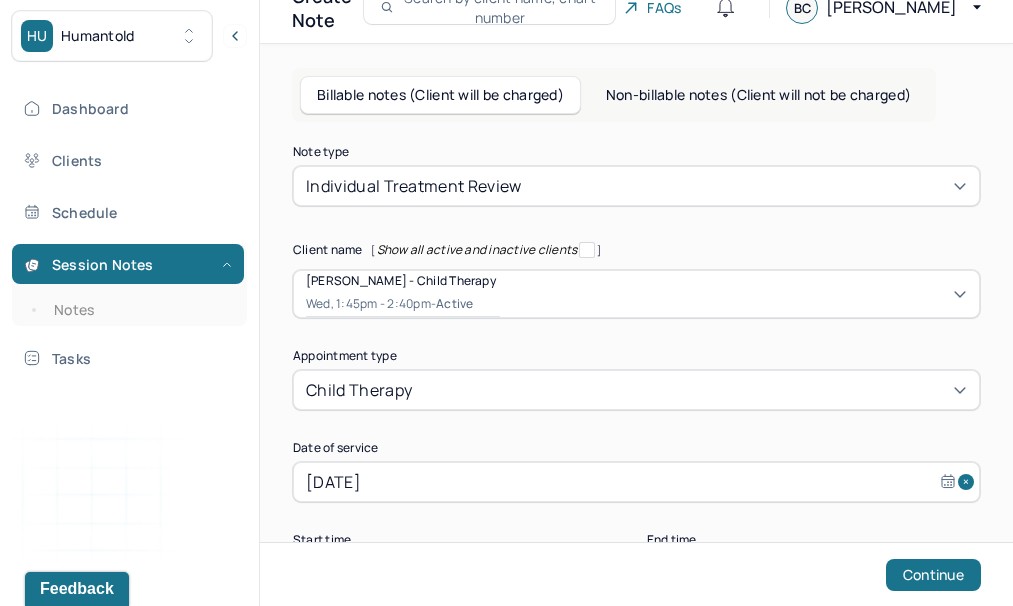 scroll, scrollTop: 22, scrollLeft: 0, axis: vertical 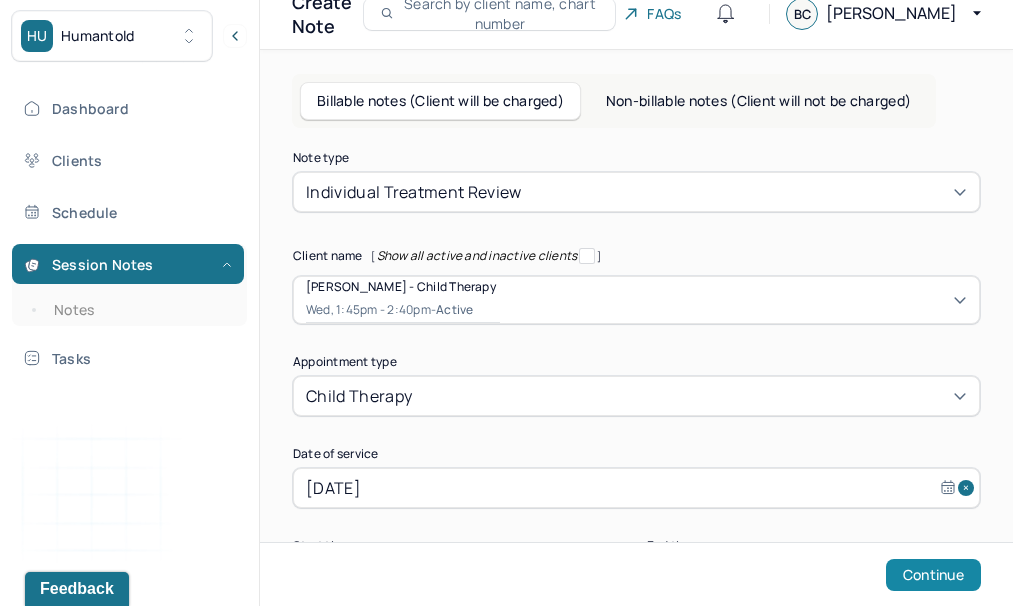 click on "Continue" at bounding box center (933, 575) 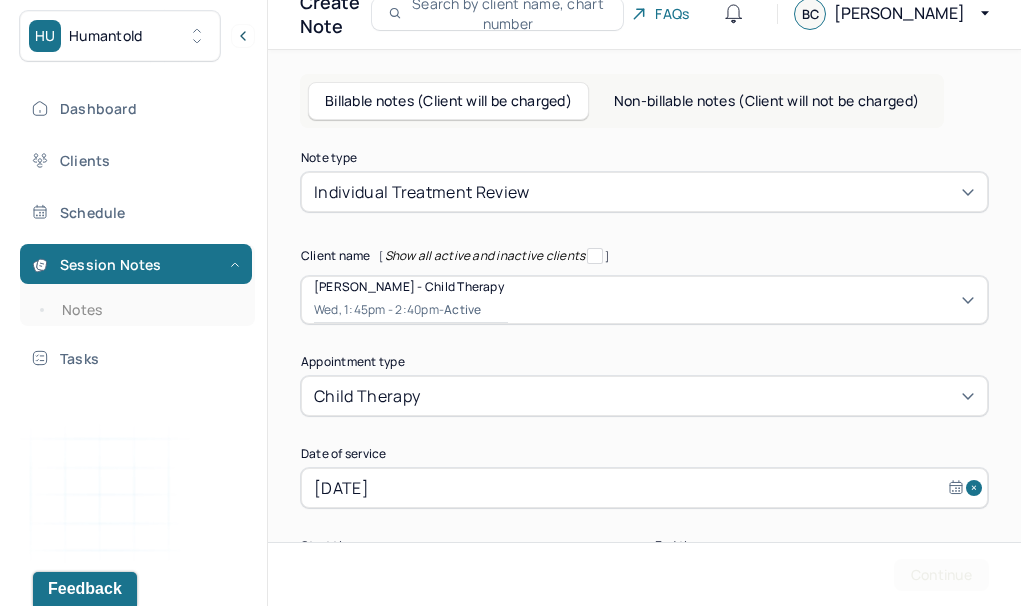 scroll, scrollTop: 0, scrollLeft: 0, axis: both 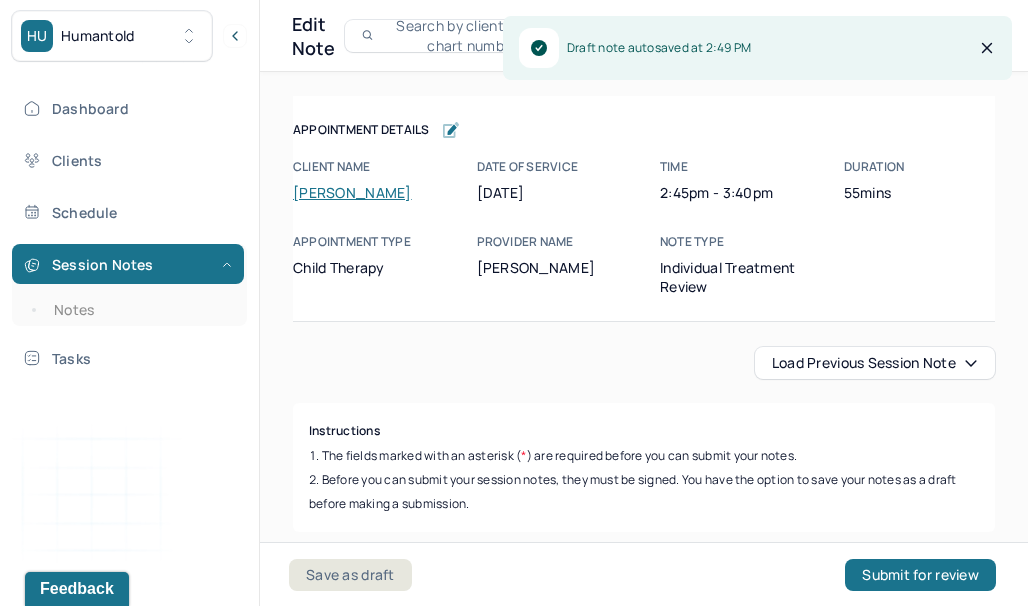 click on "Load previous session note" at bounding box center (875, 363) 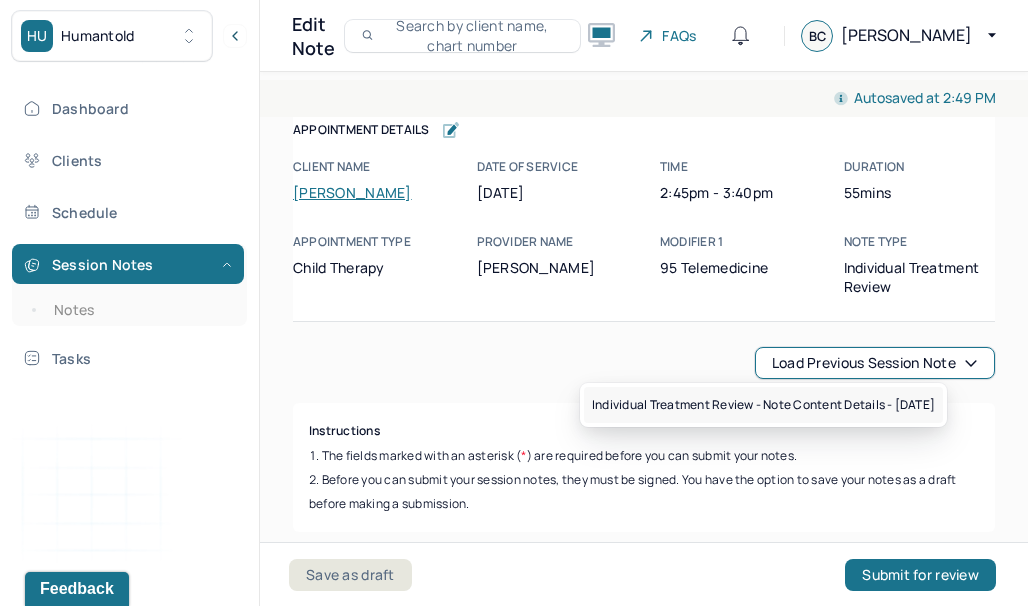 click on "Individual treatment review   - Note content Details -   01/08/2025" at bounding box center (763, 405) 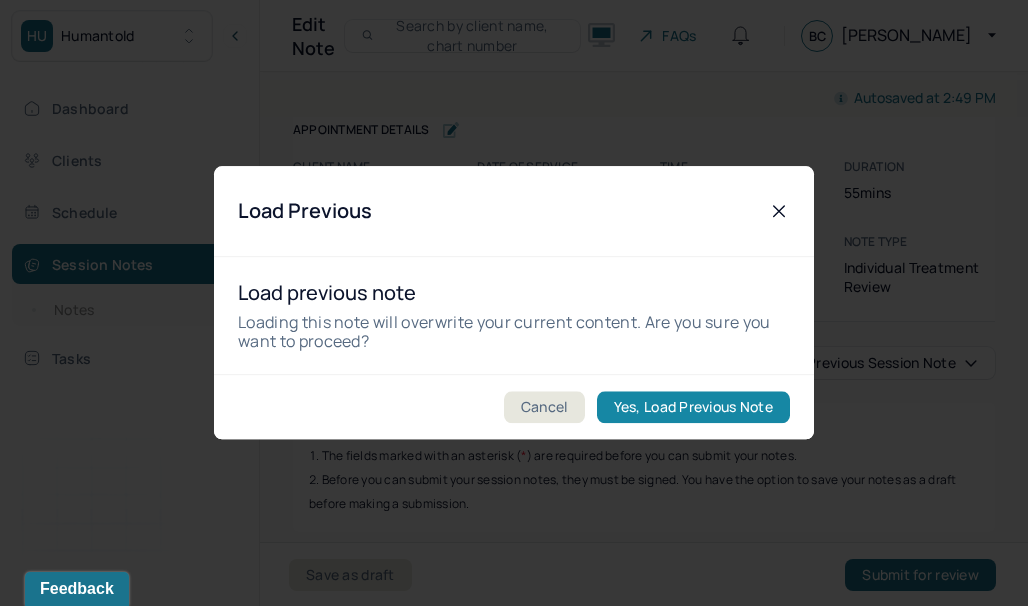 click on "Yes, Load Previous Note" at bounding box center (693, 408) 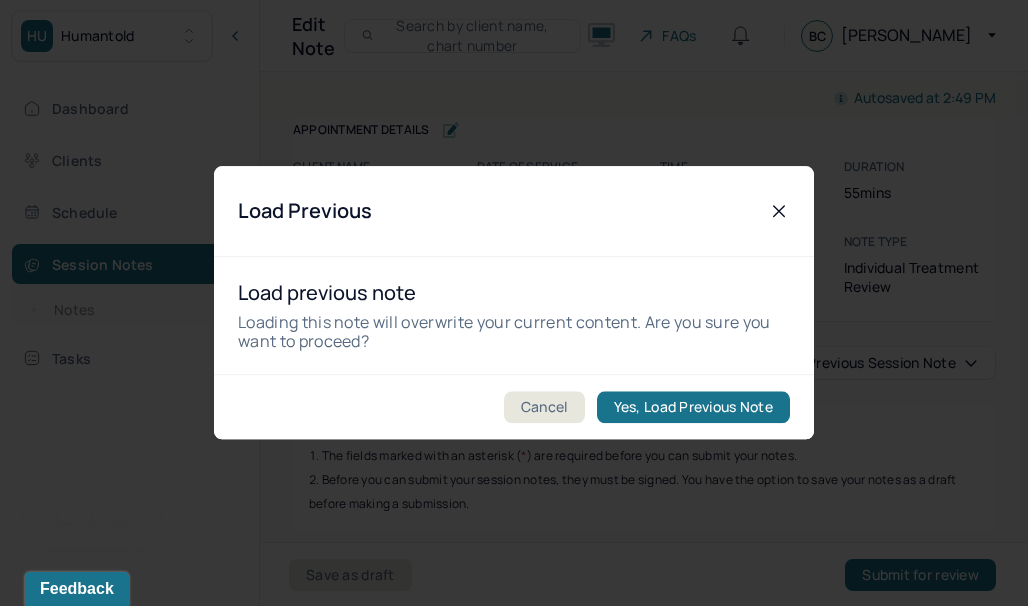 type on "The client presents with excessive worry, low self-worth, conditions of worth, spiraling related to school stress, social stressors, and stage-of-life transitions. The patient demonstrates intense worry about the future, low self-concept, low self-efficacy. The client reports a desire to increase motivation, and consistency with their endeavors and reports the desire to be a better student and person. The client reports struggling with sustained focus, and reports low mood and worry greatly impact their goal attainment and consistency. The client presents with all-or-nothing thinking, magical thinking, excessive worry, and anxious thoughts surrounding her college ambitions, and waiting for updates from her recruiters." 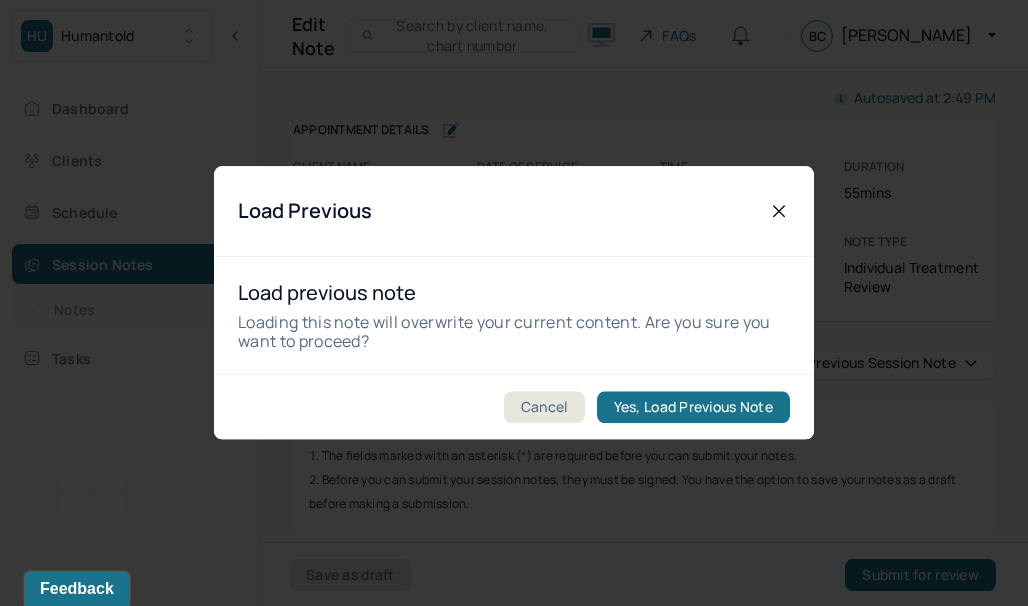 checkbox on "true" 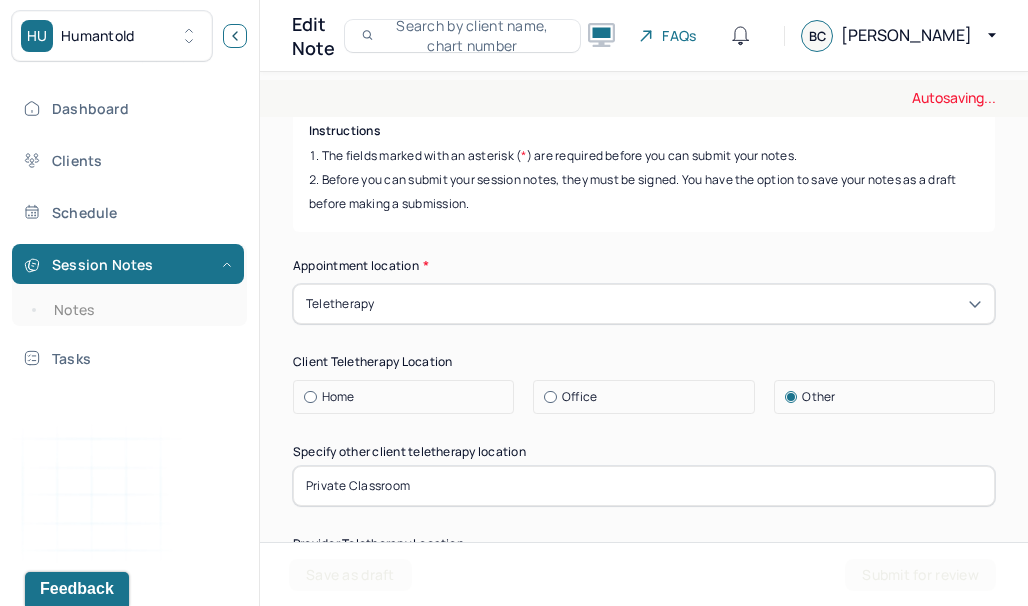 click at bounding box center [235, 36] 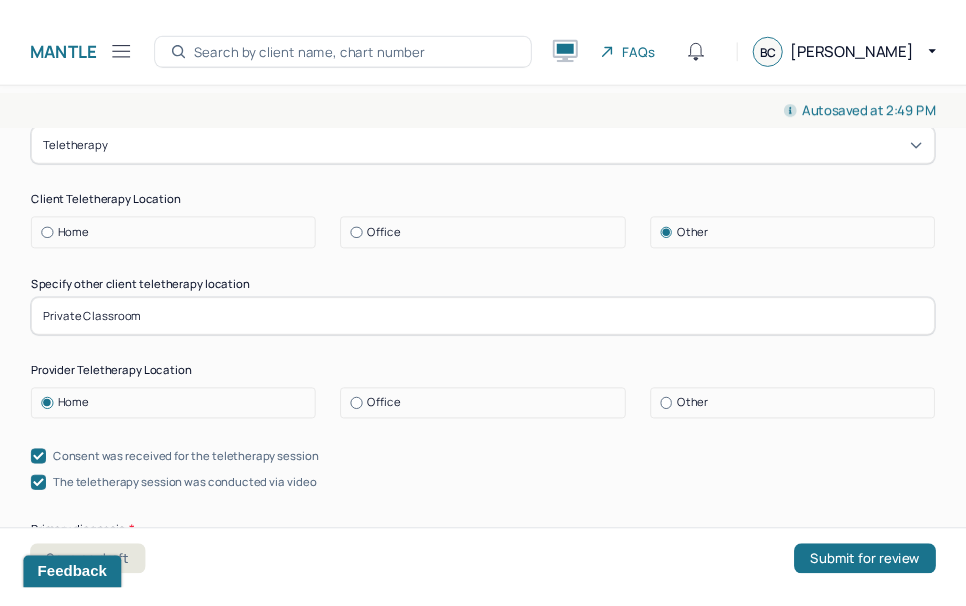 scroll, scrollTop: 481, scrollLeft: 0, axis: vertical 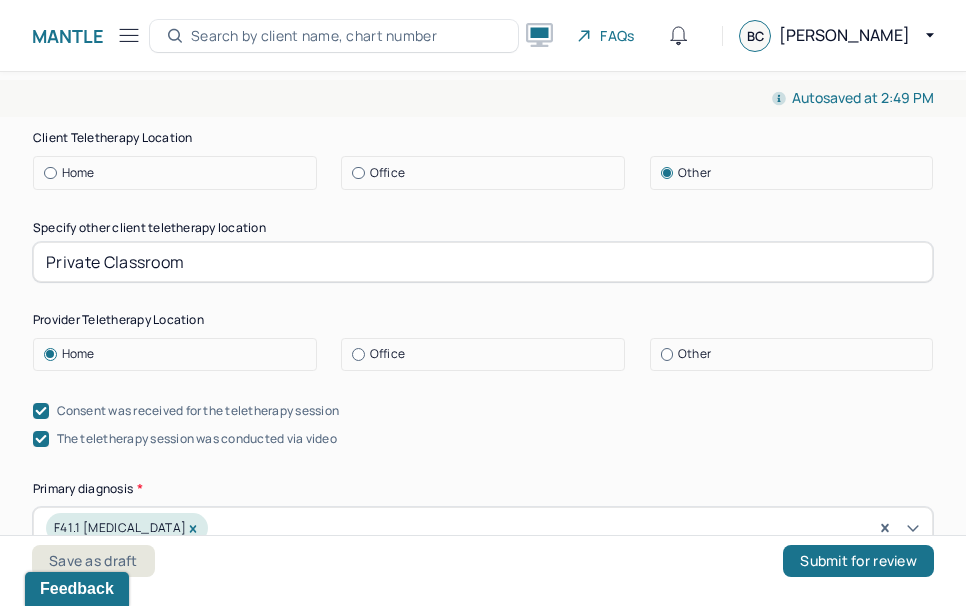 drag, startPoint x: 379, startPoint y: 268, endPoint x: 68, endPoint y: 230, distance: 313.31296 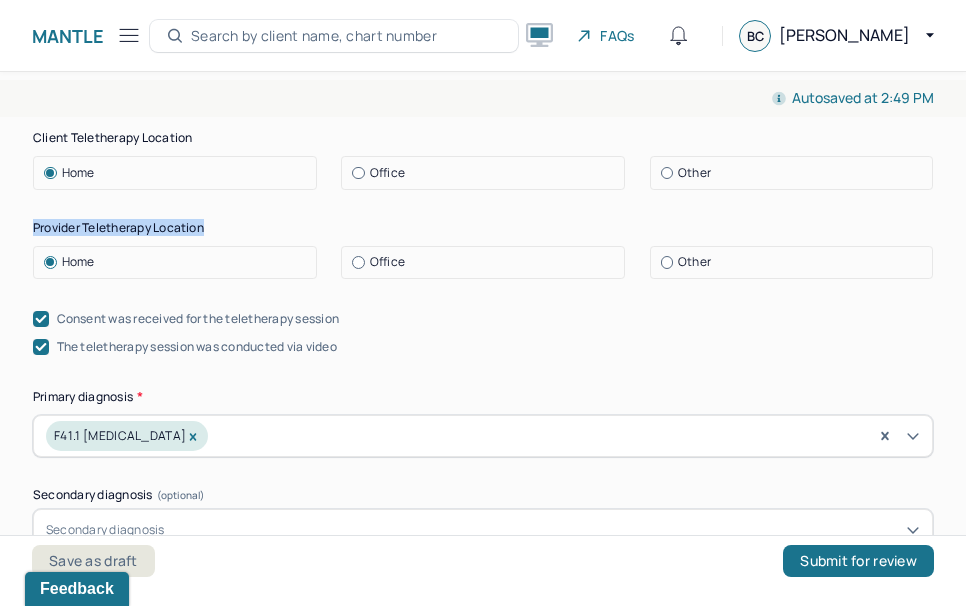 drag, startPoint x: 230, startPoint y: 257, endPoint x: 24, endPoint y: 273, distance: 206.62042 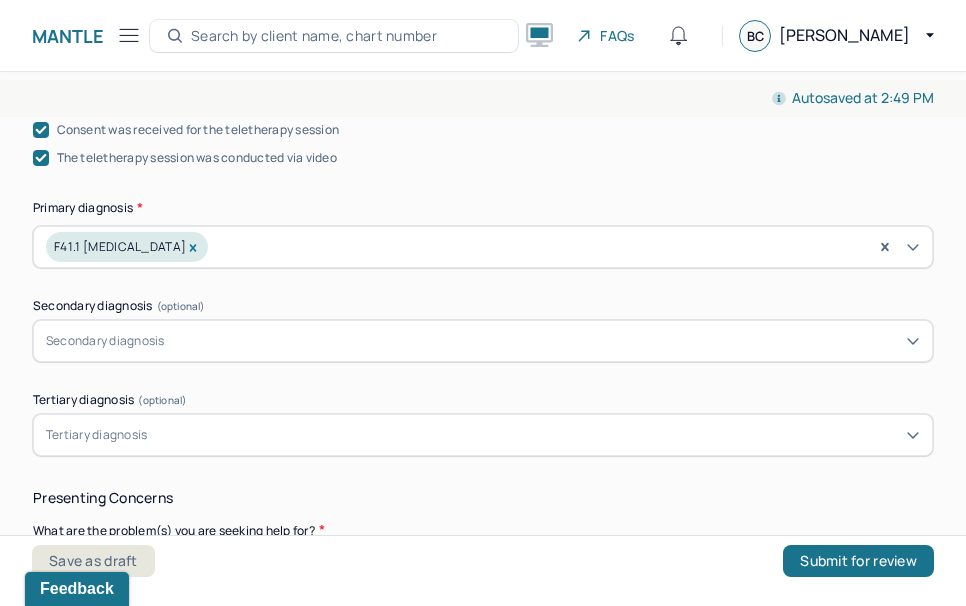 scroll, scrollTop: 681, scrollLeft: 0, axis: vertical 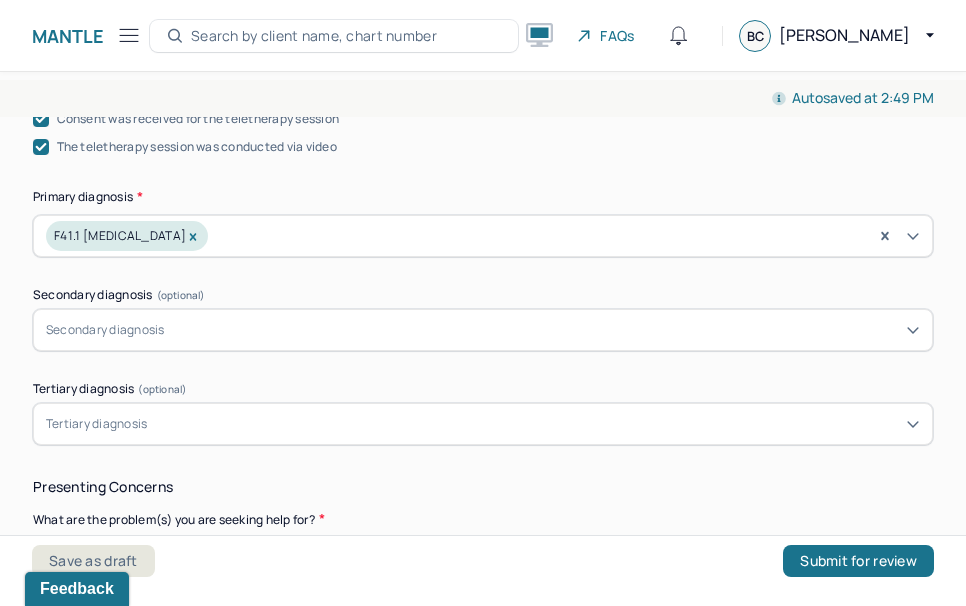 click at bounding box center [544, 330] 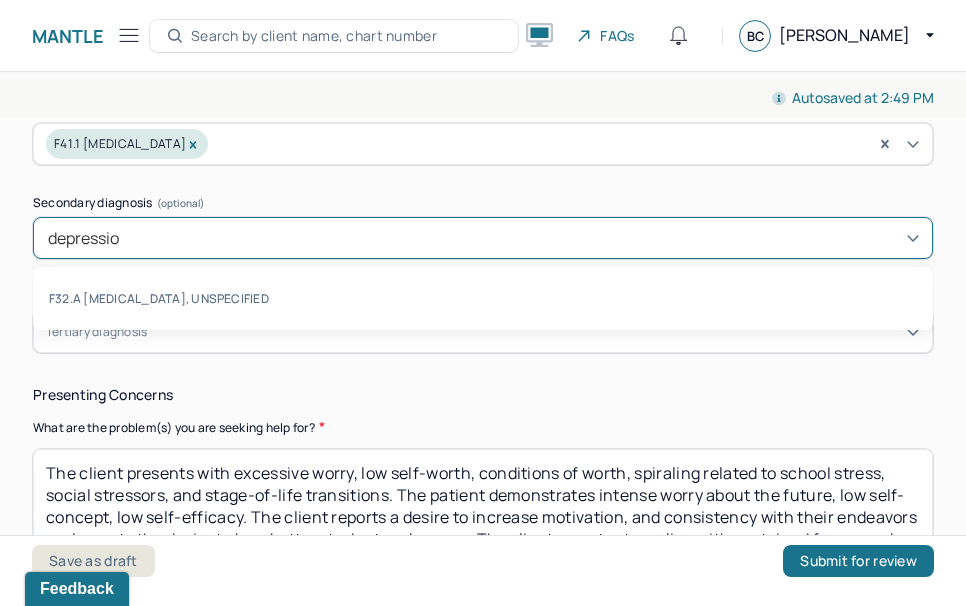 scroll, scrollTop: 781, scrollLeft: 0, axis: vertical 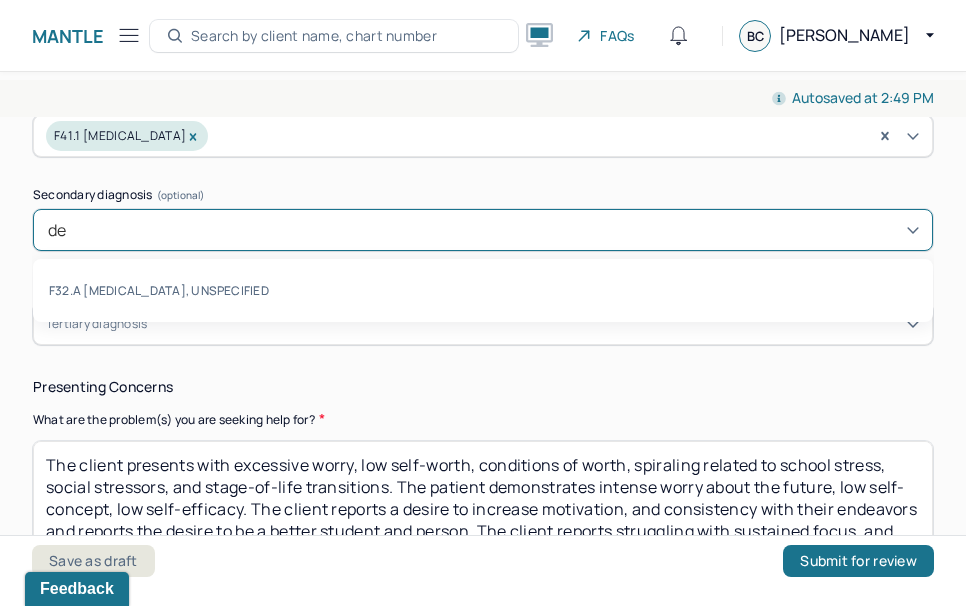 type on "d" 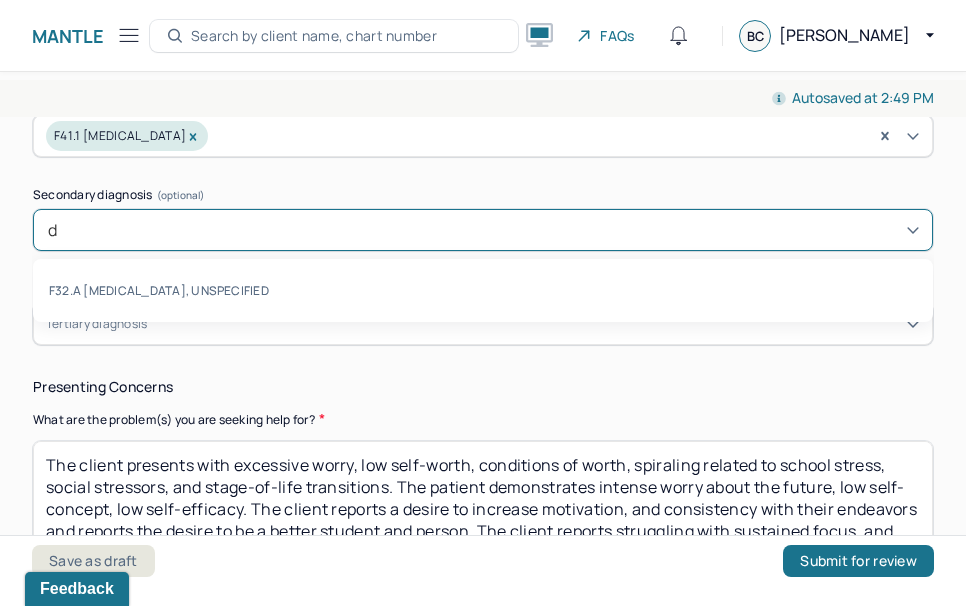 type 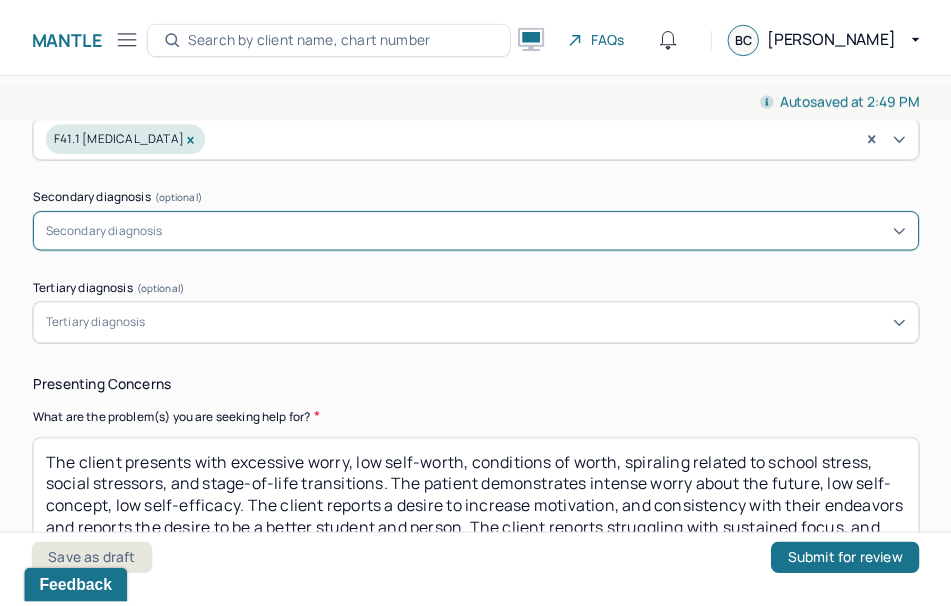 scroll, scrollTop: 0, scrollLeft: 0, axis: both 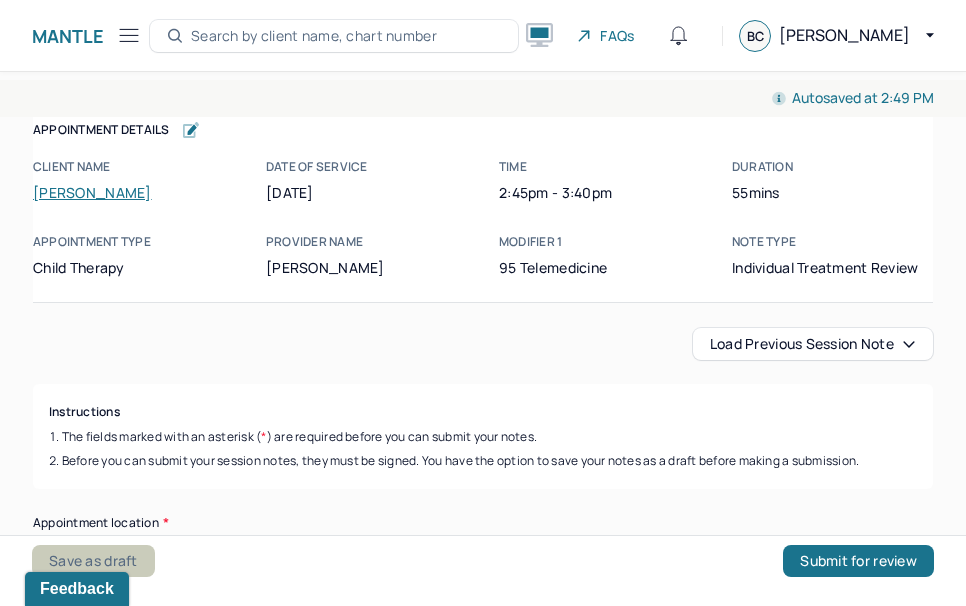 click on "Save as draft" at bounding box center (93, 561) 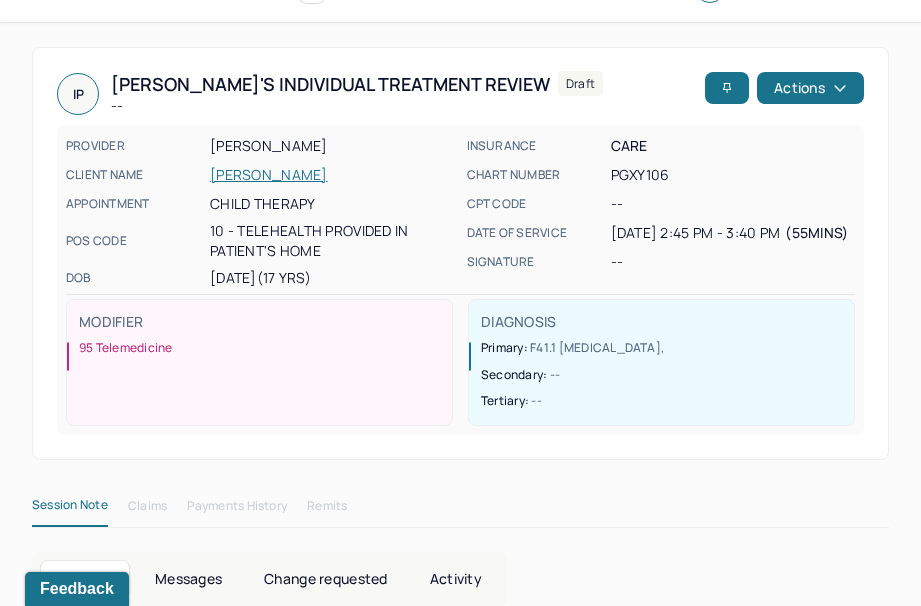 scroll, scrollTop: 0, scrollLeft: 0, axis: both 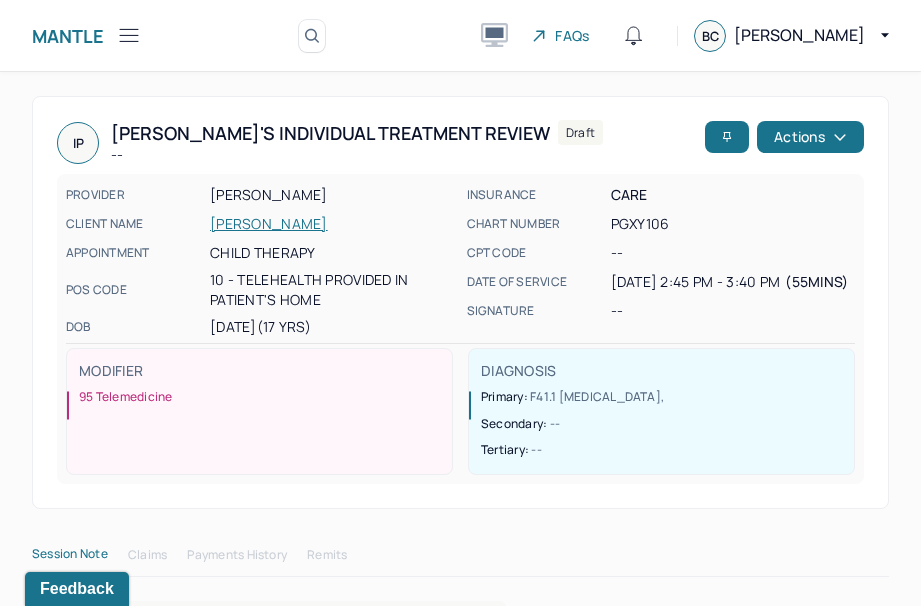 click on "PGXY106" at bounding box center [733, 224] 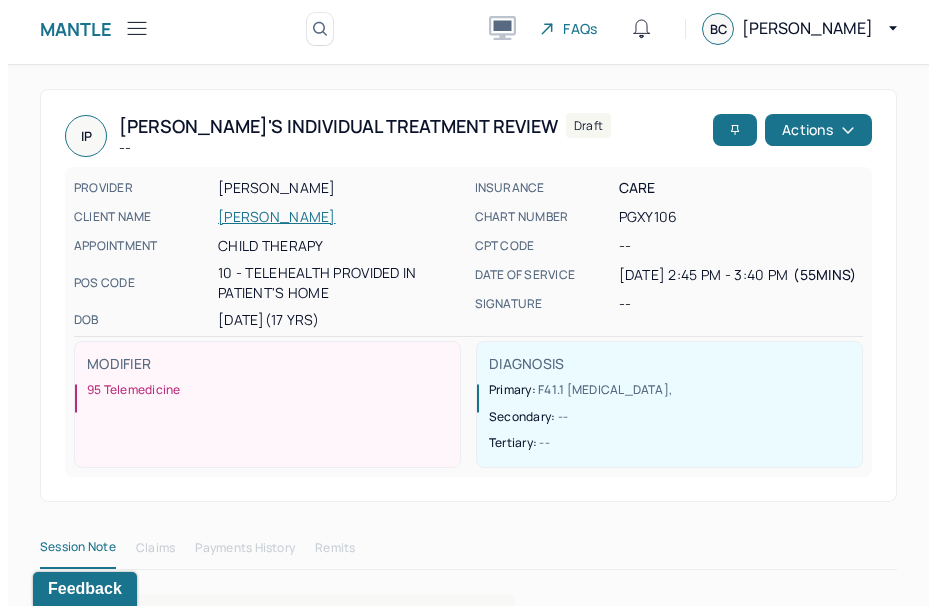 scroll, scrollTop: 0, scrollLeft: 0, axis: both 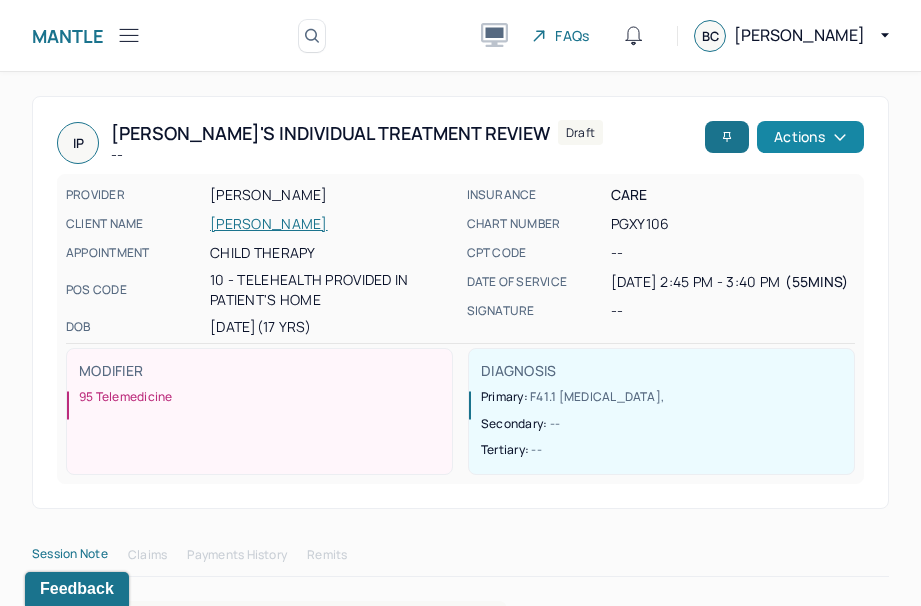 click on "Actions" at bounding box center (810, 137) 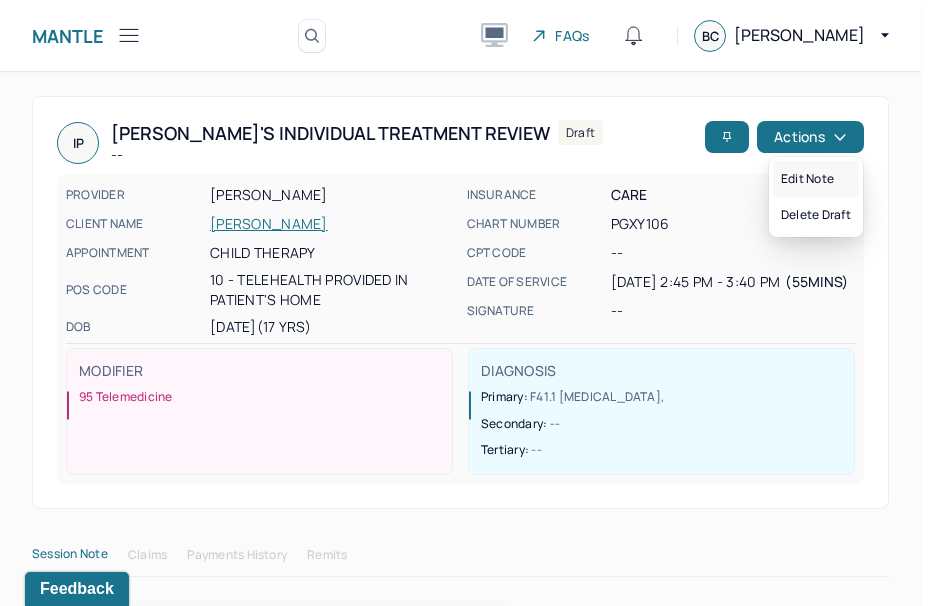 click on "Edit note" at bounding box center [816, 179] 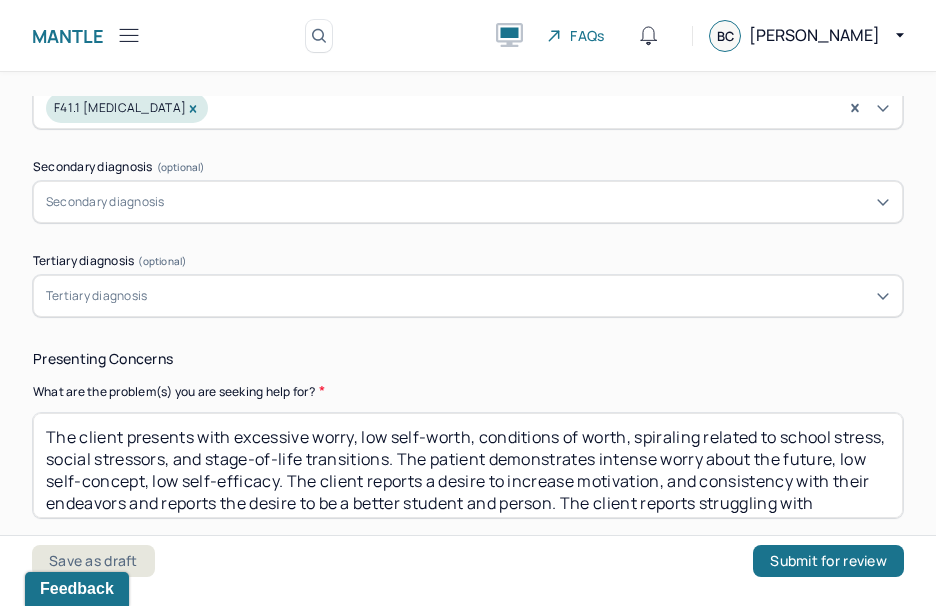 scroll, scrollTop: 800, scrollLeft: 0, axis: vertical 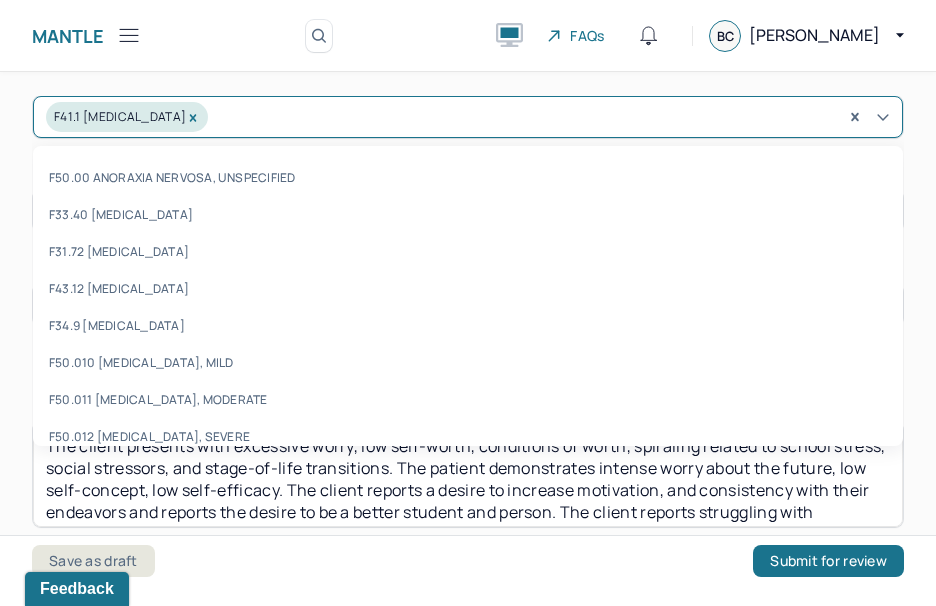 click at bounding box center (551, 117) 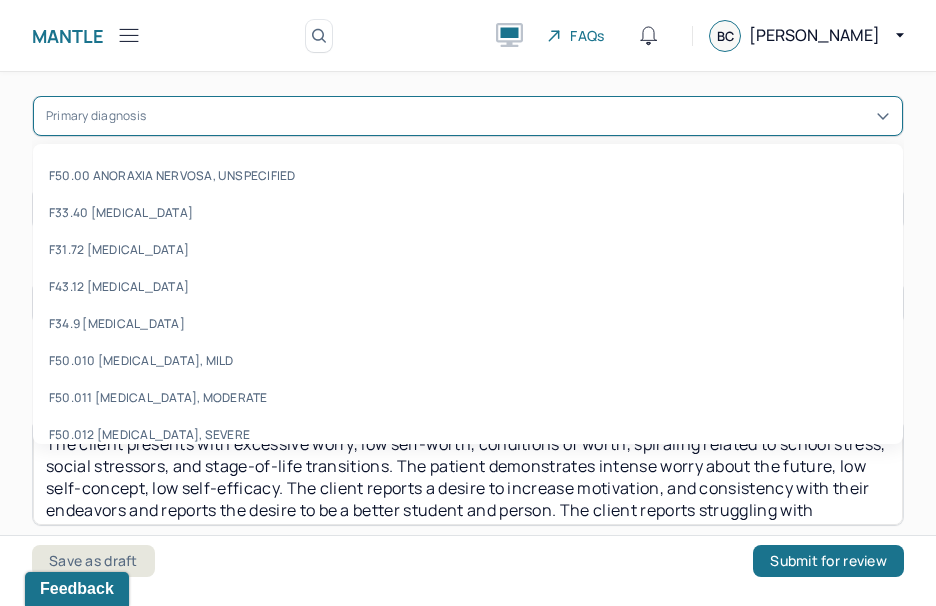 click on "Primary diagnosis *" at bounding box center [468, 78] 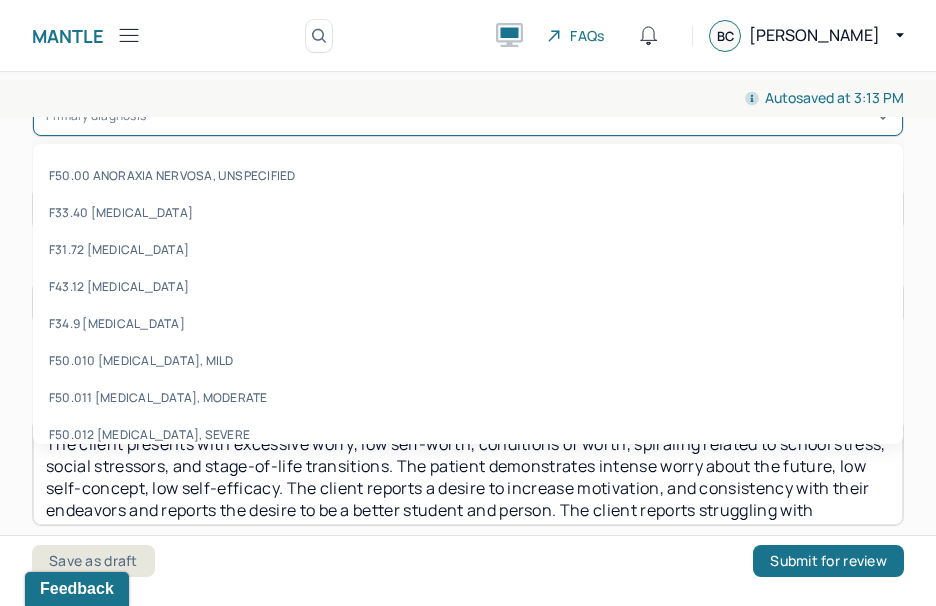 click at bounding box center [520, 116] 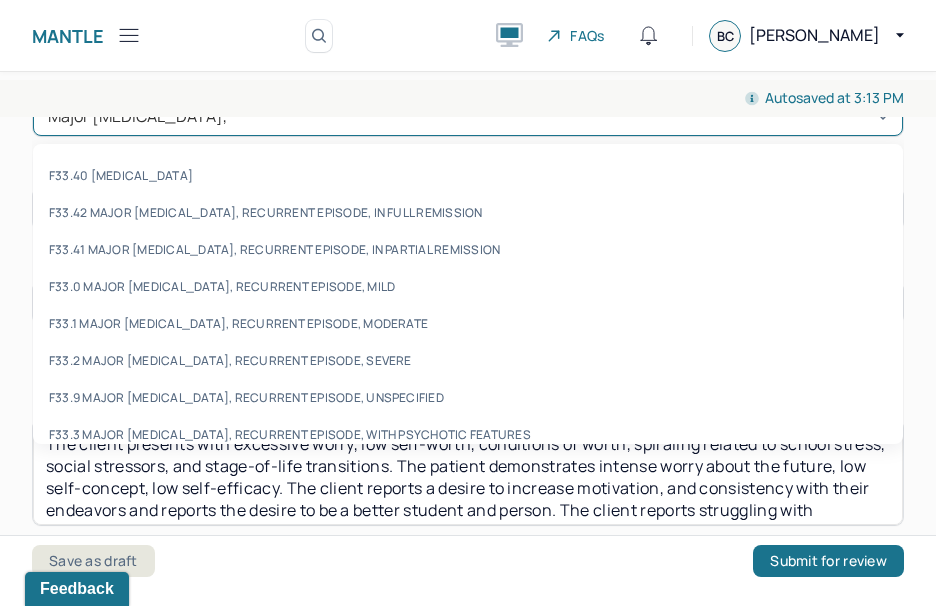 type on "Major Depressive Disorder," 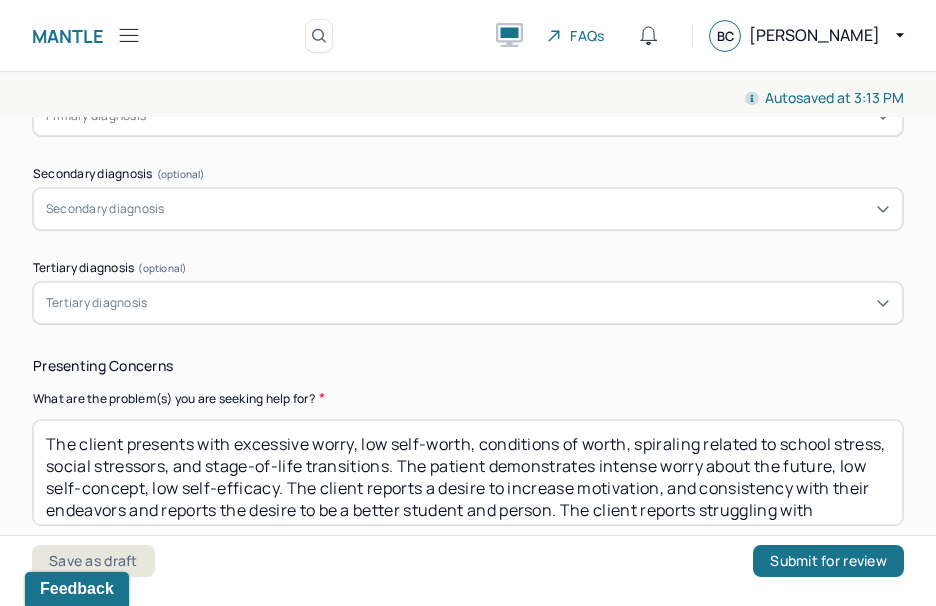 click at bounding box center (520, 116) 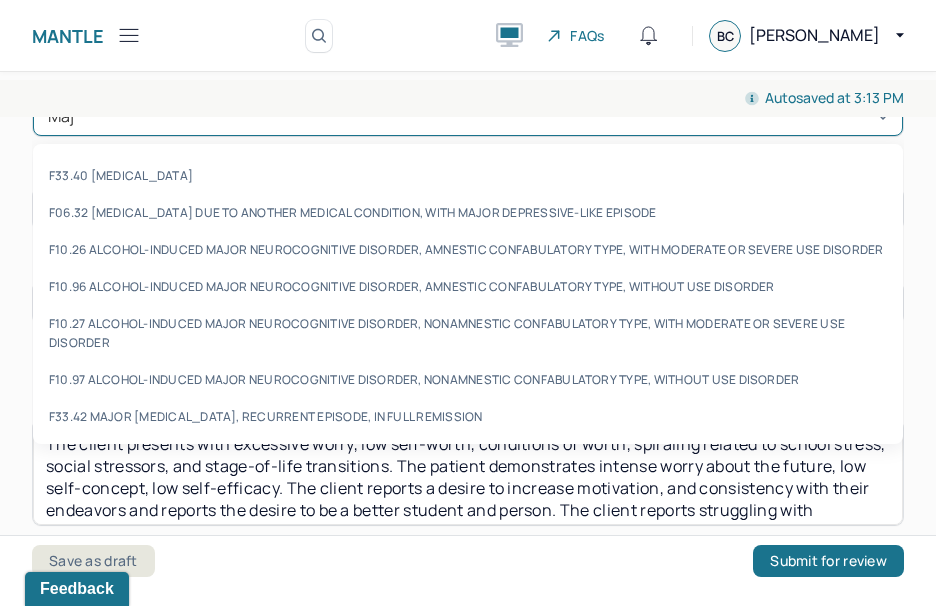 type on "Maj" 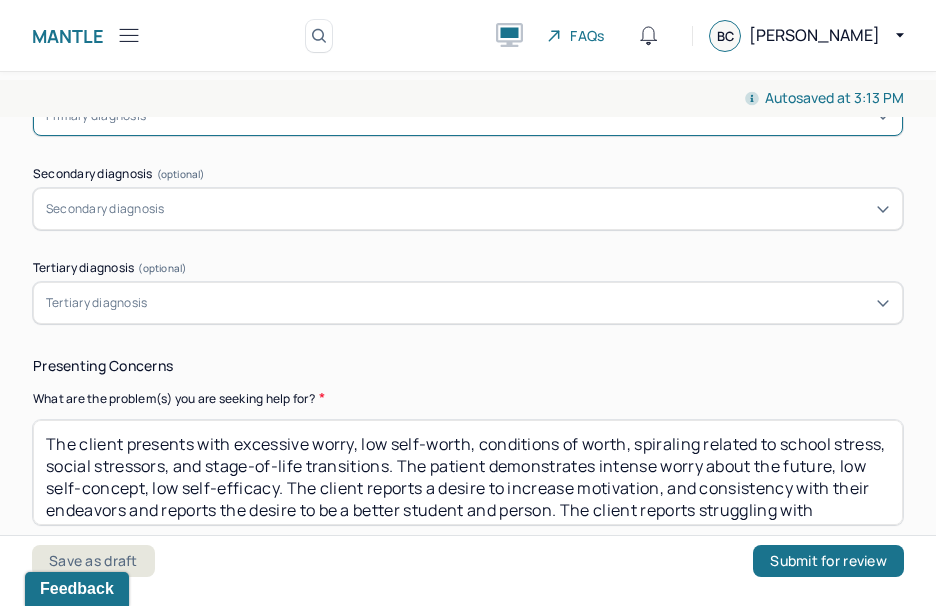 click at bounding box center [520, 116] 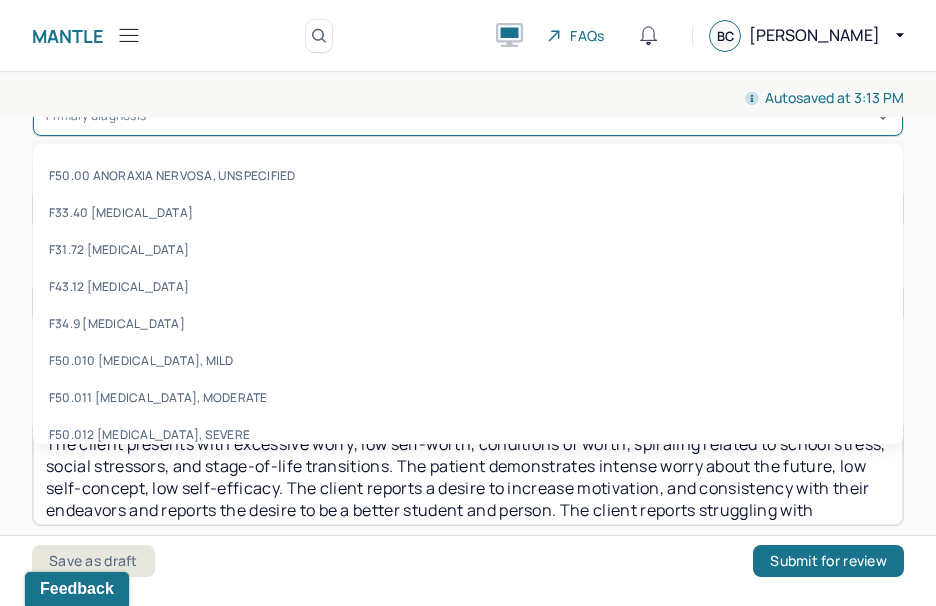 paste on "F32.1" 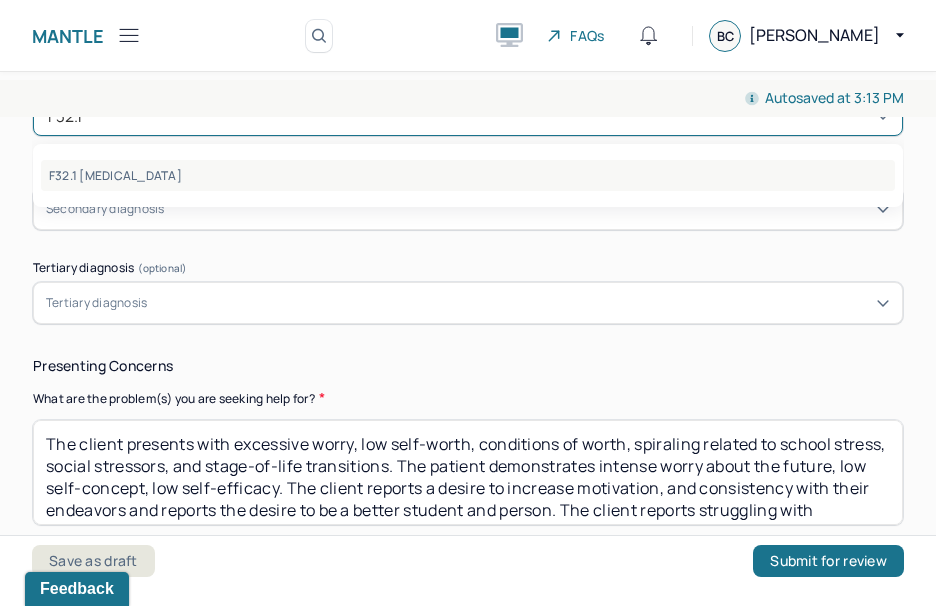 click on "F32.1 MAJOR DEPRESSIVE DISORDER, SINGLE EPISODE, MODERATE" at bounding box center (468, 175) 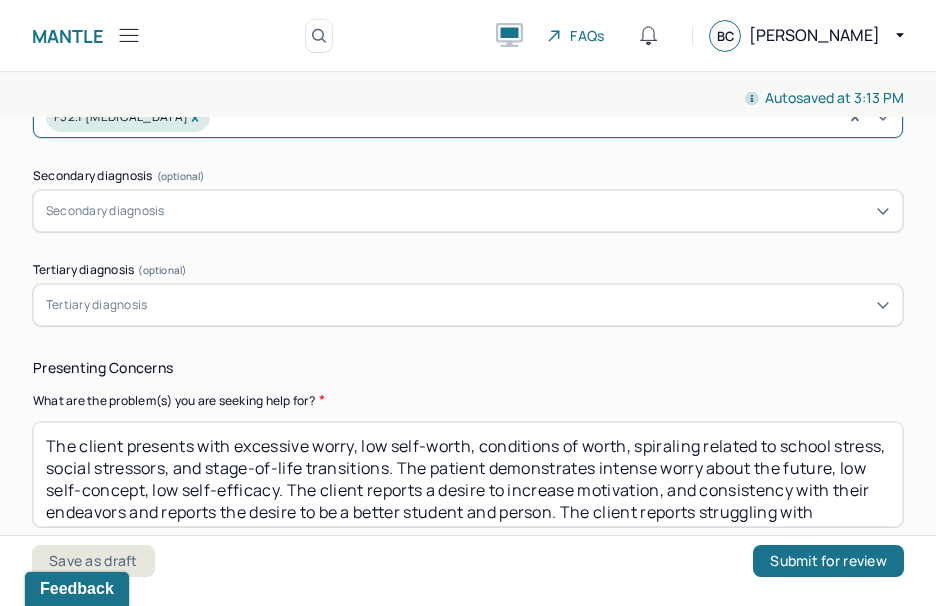 click at bounding box center (529, 211) 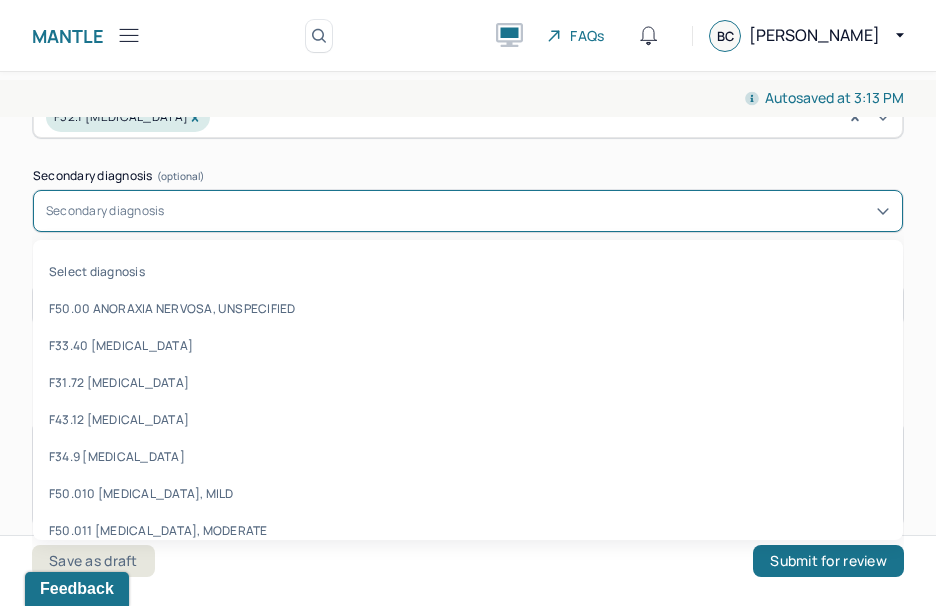 click on "Appointment location * Teletherapy Client Teletherapy Location Home Office Other Provider Teletherapy Location Home Office Other Consent was received for the teletherapy session The teletherapy session was conducted via video Primary diagnosis * F32.1 MAJOR DEPRESSIVE DISORDER, SINGLE EPISODE, MODERATE Secondary diagnosis (optional) 473 results available. Use Up and Down to choose options, press Enter to select the currently focused option, press Escape to exit the menu, press Tab to select the option and exit the menu. Secondary diagnosis Select diagnosis F50.00 ANORAXIA NERVOSA, UNSPECIFIED F33.40 MAJOR DEPRESSIVE DISORDER, RECURRENT, IN REMISSION, UNSPECIFIED F31.72 BIPOLAR DISORDER, IN FULL REMISSION, MOST RECENT EPISODE HYPOMANIC F43.12 POST-TRAUMATIC STRESS DISORDER, CHRONIC F34.9 PERSISTENT MOOD [AFFECTIVE] DISORDER, UNSPECIFIED F50.010 ANOREXIA NERVOSA, RESTRICTING TYPE, MILD F50.011 ANOREXIA NERVOSA, RESTRICTING TYPE, MODERATE F50.012 ANOREXIA NERVOSA, RESTRICTING TYPE, SEVERE F42.3 HOARDING DISORDER" at bounding box center (468, 831) 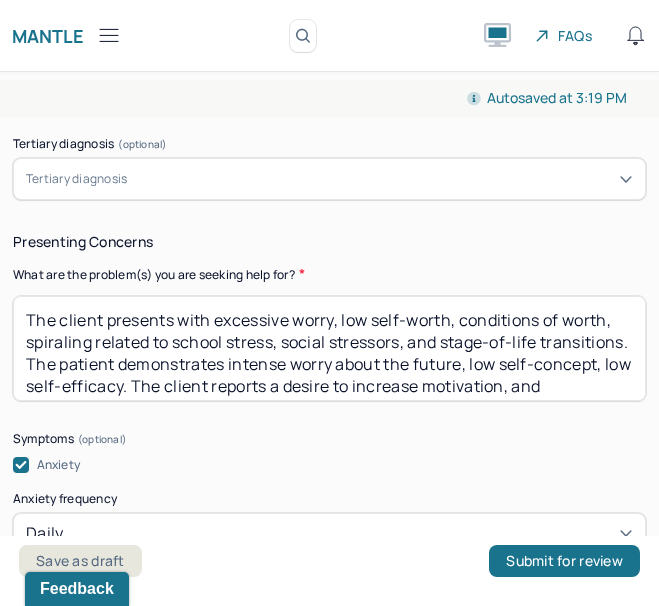 scroll, scrollTop: 1256, scrollLeft: 0, axis: vertical 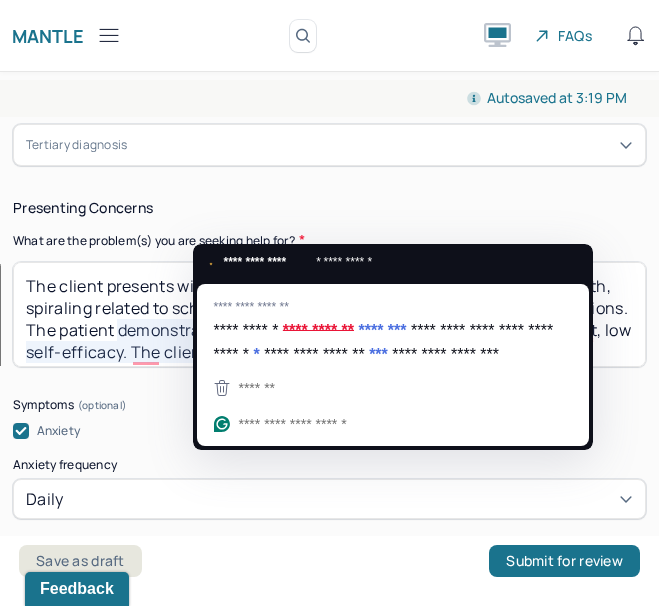 drag, startPoint x: 124, startPoint y: 199, endPoint x: 228, endPoint y: 208, distance: 104.388695 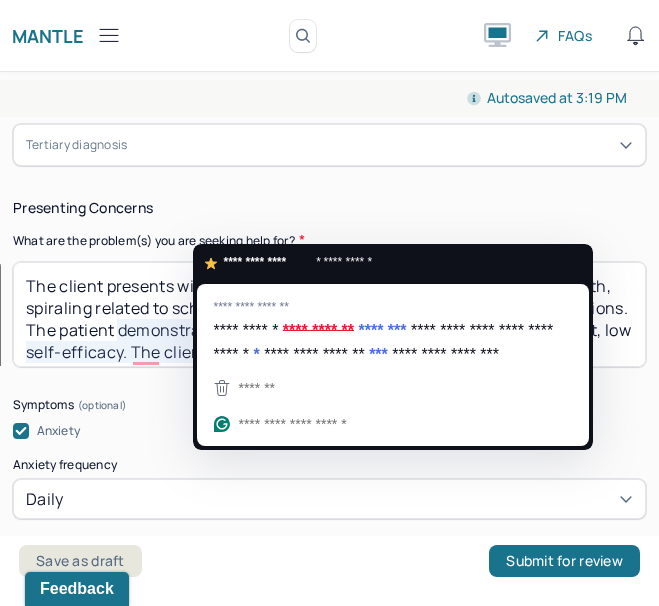 click on "Appointment location * Teletherapy Client Teletherapy Location Home Office Other Provider Teletherapy Location Home Office Other Consent was received for the teletherapy session The teletherapy session was conducted via video Primary diagnosis * F32.1 MAJOR DEPRESSIVE DISORDER, SINGLE EPISODE, MODERATE Secondary diagnosis (optional) Secondary diagnosis Tertiary diagnosis (optional) Tertiary diagnosis Presenting Concerns What are the problem(s) you are seeking help for? Symptoms Anxiety Anxiety frequency Daily Anxiety details  The client reports anxiety presents daily, and reports it manifests as spiraling thoughts, problem-focus, all-or-nothing-thinking, and excessive worry. Panic attacks Depression Depression frequency Weekly Depression details The client reports poor self-image, following periods of intense anxiety which lead to periods of depressed mood. Easily distracted Impulsive Paranoia Alcohol Anger outburst Unable to feel pleasure Excessive energy Recreational drug use Tobacco Racing thoughts * * * *" at bounding box center (329, 624) 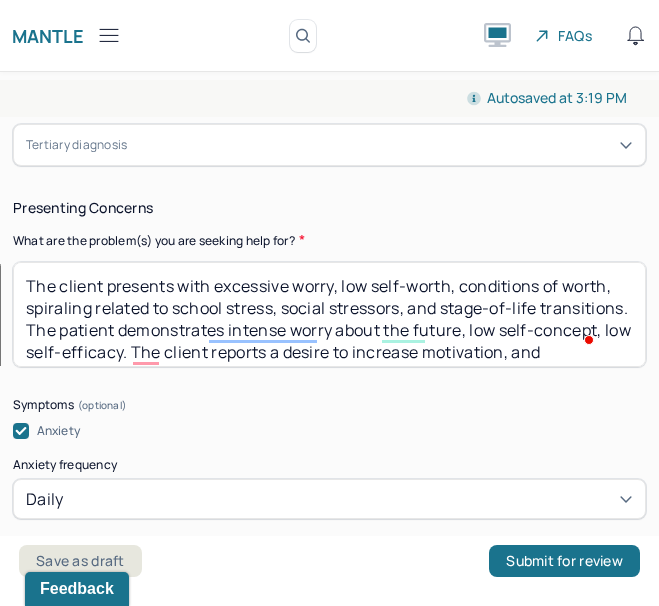 click on "The client presents with excessive worry, low self-worth, conditions of worth, spiraling related to school stress, social stressors, and stage-of-life transitions. The patient demonstrates intense worry about the future, low self-concept, low self-efficacy. The client reports a desire to increase motivation, and consistency with their endeavors and reports the desire to be a better student and person. The client reports struggling with sustained focus, and reports low mood and worry greatly impact their goal attainment and consistency. The client presents with all-or-nothing thinking, magical thinking, excessive worry, and anxious thoughts surrounding her college ambitions, and waiting for updates from her recruiters." at bounding box center [329, 314] 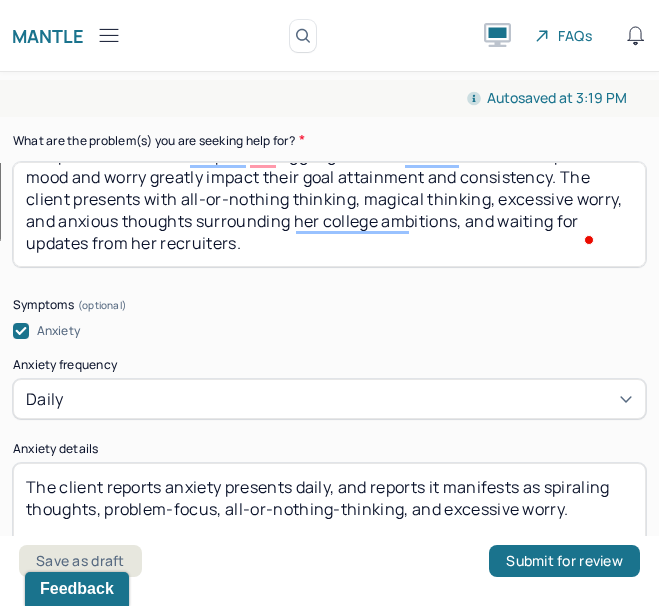 drag, startPoint x: 340, startPoint y: 181, endPoint x: 439, endPoint y: 285, distance: 143.58621 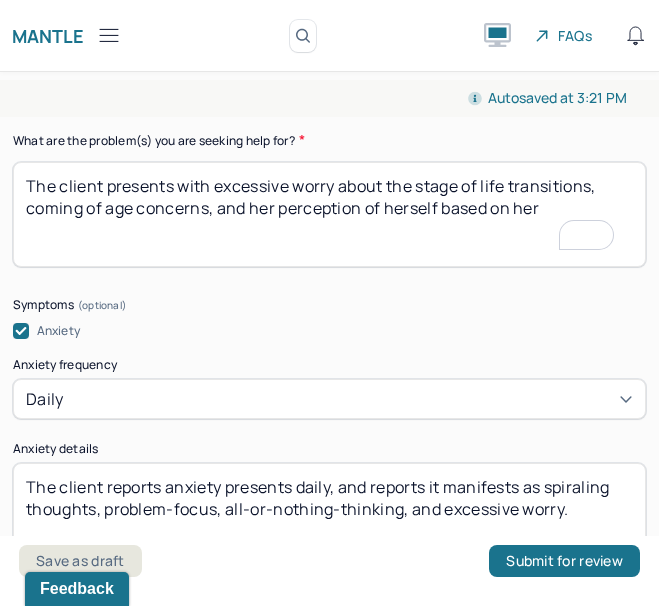 click on "The client presents with excessive worry about the stage of life transitions, coming of age concerns and her perception of herself based on her" at bounding box center (329, 214) 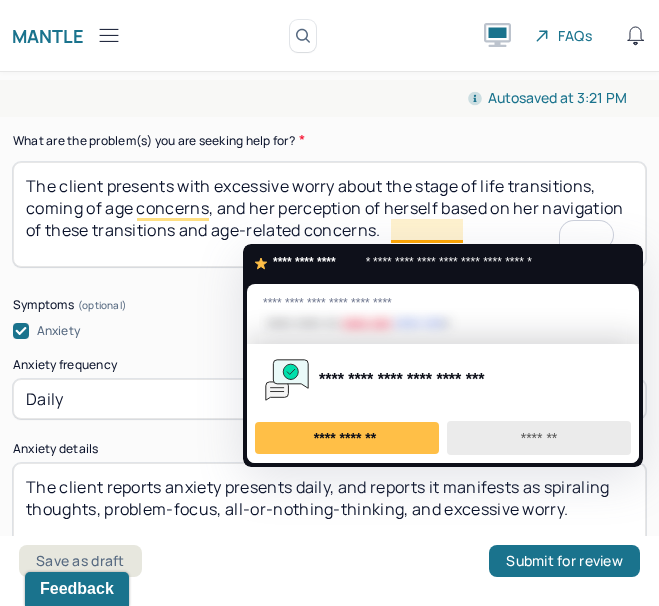 click on "*******" at bounding box center [539, 438] 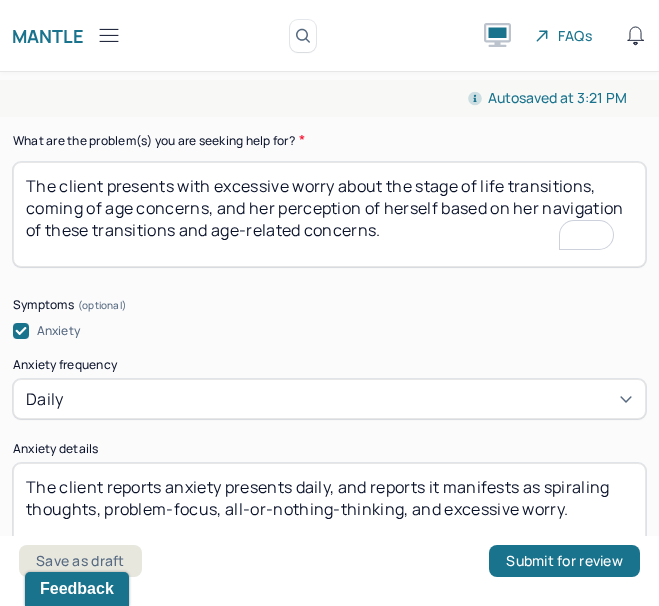 scroll, scrollTop: 1290, scrollLeft: 0, axis: vertical 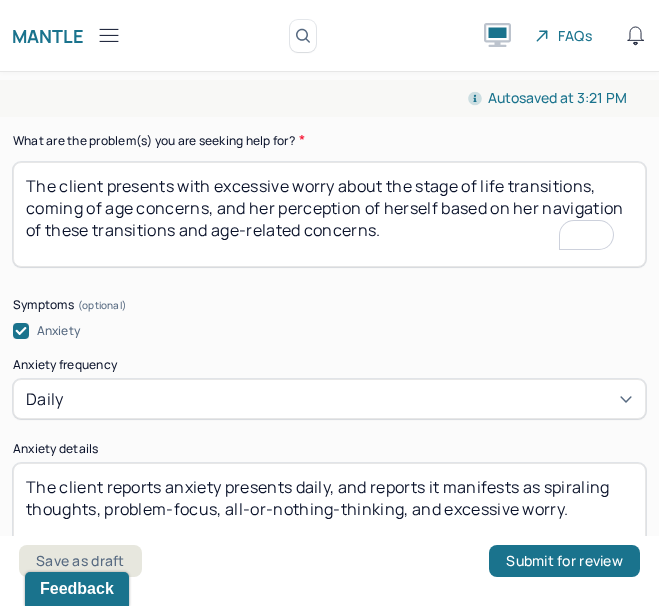 click on "The client presents with excessive worry about the stage of life transitions, coming of age concerns, and her perception of herself based on her navigation of these transitions and age-related concerns." at bounding box center (329, 214) 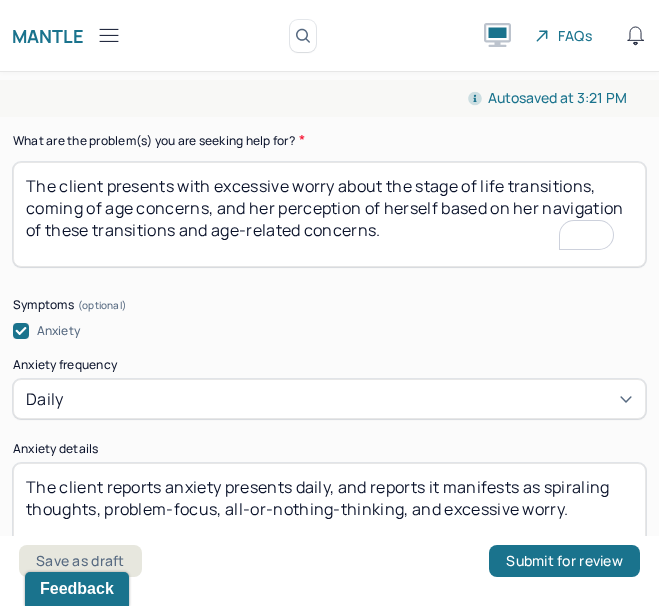 scroll, scrollTop: 1349, scrollLeft: 0, axis: vertical 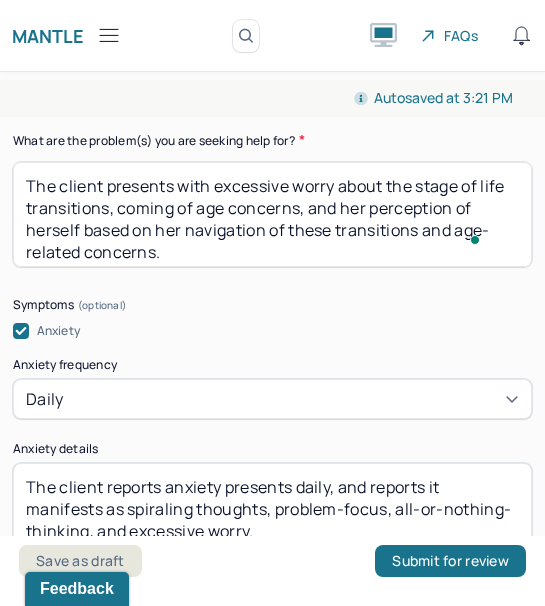 click on "The client presents with excessive worry about the stage of life transitions, coming of age concerns, and her perception of herself based on her navigation of these transitions and age-related concerns." at bounding box center [272, 214] 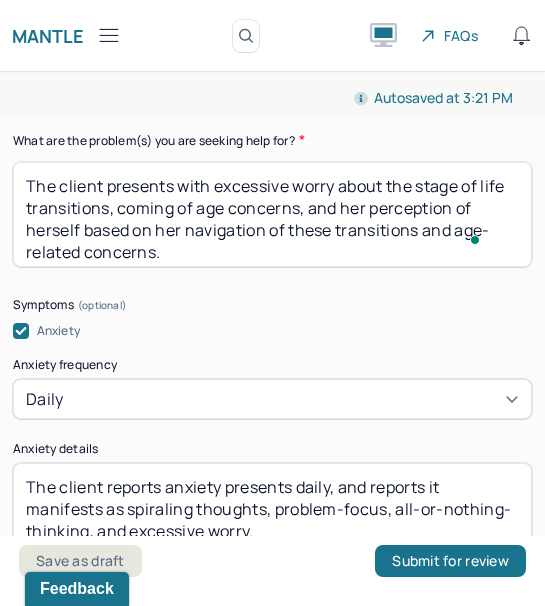 scroll, scrollTop: 5, scrollLeft: 0, axis: vertical 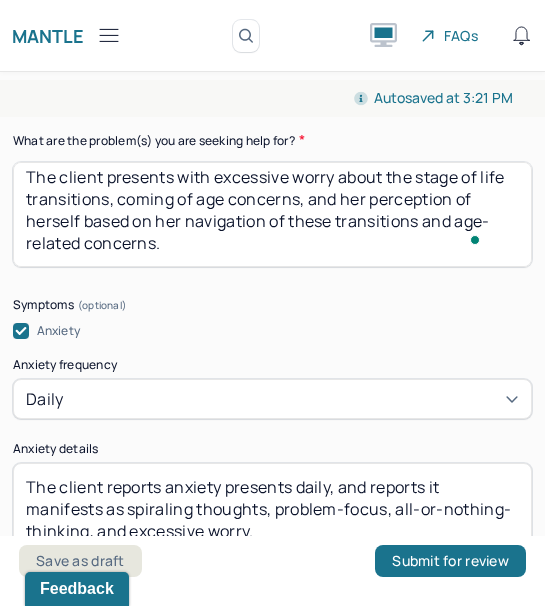 click on "Symptoms" at bounding box center [272, 305] 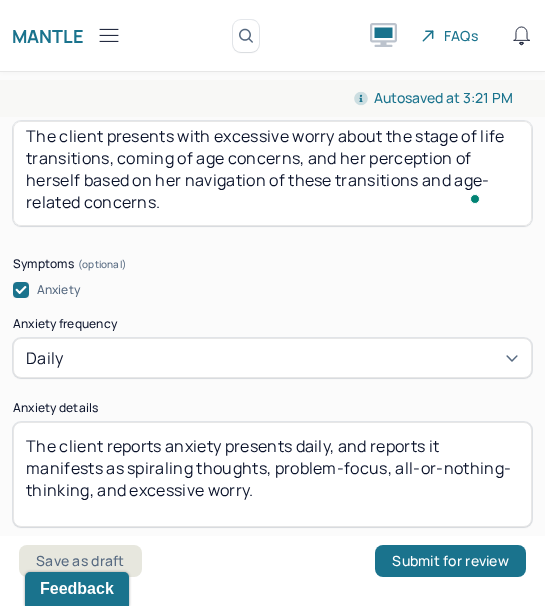scroll, scrollTop: 1480, scrollLeft: 0, axis: vertical 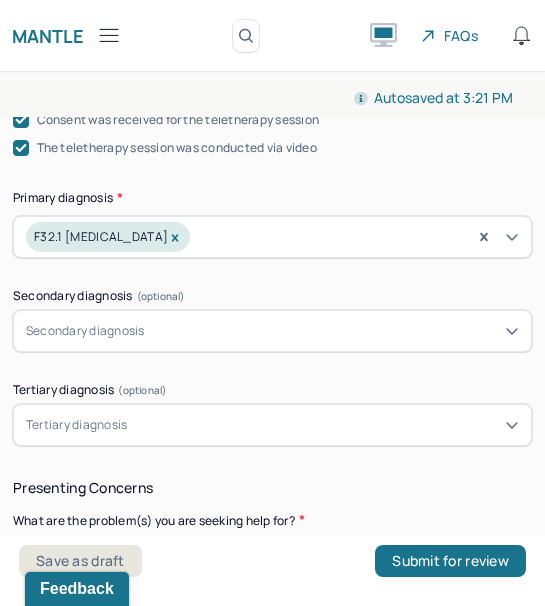click on "Appointment location * Teletherapy Client Teletherapy Location Home Office Other Provider Teletherapy Location Home Office Other Consent was received for the teletherapy session The teletherapy session was conducted via video Primary diagnosis * F32.1 MAJOR DEPRESSIVE DISORDER, SINGLE EPISODE, MODERATE Secondary diagnosis (optional) Secondary diagnosis Tertiary diagnosis (optional) Tertiary diagnosis Presenting Concerns What are the problem(s) you are seeking help for? The client presents with excessive worry about the stage of life transitions, coming of age concerns, and her perception of herself based on her navigation of these transitions and age-related concerns.  Symptoms Anxiety Anxiety frequency Daily Anxiety details  The client reports anxiety presents daily, and reports it manifests as spiraling thoughts, problem-focus, all-or-nothing-thinking, and excessive worry. Panic attacks Depression Depression frequency Weekly Depression details Easily distracted Impulsive Paranoia Alcohol Anger outburst * *" at bounding box center [272, 994] 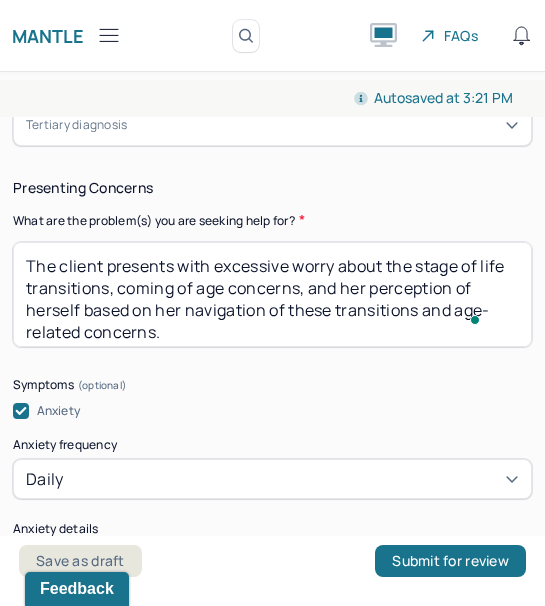 click on "The client presents with excessive worry about the stage of life transitions, coming of age concerns, and her perception of herself based on her navigation of these transitions and age-related concerns." at bounding box center (272, 294) 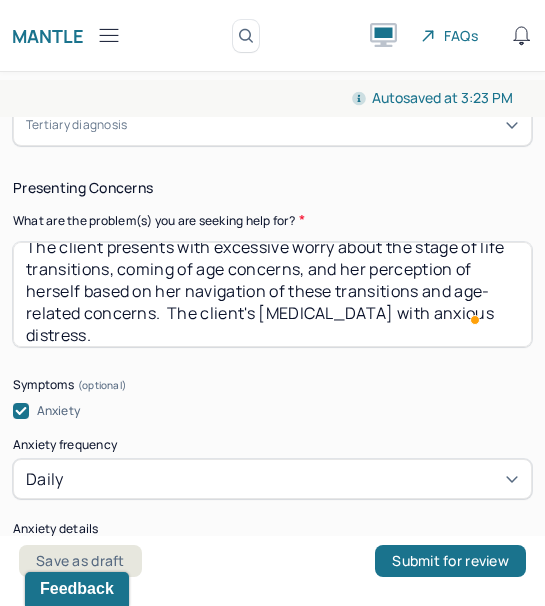 type on "The client presents with excessive worry about the stage of life transitions, coming of age concerns, and her perception of herself based on her navigation of these transitions and age-related concerns.  The client's depression with anxious distress." 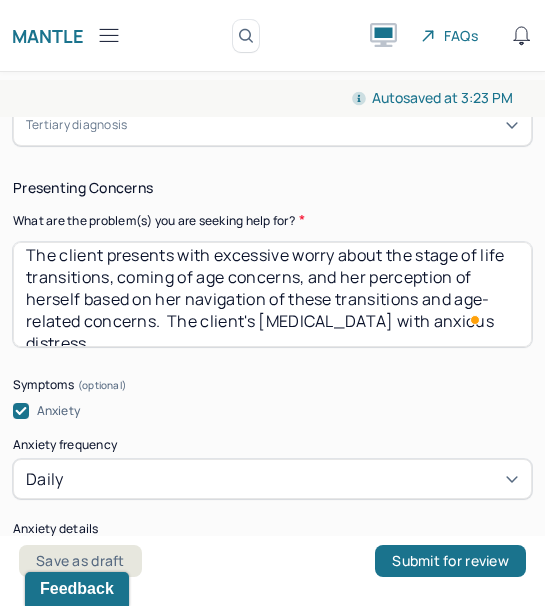 scroll, scrollTop: 8, scrollLeft: 0, axis: vertical 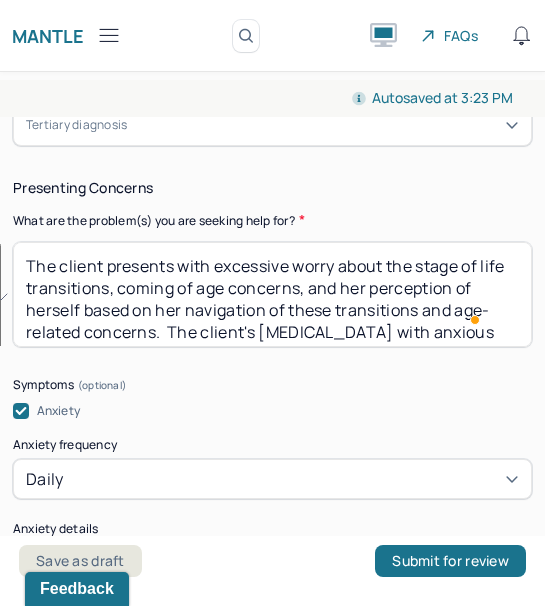 drag, startPoint x: 129, startPoint y: 323, endPoint x: 98, endPoint y: 250, distance: 79.30952 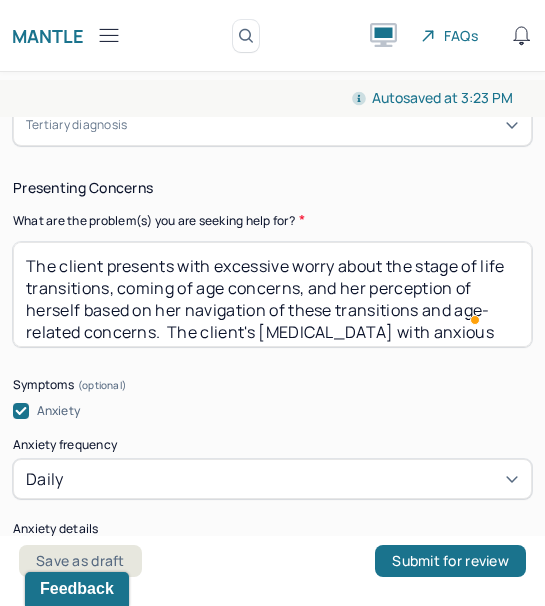 click on "The client presents with excessive worry about the stage of life transitions, coming of age concerns, and her perception of herself based on her navigation of these transitions and age-related concerns.  The client's depression with anxious distress." at bounding box center (272, 294) 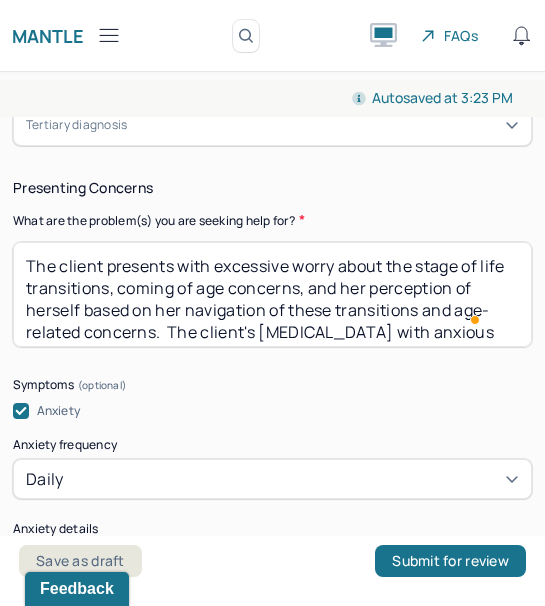 click on "The client presents with excessive worry about the stage of life transitions, coming of age concerns, and her perception of herself based on her navigation of these transitions and age-related concerns.  The client's depression with anxious distress." at bounding box center [272, 294] 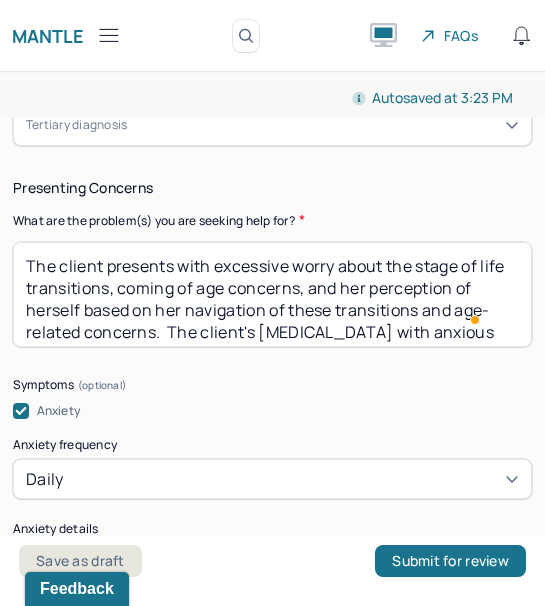 click on "The client presents with excessive worry about the stage of life transitions, coming of age concerns, and her perception of herself based on her navigation of these transitions and age-related concerns.  The client's depression with anxious distress." at bounding box center [272, 294] 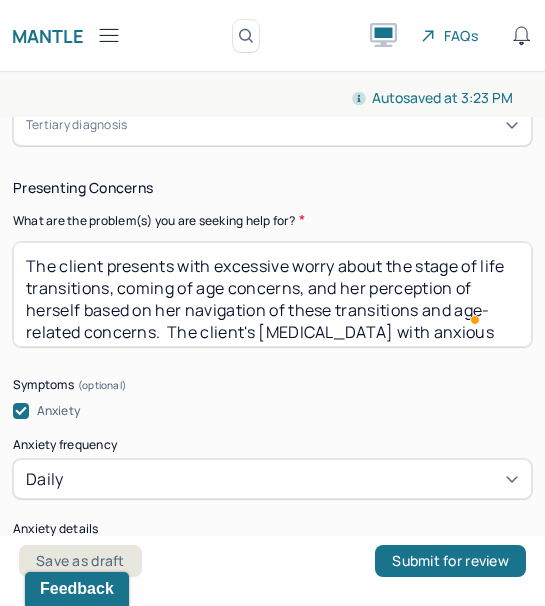 click on "The client presents with excessive worry about the stage of life transitions, coming of age concerns, and her perception of herself based on her navigation of these transitions and age-related concerns.  The client's depression with anxious distress." at bounding box center [272, 294] 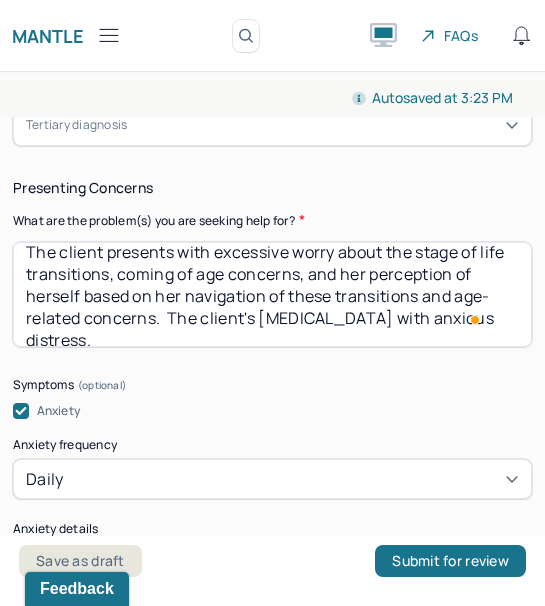 scroll, scrollTop: 29, scrollLeft: 0, axis: vertical 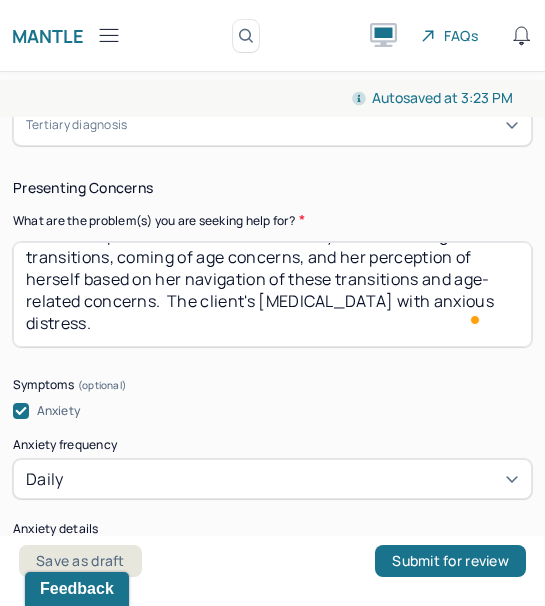 click on "The client presents with excessive worry about the stage of life transitions, coming of age concerns, and her perception of herself based on her navigation of these transitions and age-related concerns.  The client's depression with anxious distress." at bounding box center [272, 294] 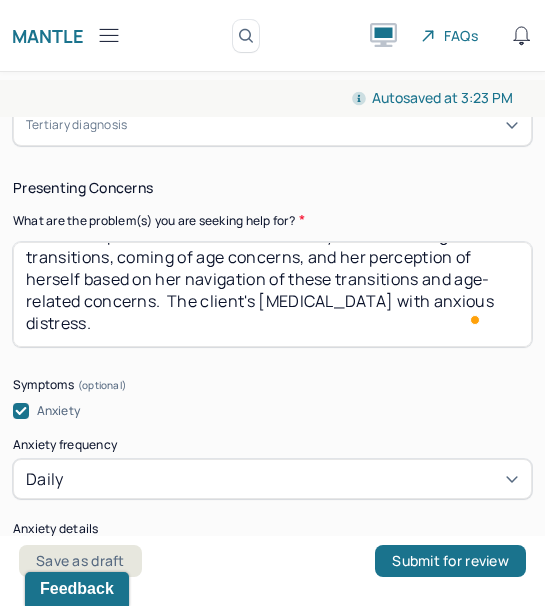 scroll, scrollTop: 1238, scrollLeft: 0, axis: vertical 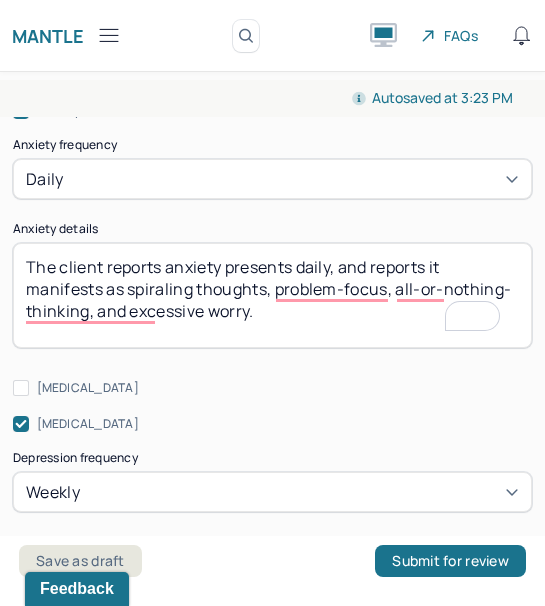click on "The client reports anxiety presents daily, and reports it manifests as spiraling thoughts, problem-focus, all-or-nothing-thinking, and excessive worry." at bounding box center [272, 295] 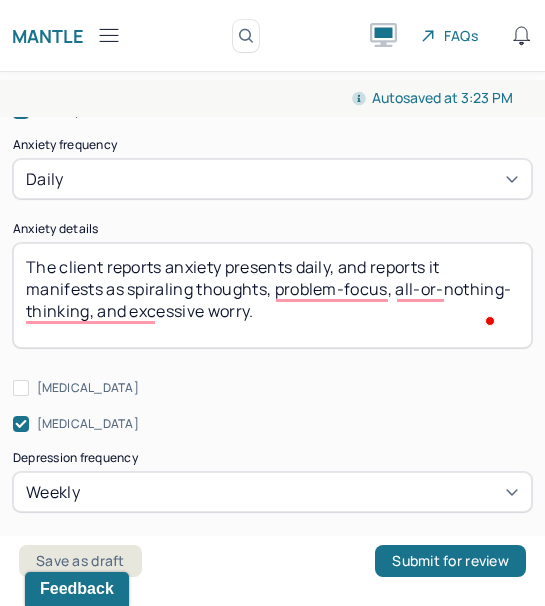 click on "The client reports anxiety presents daily, and reports it manifests as spiraling thoughts, problem-focus, all-or-nothing-thinking, and excessive worry." at bounding box center [272, 295] 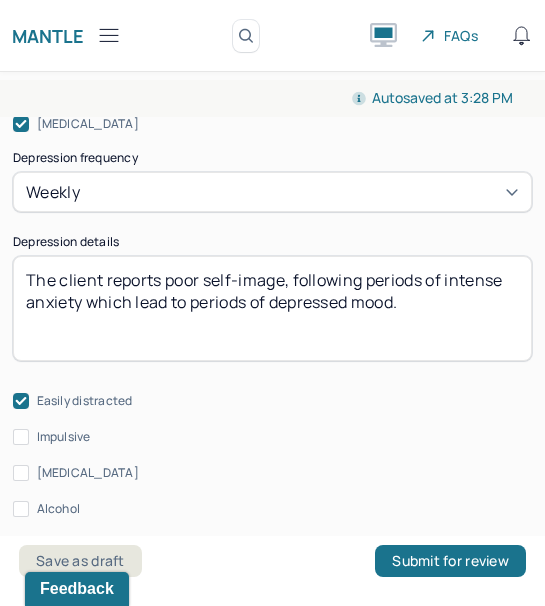 type on "The client reports anxiety presents daily, and reports it manifests as spiraling thoughts, problem-focus, all-or-nothing-thinking, and excessive worry. The client's depression presents with anxious distress." 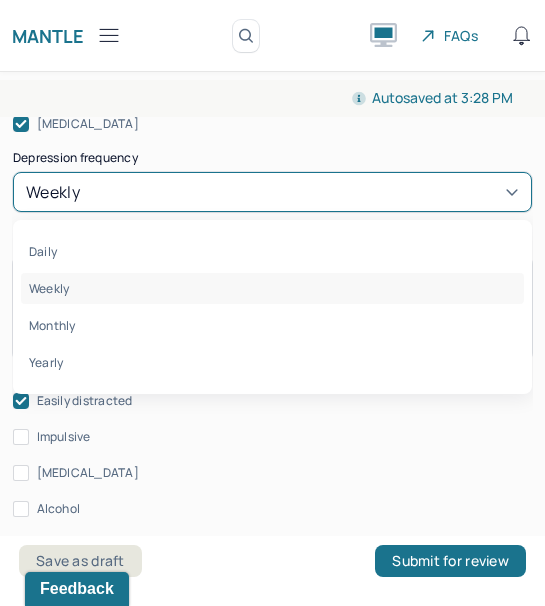 drag, startPoint x: 184, startPoint y: 188, endPoint x: 179, endPoint y: 200, distance: 13 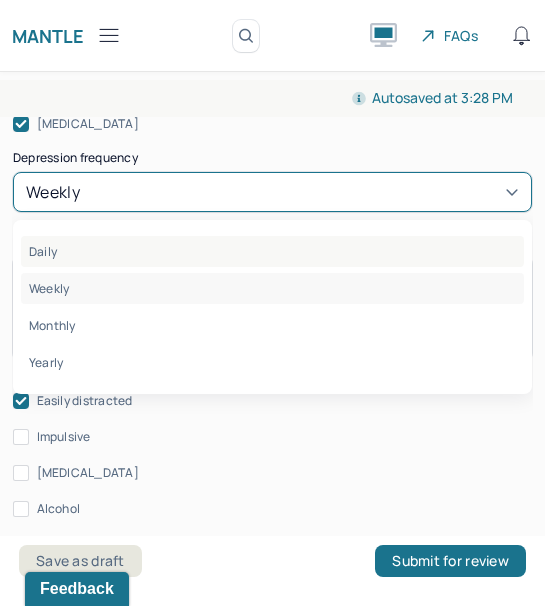 click on "Daily" at bounding box center (272, 251) 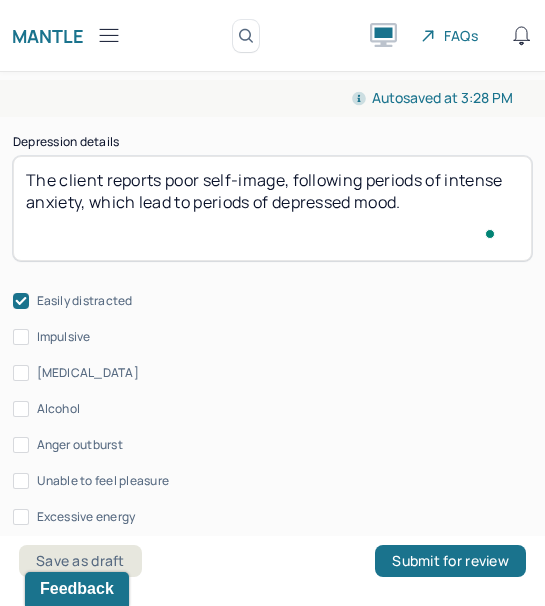 drag, startPoint x: 369, startPoint y: 179, endPoint x: 296, endPoint y: 179, distance: 73 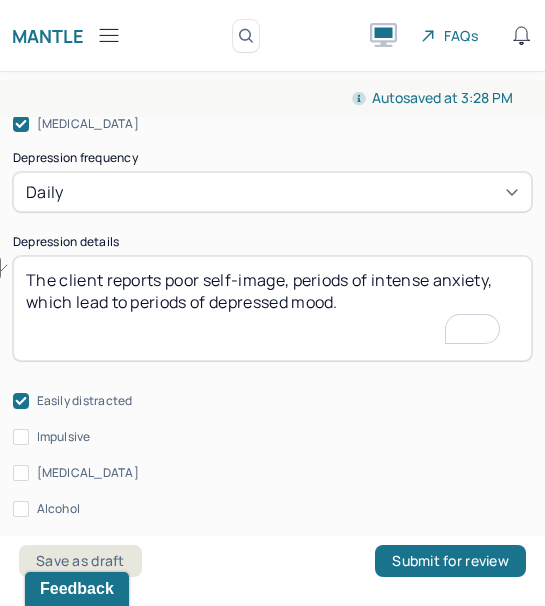drag, startPoint x: 376, startPoint y: 280, endPoint x: 493, endPoint y: 277, distance: 117.03845 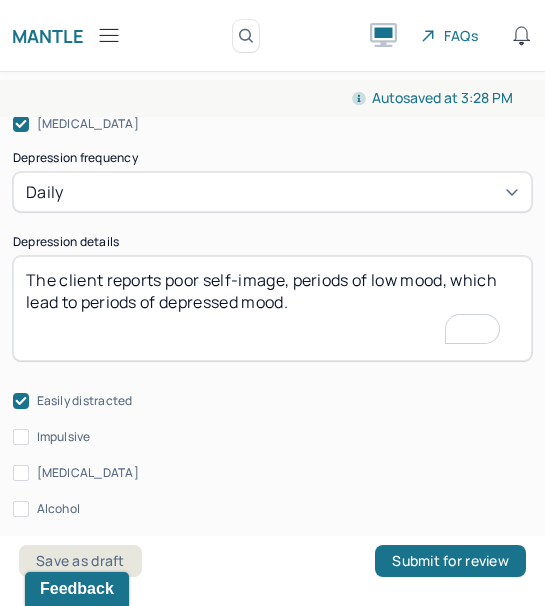 click on "The client reports poor self-image, periods of low mood, which lead to periods of depressed mood." at bounding box center (272, 308) 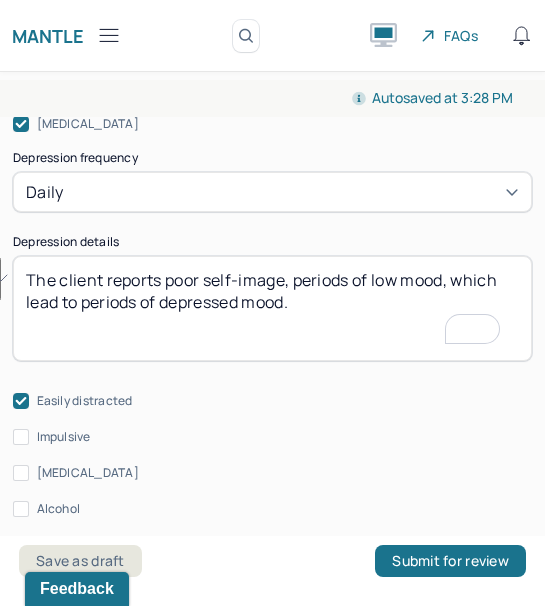 drag, startPoint x: 313, startPoint y: 310, endPoint x: 458, endPoint y: 290, distance: 146.37282 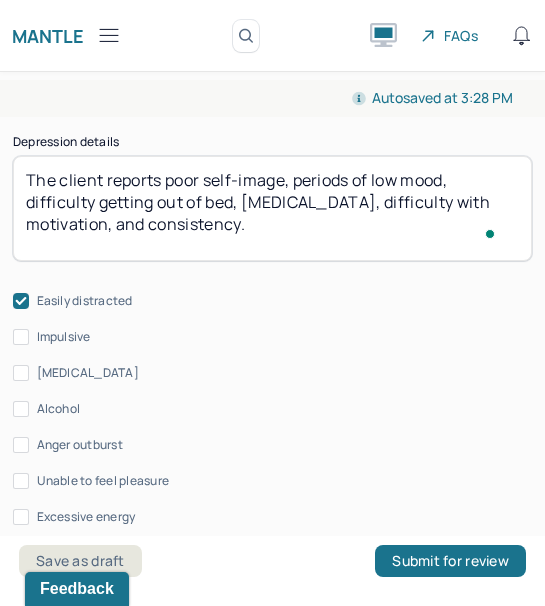 click on "The client reports poor self-image, periods of low mood, difficulty getting out of bed, hypersomnia, difficulty with motivation, and consistency." at bounding box center (272, 208) 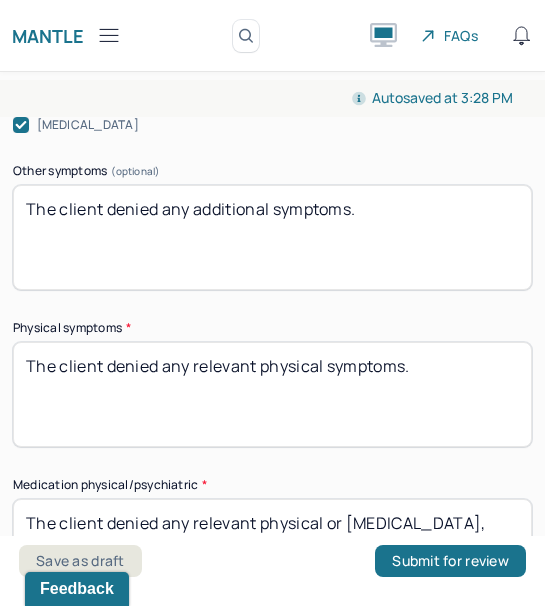type on "The client reports poor self-image, periods of low mood, difficulty getting out of bed, hypersomnia, difficulty with motivation, and consistency." 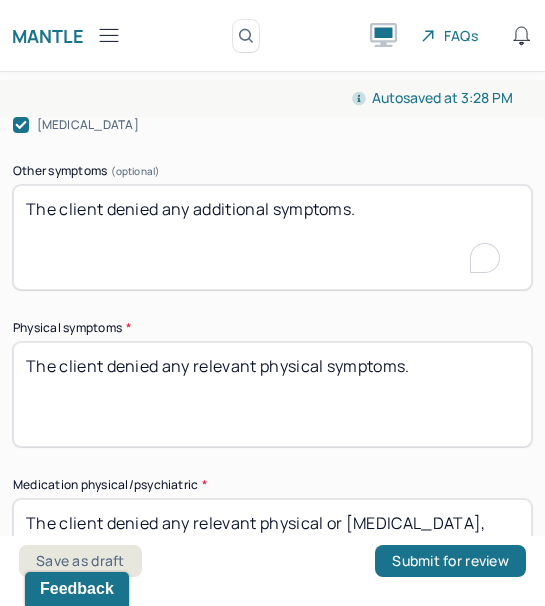 click on "The client denied any additional symptoms." at bounding box center (272, 237) 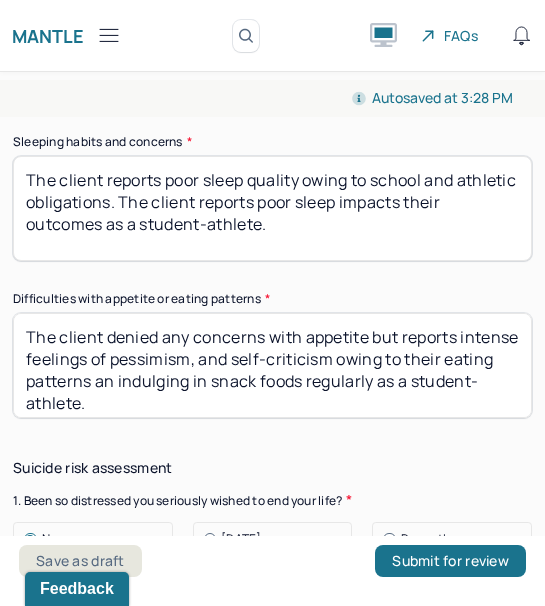 click on "The client reports poor sleep quality owing to school and athletic obligations. The client reports poor sleep impacts their outcomes as a student-athlete." at bounding box center (272, 208) 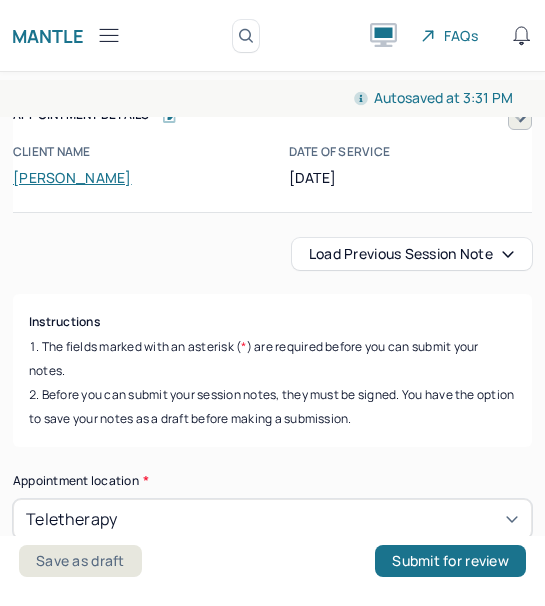 scroll, scrollTop: 0, scrollLeft: 0, axis: both 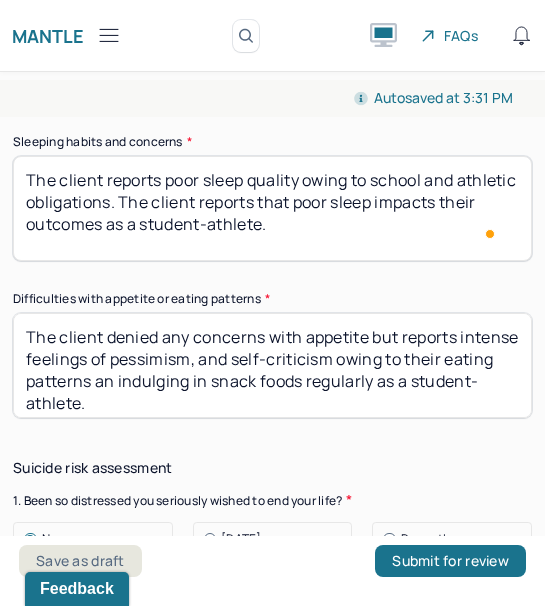 click on "The client reports poor sleep quality owing to school and athletic obligations. The client reports that poor sleep impacts their outcomes as a student-athlete." at bounding box center [272, 208] 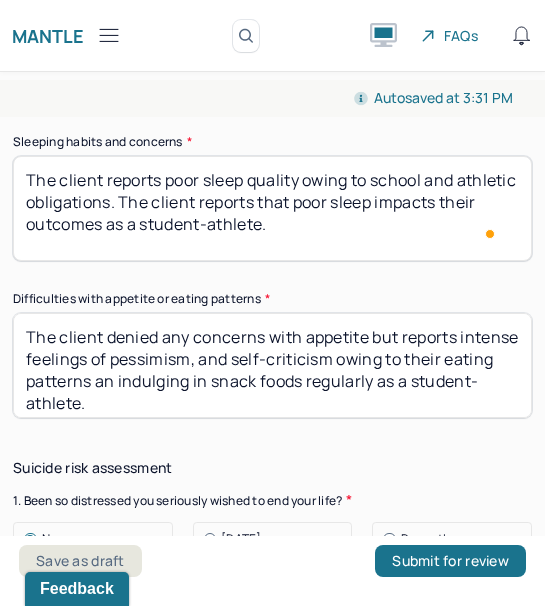 click on "The client reports poor sleep quality owing to school and athletic obligations. The client reports that poor sleep impacts their outcomes as a student-athlete." at bounding box center [272, 208] 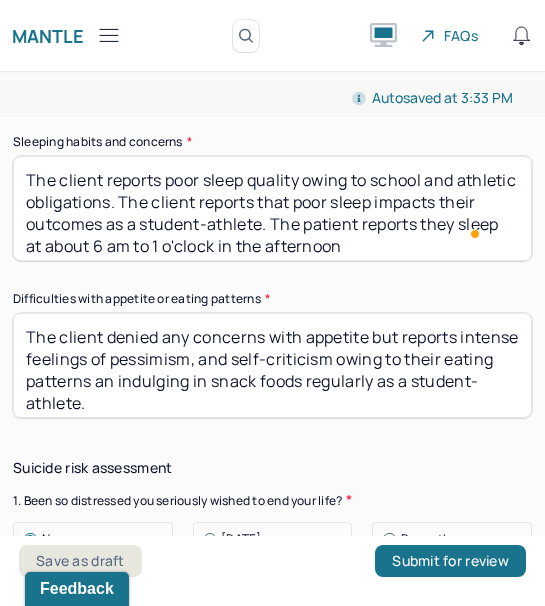 scroll, scrollTop: 19, scrollLeft: 0, axis: vertical 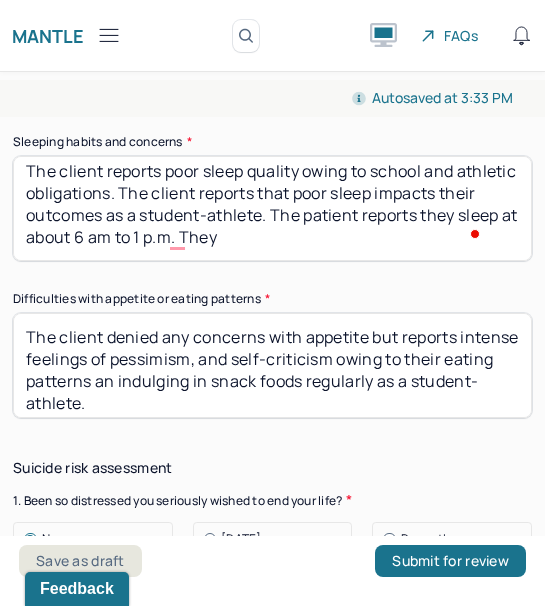 click on "The client reports poor sleep quality owing to school and athletic obligations. The client reports that poor sleep impacts their outcomes as a student-athlete. The patient reports they sleep  at about 6 am to 1 p.m. They" at bounding box center [272, 208] 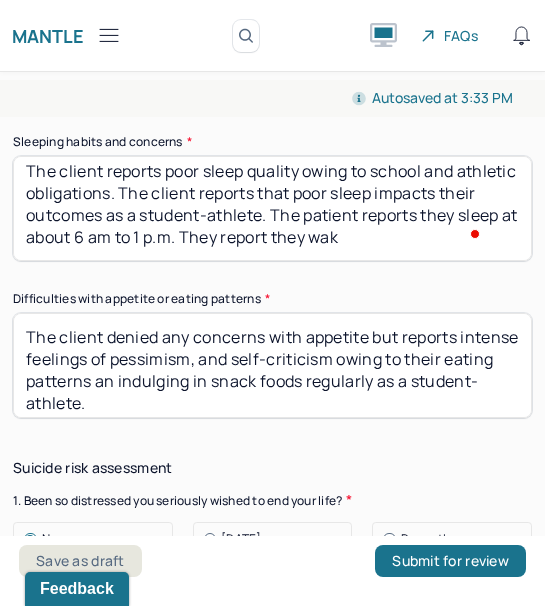 scroll, scrollTop: 19, scrollLeft: 0, axis: vertical 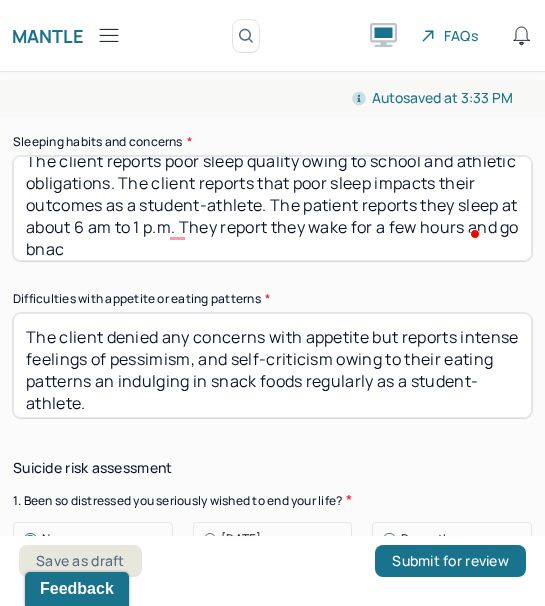 type on "The client reports poor sleep quality owing to school and athletic obligations. The client reports that poor sleep impacts their outcomes as a student-athlete. The patient reports they sleep at about 6 am to 1 p.m. They report they wake for a few hours and go bnac" 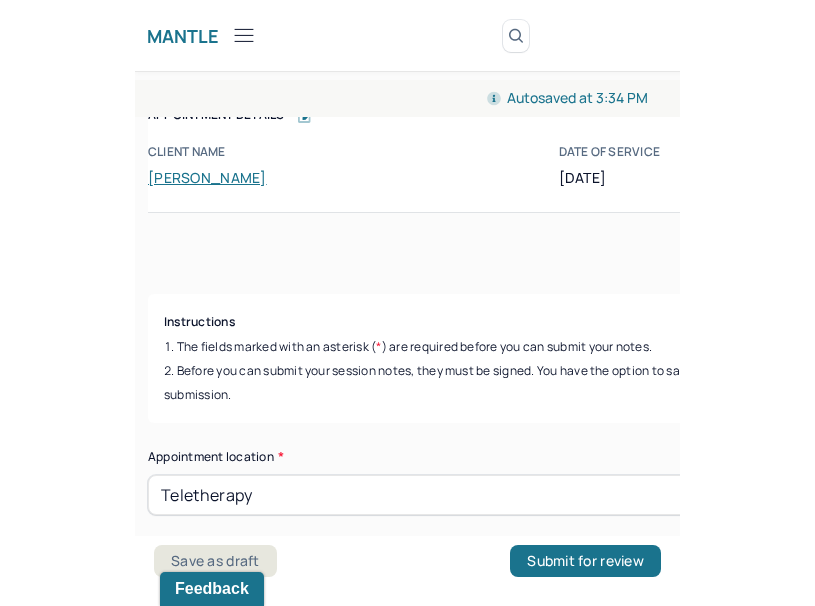 scroll, scrollTop: 0, scrollLeft: 0, axis: both 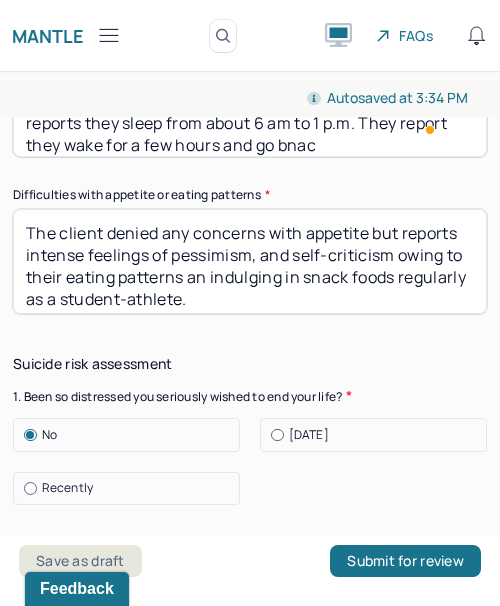 type on "The client reports poor sleep quality owing to school and athletic obligations. The client reports that poor sleep impacts their outcomes as a student-athlete. The patient reports they sleep from about 6 am to 1 p.m. They report they wake for a few hours and go bnac" 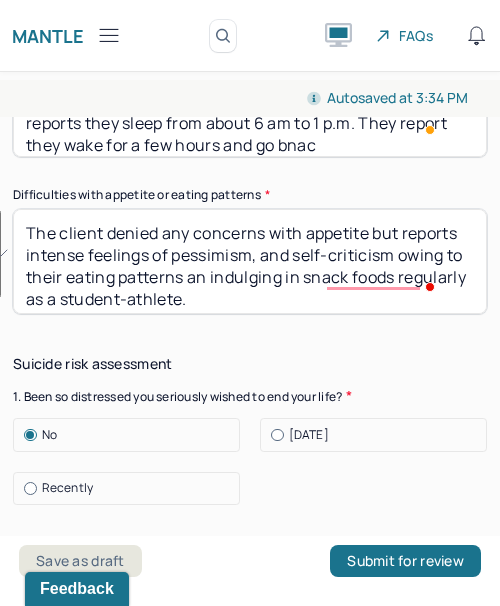 drag, startPoint x: 380, startPoint y: 301, endPoint x: 108, endPoint y: 234, distance: 280.13034 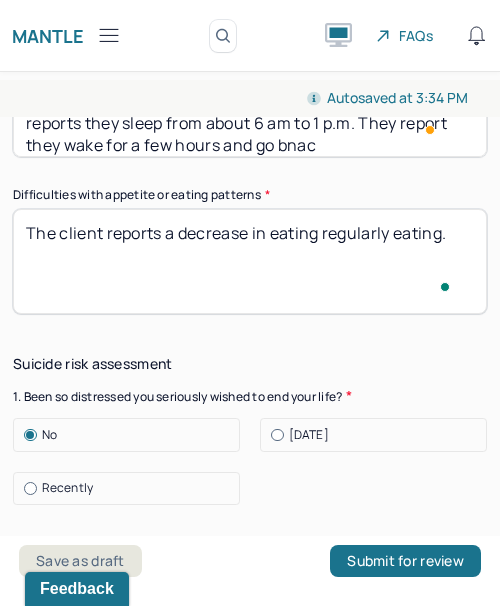 type on "The client reports a decrease in eating regularly eating." 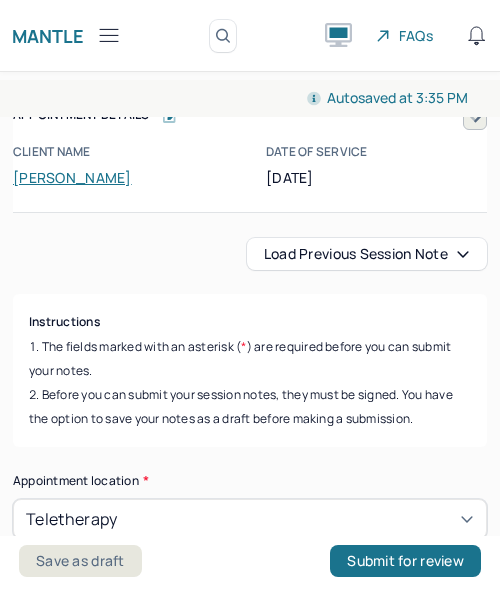 scroll, scrollTop: 0, scrollLeft: 0, axis: both 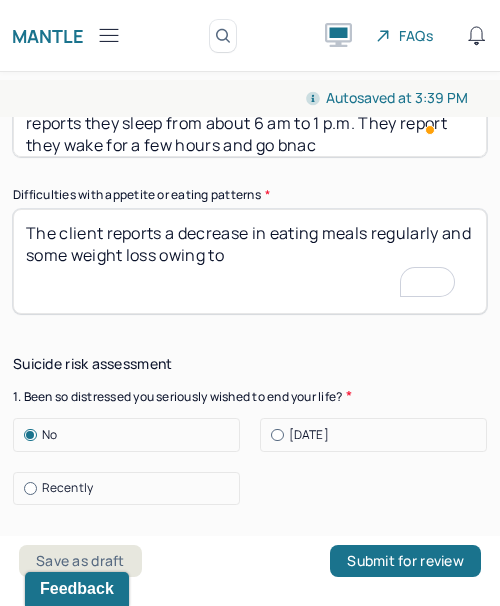 click on "The client reports a decrease in eating meals regularly and some weightloss owing to" at bounding box center (250, 261) 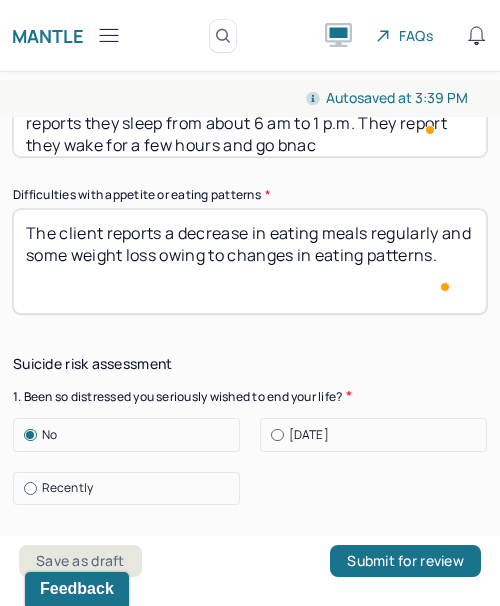 scroll, scrollTop: 3047, scrollLeft: 0, axis: vertical 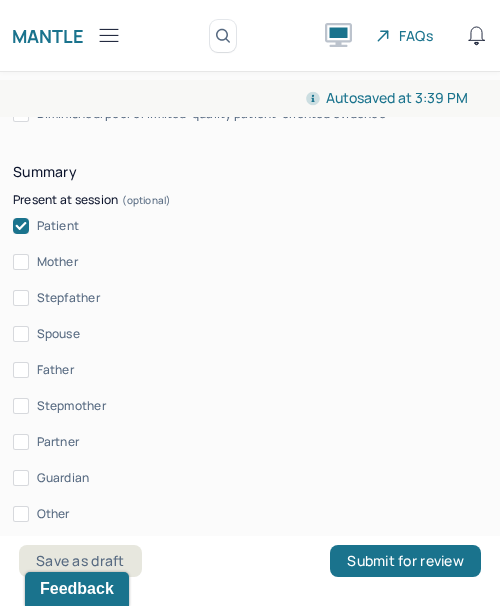 type on "The client reports a decrease in eating meals regularly and some weight loss owing to changes in eating patterns." 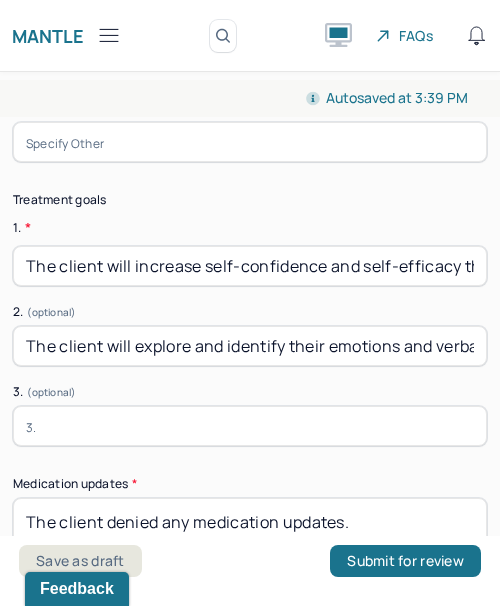 click on "The client will increase self-confidence and self-efficacy through growth-oriented risk taking, and reframing of thoughts to minimize disqualification of the positives" at bounding box center (250, 266) 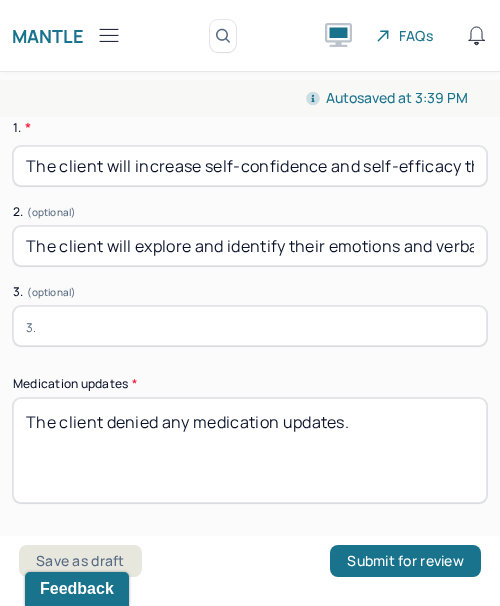 click at bounding box center (250, 326) 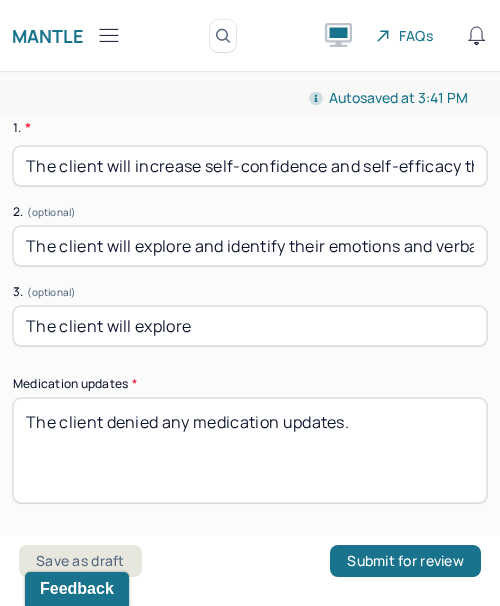 type on "The client will explore" 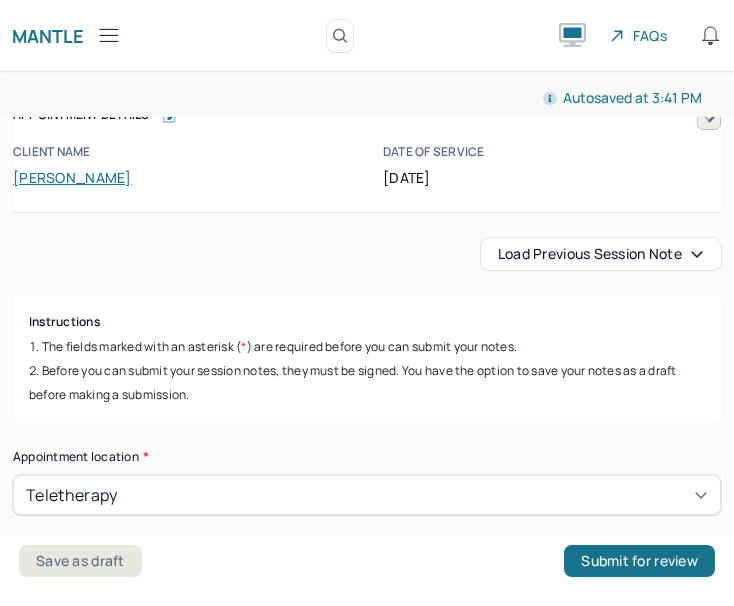 scroll, scrollTop: 0, scrollLeft: 0, axis: both 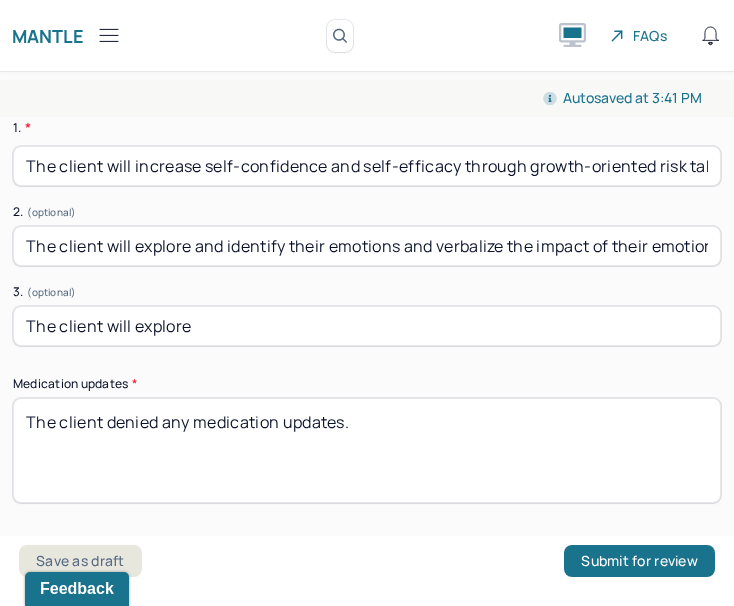 drag, startPoint x: 205, startPoint y: 325, endPoint x: -71, endPoint y: 295, distance: 277.62564 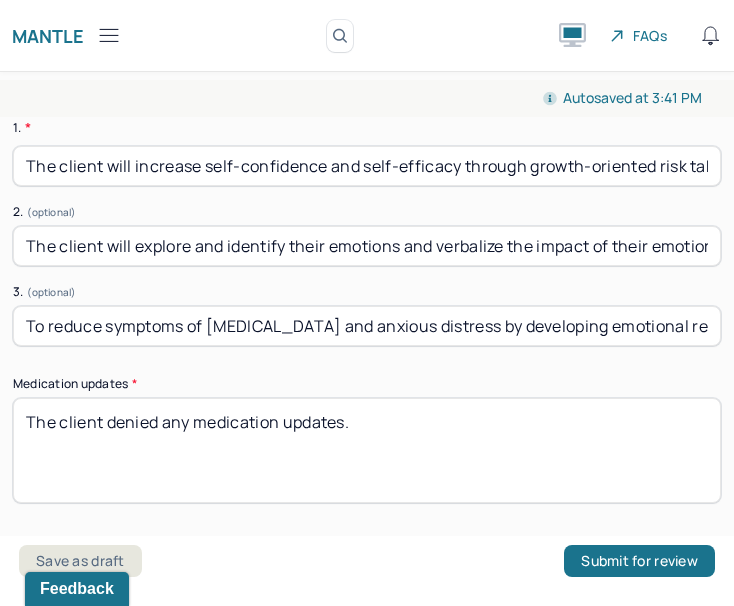 scroll, scrollTop: 0, scrollLeft: 689, axis: horizontal 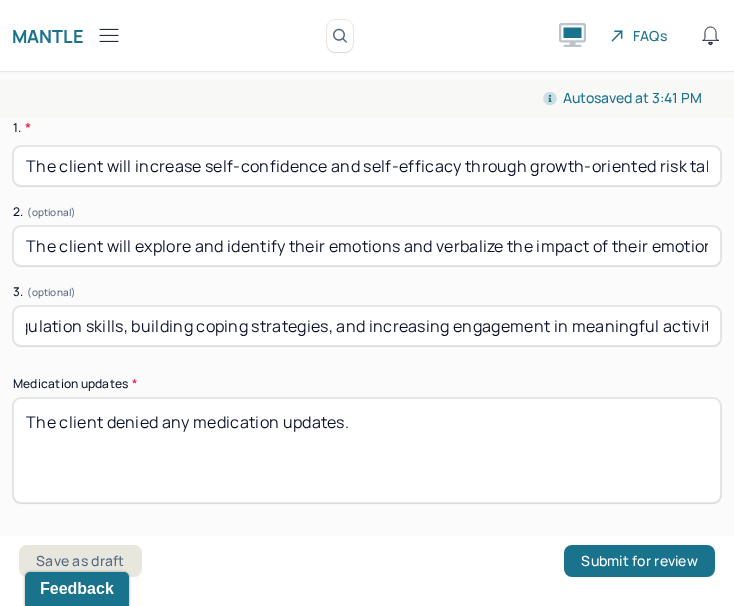 type on "To reduce symptoms of [MEDICAL_DATA] and anxious distress by developing emotional regulation skills, building coping strategies, and increasing engagement in meaningful activities." 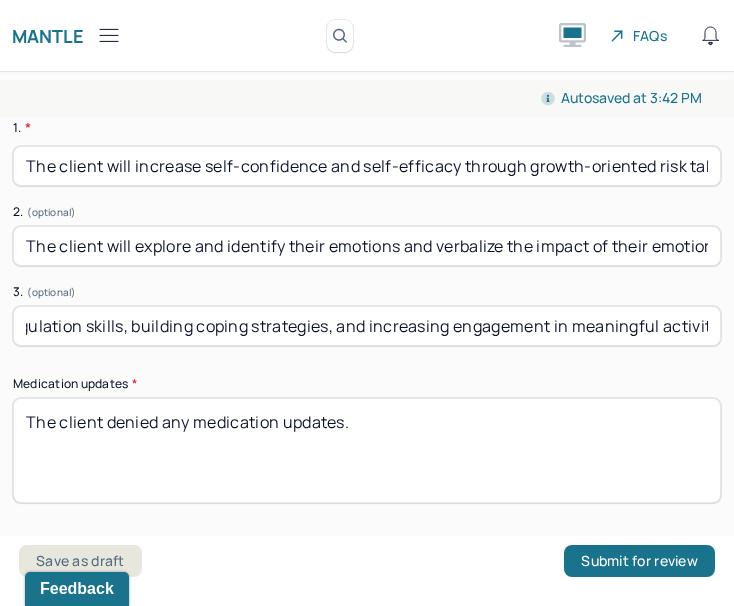 scroll, scrollTop: 0, scrollLeft: 0, axis: both 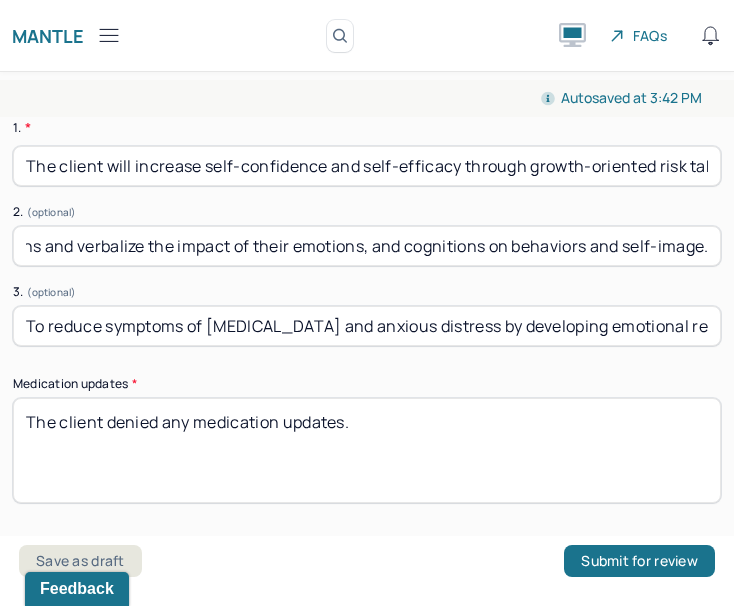 drag, startPoint x: 199, startPoint y: 257, endPoint x: 770, endPoint y: 327, distance: 575.2747 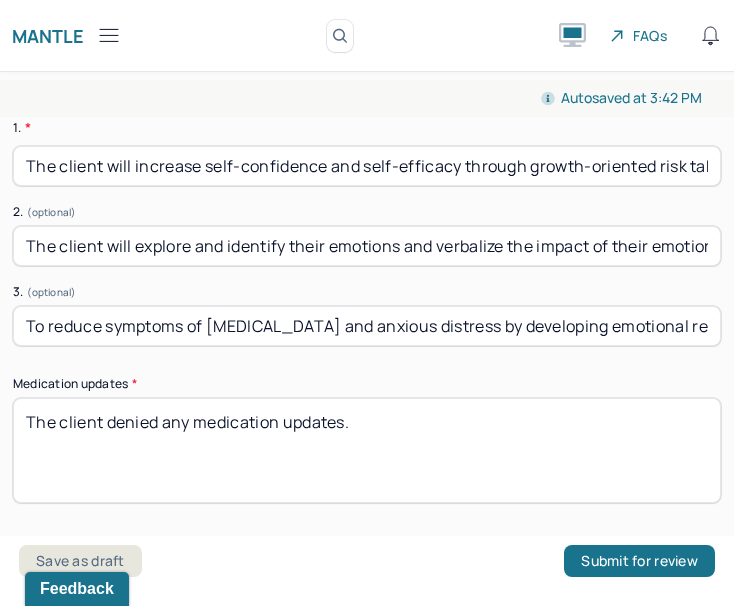 drag, startPoint x: 701, startPoint y: 245, endPoint x: -77, endPoint y: 221, distance: 778.3701 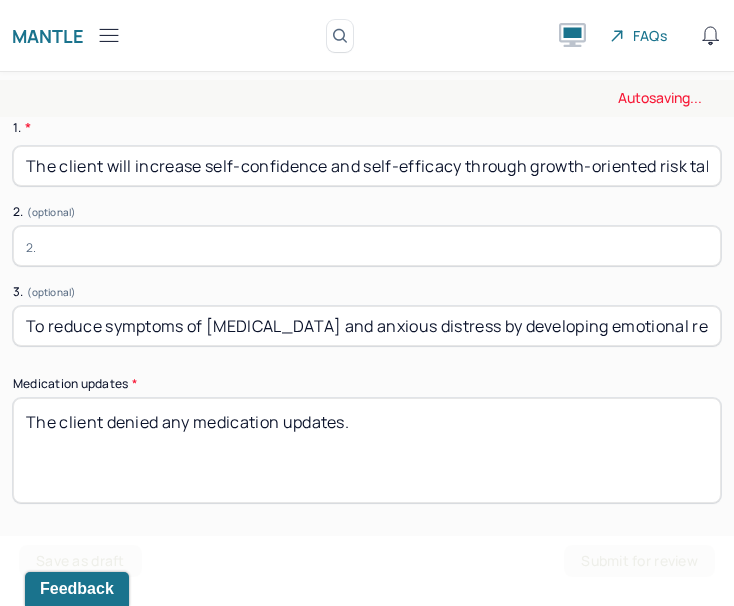 type 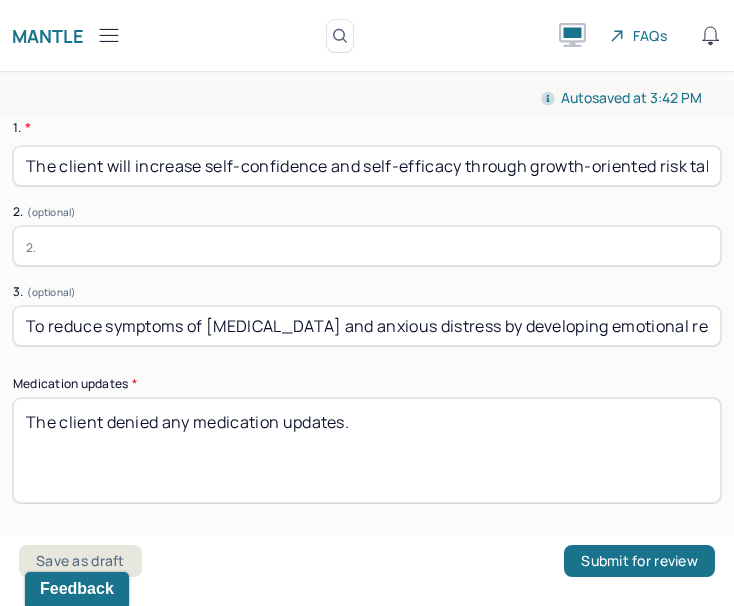 scroll, scrollTop: 0, scrollLeft: 690, axis: horizontal 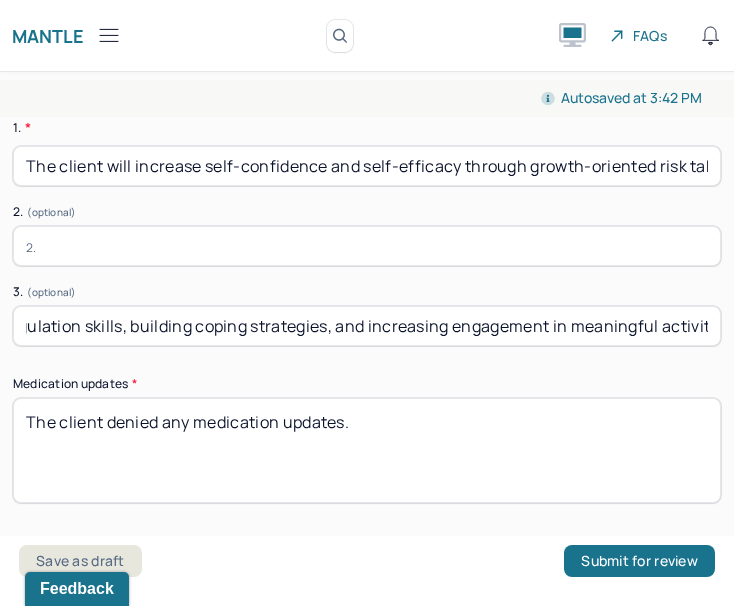 drag, startPoint x: 22, startPoint y: 326, endPoint x: 1084, endPoint y: 465, distance: 1071.0579 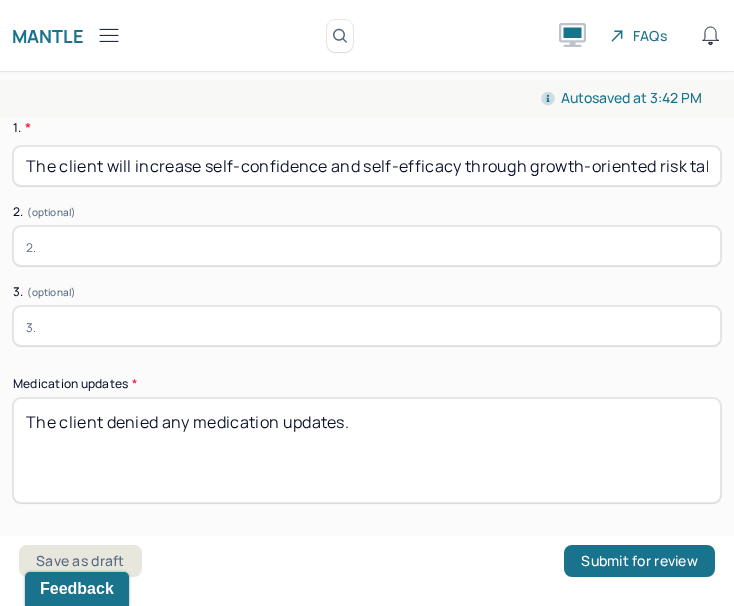 scroll, scrollTop: 0, scrollLeft: 0, axis: both 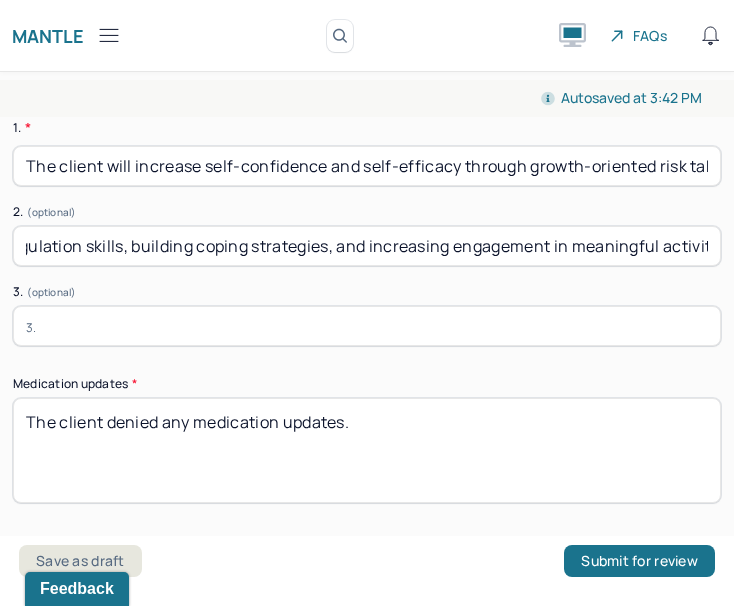type on "To reduce symptoms of depression and anxious distress by developing emotional regulation skills, building coping strategies, and increasing engagement in meaningful activities." 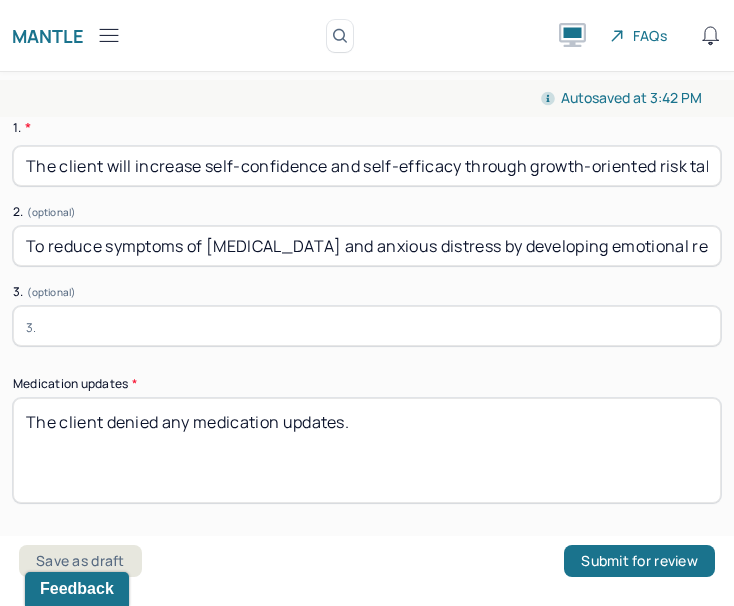 click at bounding box center [367, 326] 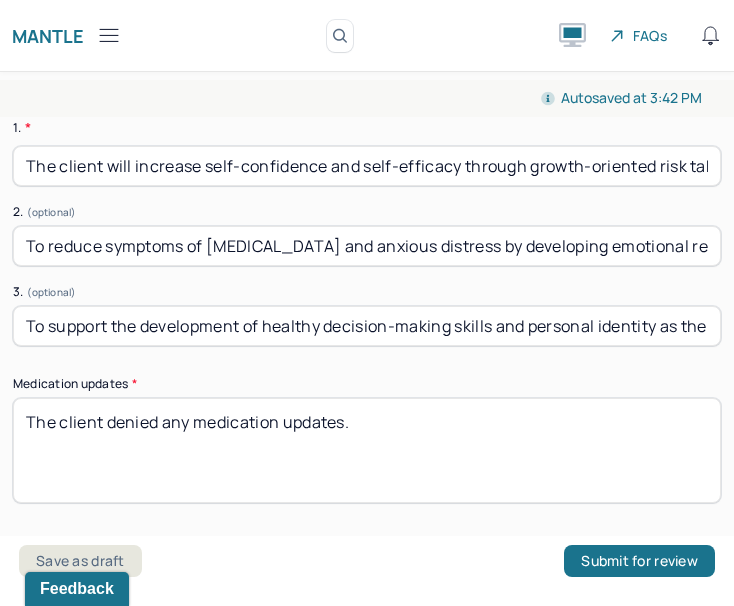 scroll, scrollTop: 0, scrollLeft: 382, axis: horizontal 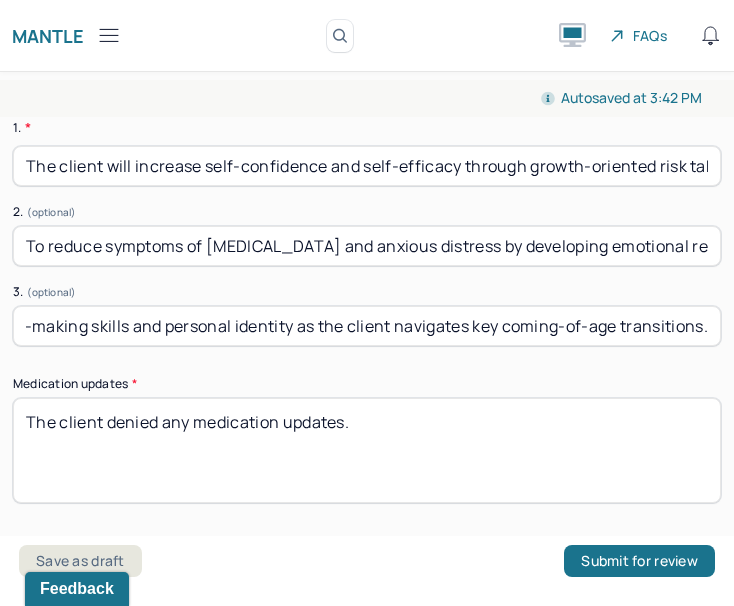 type on "To support the development of healthy decision-making skills and personal identity as the client navigates key coming-of-age transitions." 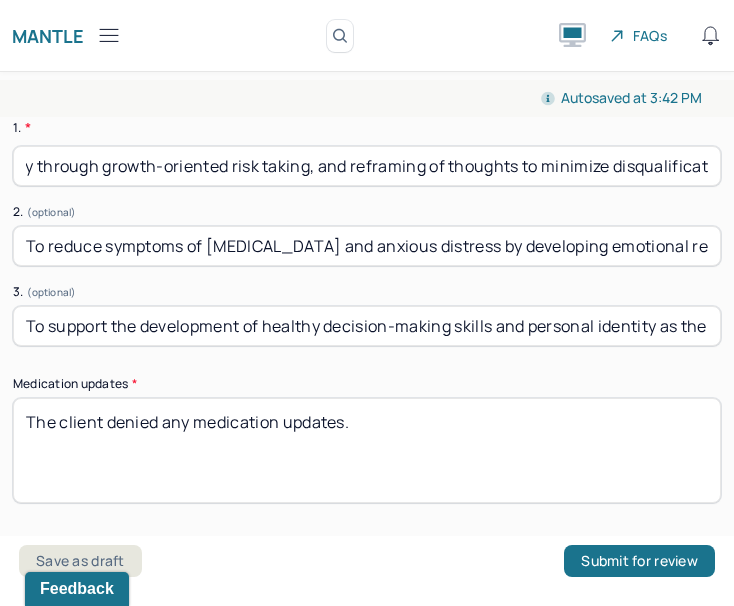 scroll, scrollTop: 0, scrollLeft: 586, axis: horizontal 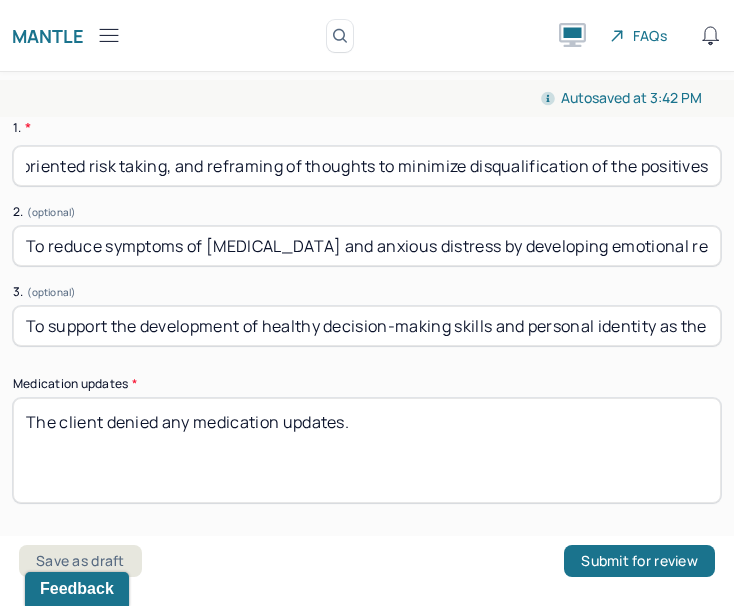 drag, startPoint x: 215, startPoint y: 175, endPoint x: 692, endPoint y: 193, distance: 477.3395 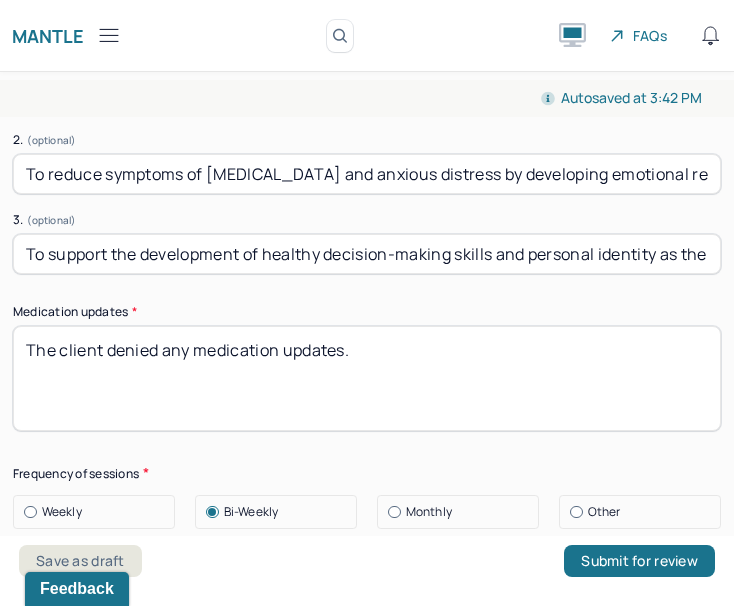 scroll, scrollTop: 6055, scrollLeft: 0, axis: vertical 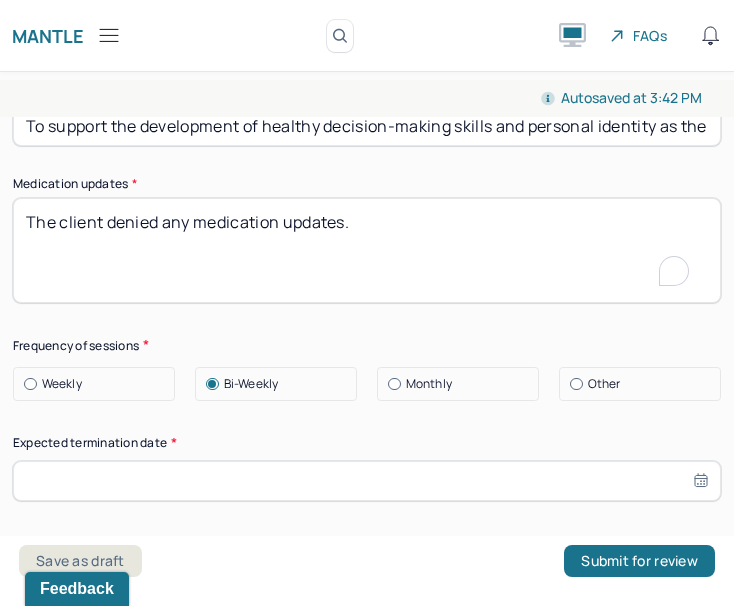 click on "The client denied any medication updates." at bounding box center [367, 250] 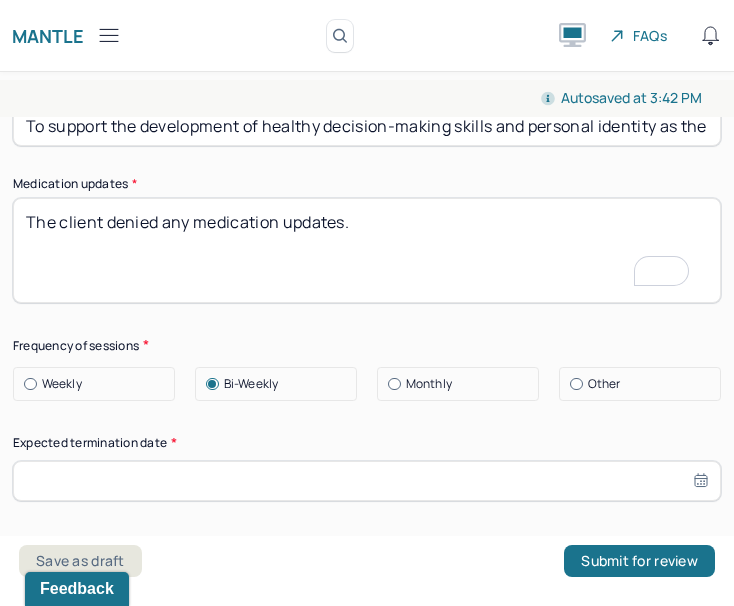 scroll, scrollTop: 6177, scrollLeft: 0, axis: vertical 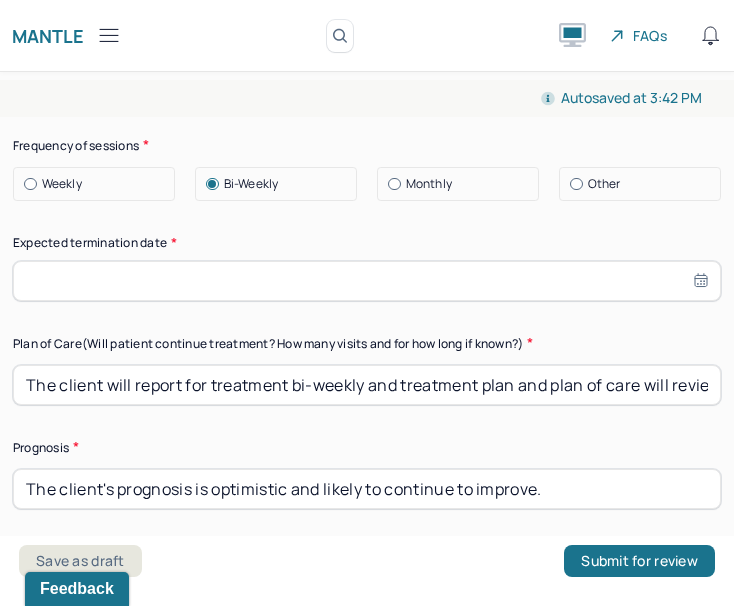 click at bounding box center (367, 281) 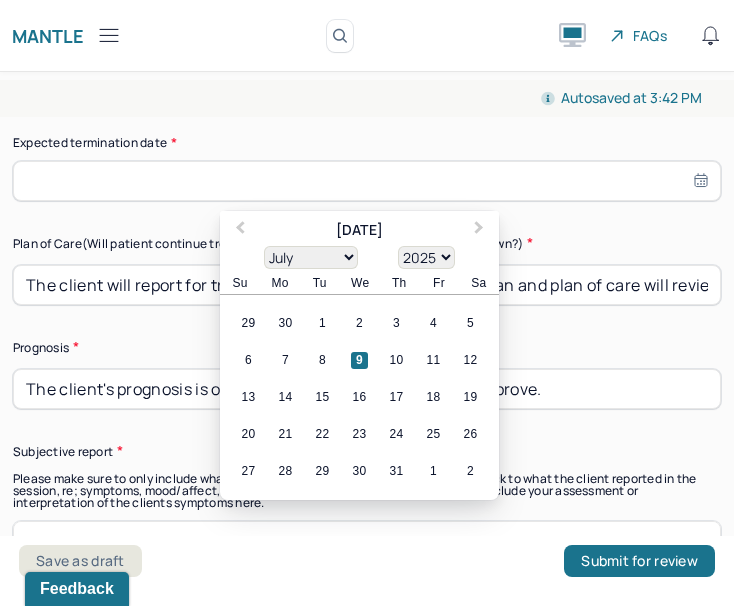 click on "January February March April May June July August September October November December" at bounding box center (311, 257) 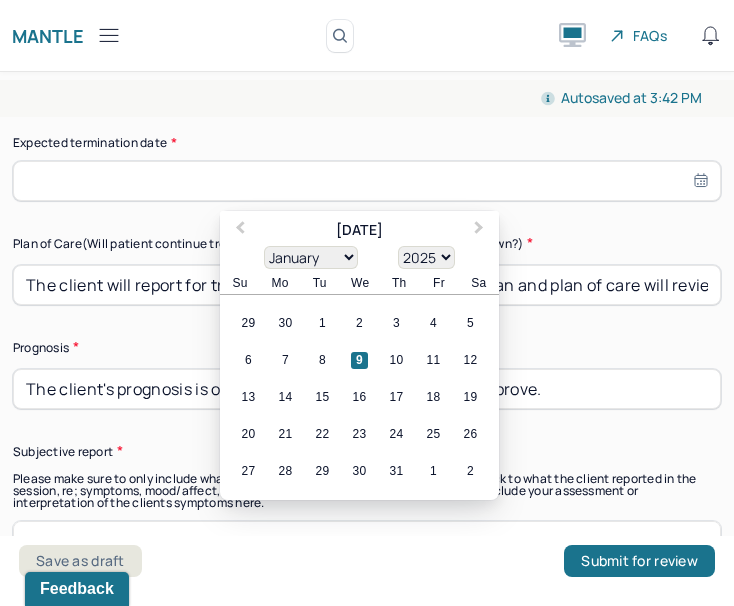 click on "January February March April May June July August September October November December" at bounding box center [311, 257] 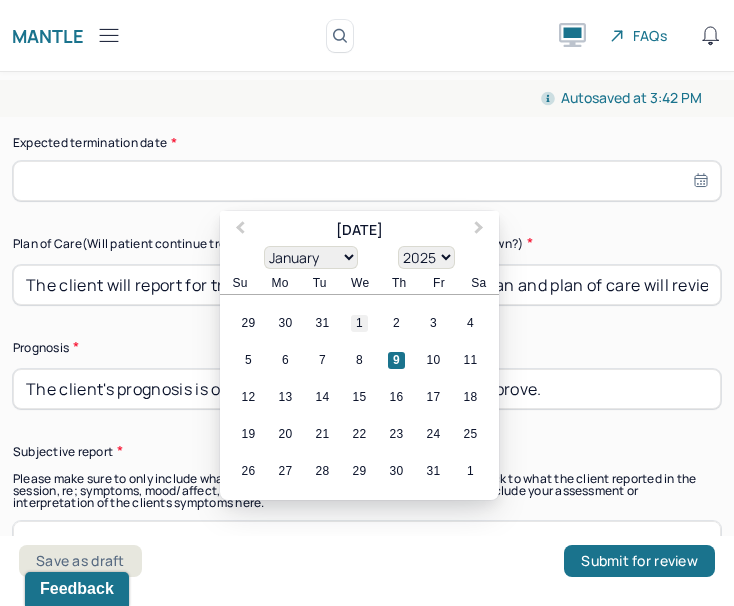 click on "1" at bounding box center (359, 323) 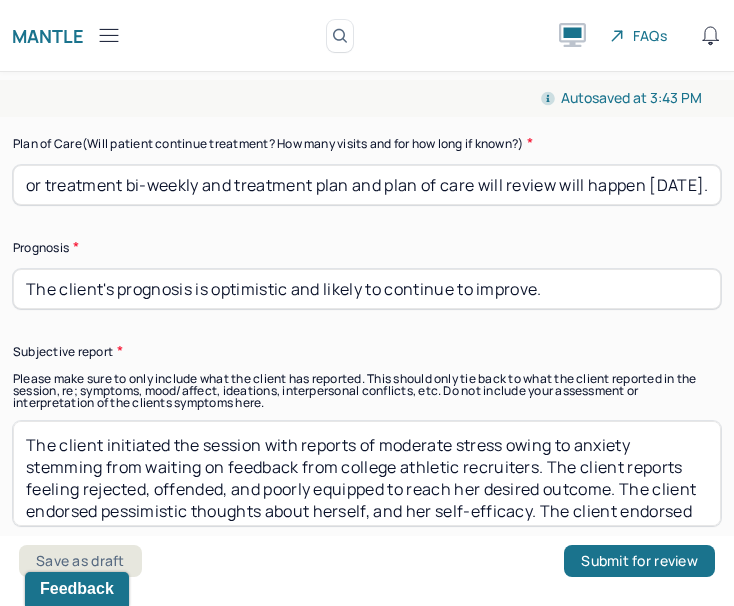 drag, startPoint x: 354, startPoint y: 190, endPoint x: 748, endPoint y: 220, distance: 395.14047 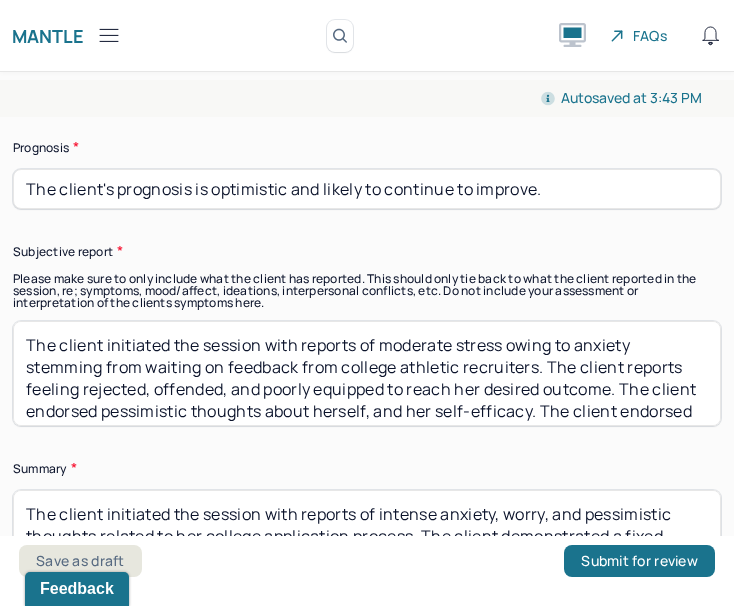 type on "The client will report for treatment bi-weekly and treatment plan and plan of care will review will happen in a year." 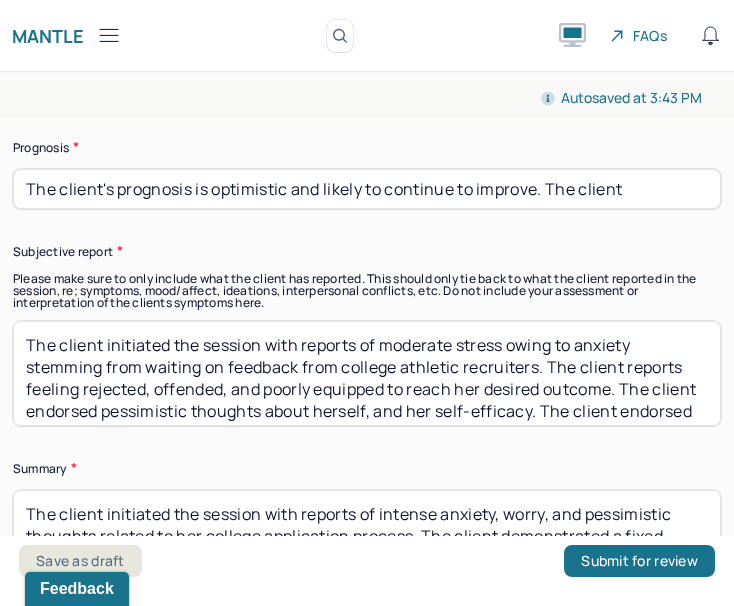click on "The client's prognosis is optimistic and likely to continue to improve. The client" at bounding box center (367, 189) 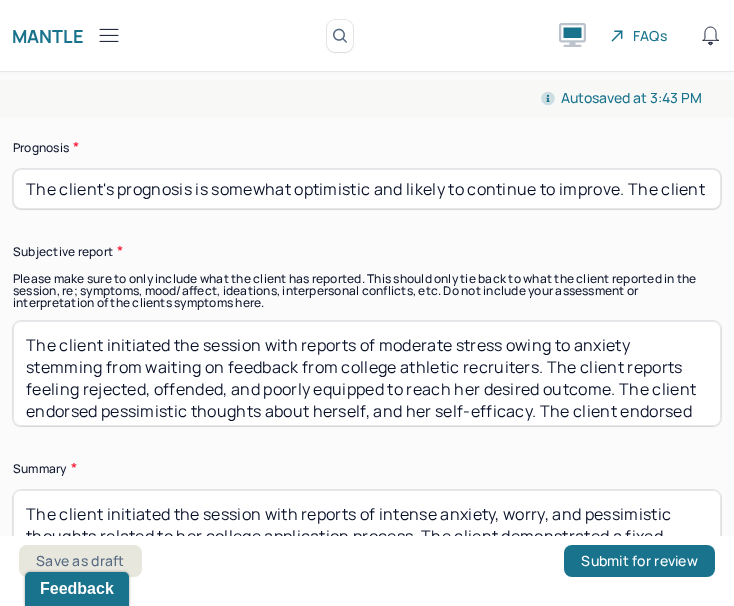 drag, startPoint x: 484, startPoint y: 205, endPoint x: 750, endPoint y: 223, distance: 266.60834 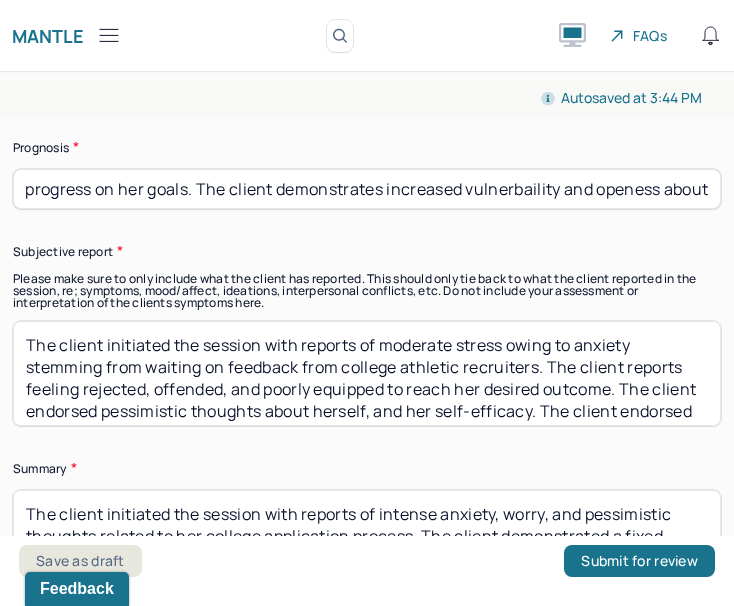 scroll, scrollTop: 0, scrollLeft: 1238, axis: horizontal 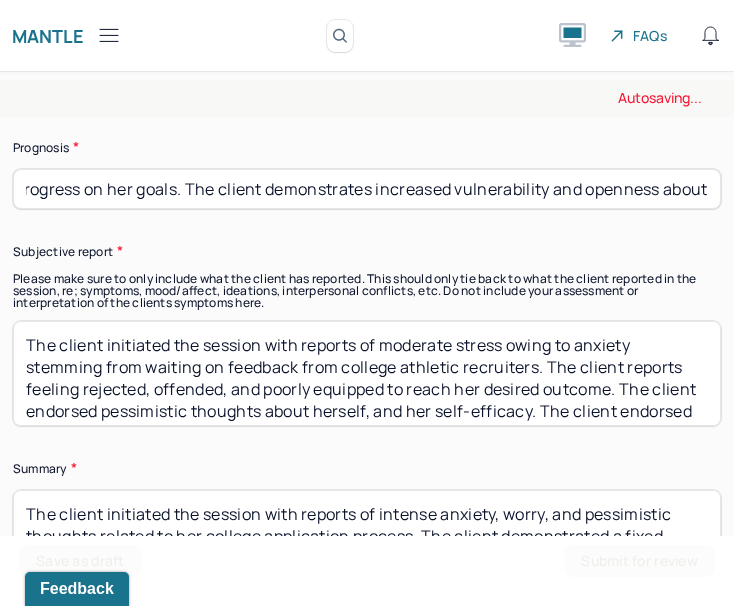 click on "The client's prognosis is somewhat optimistic and likely to continue to improve. The client demonstrates decrease in motivation and ambivalence about making progress on her goals. The client demonstrates increased vulnerability and openness about" at bounding box center (367, 189) 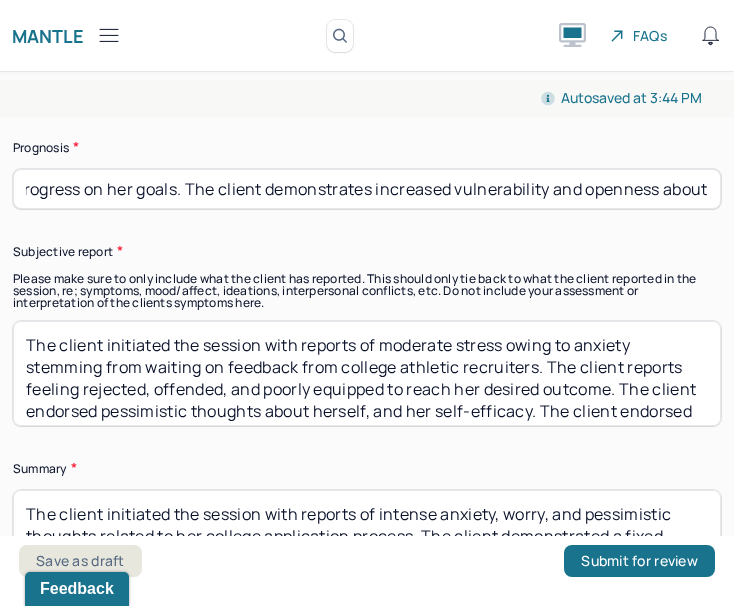 scroll, scrollTop: 0, scrollLeft: 1248, axis: horizontal 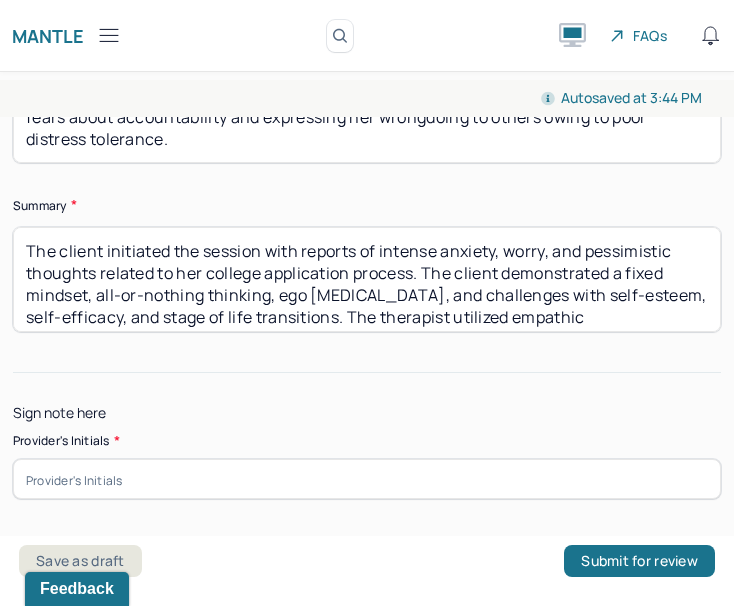 type on "The client's prognosis is somewhat optimistic and likely to continue to improve. The client demonstrates decrease in motivation and ambivalence about making progress on her goals. The client demonstrates increased vulnerability and openness and solution sourcing." 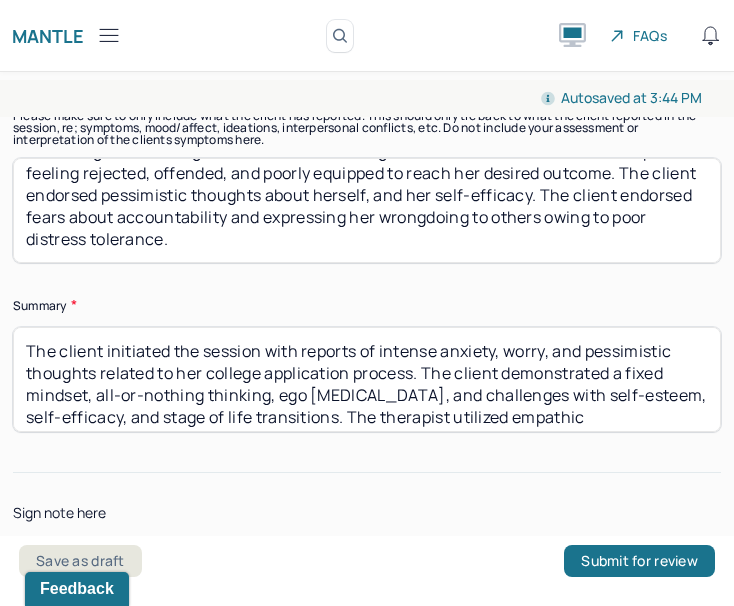 type on "BC" 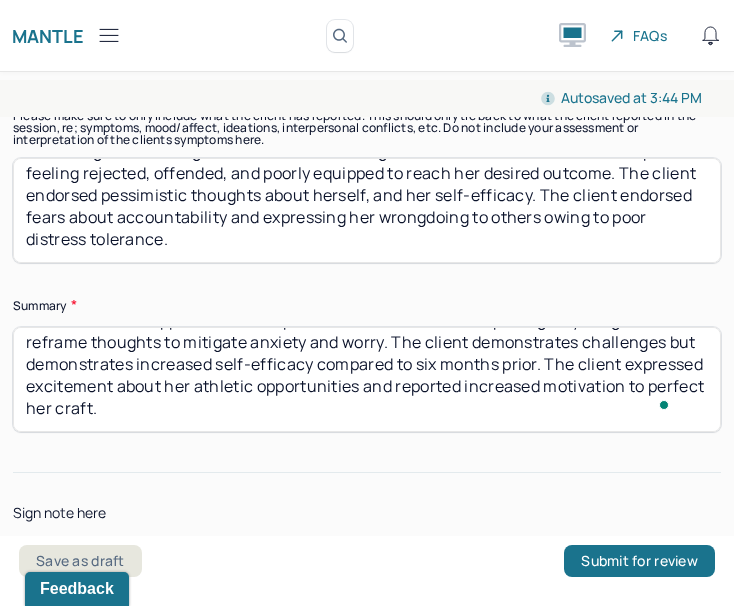 drag, startPoint x: 25, startPoint y: 344, endPoint x: 859, endPoint y: 463, distance: 842.447 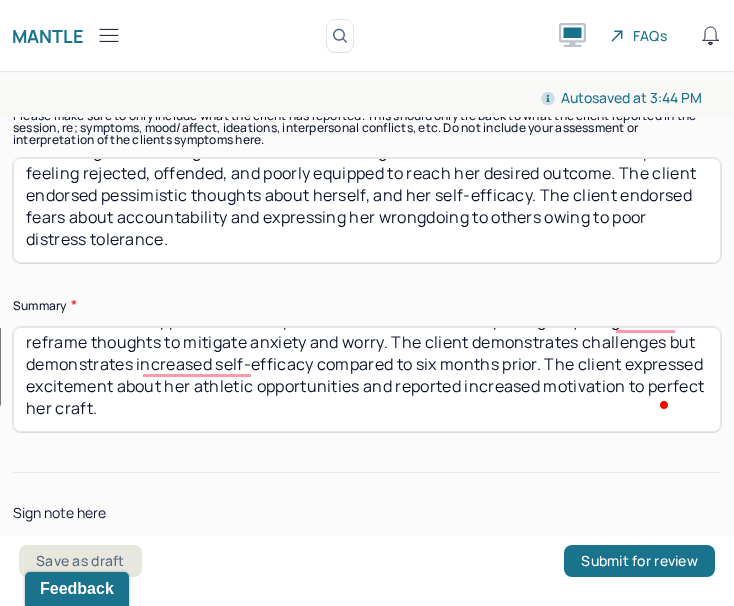 click on "Summary Present at session Patient Mother Stepfather Spouse Father Stepmother Partner Guardian Other Specify other person present (optional) Type of treatment recommended Individual Family Group Collateral/Parenting Treatment Modality/Intervention(s) Cognitive/Behavioral Behavioral Modification Supportive Marital/Couples Therapy Family Therapy Stress Management Psychodynamic Parent Training Crisis Intervention Other Specify Other (optional) Treatment goals 1. * The client will increase self-confidence and self-efficacy through growth-oriented risk taking, and reframing of thoughts to minimize disqualification of the positives 2. (optional) To reduce symptoms of depression and anxious distress by developing emotional regulation skills, building coping strategies, and increasing engagement in meaningful activities. 3. (optional) To support the development of healthy decision-making skills and personal identity as the client navigates key coming-of-age transitions. Medication updates * Frequency of sessions *" at bounding box center [367, -555] 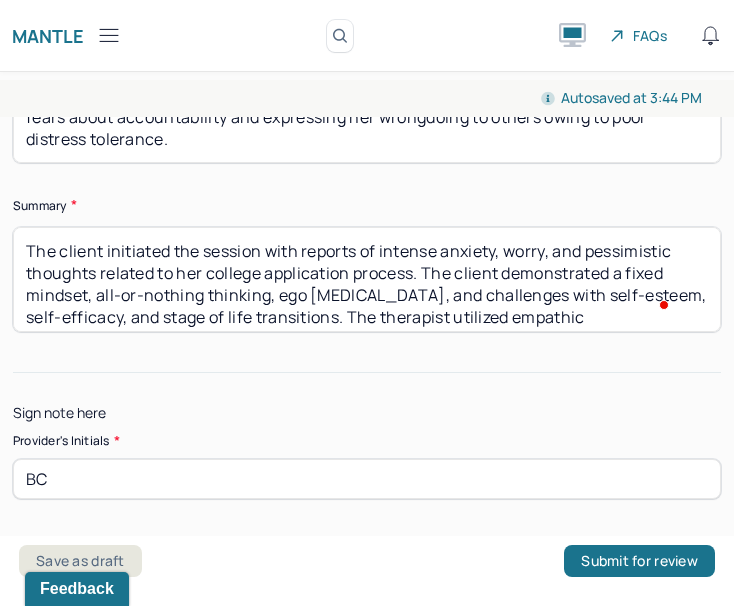 drag, startPoint x: 380, startPoint y: 323, endPoint x: -77, endPoint y: 218, distance: 468.90723 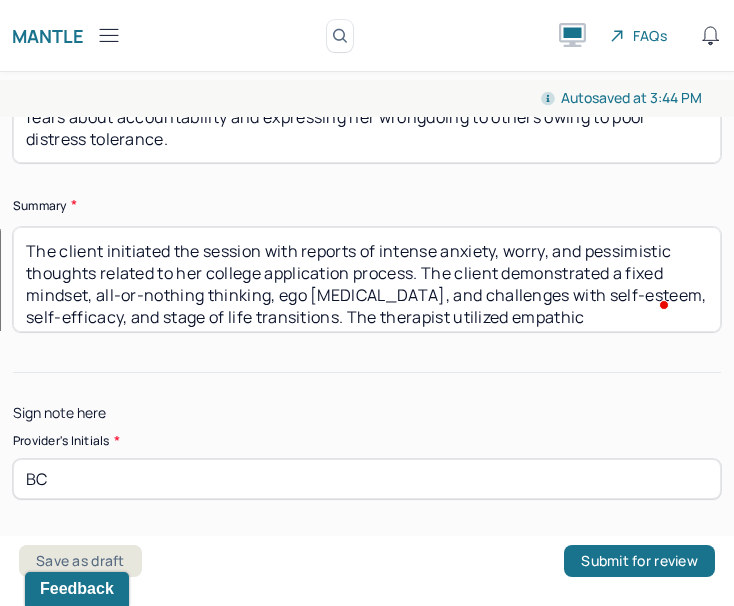 paste on "reporting heightened anxiety, persistent worry, and pessimistic thoughts centered on the college application process. Presentation reflected a fixed mindset, all-or-nothing thinking, ego-dystonic cognitions, and ongoing difficulties with self-esteem, self-efficacy, and navigating developmental transitions. The therapist provided empathic support through validation, unconditional positive regard, reframing, immediacy, and grounding techniques. Together, therapist and client explored strategies to reframe maladaptive thoughts and regulate emotional responses to stress. While challenges remain, the client demonstrates measurable gains in self-efficacy compared to six months ago. Notably, the client expressed enthusiasm about athletic prospects and reported increased motivation and commitment to personal growth in her spor" 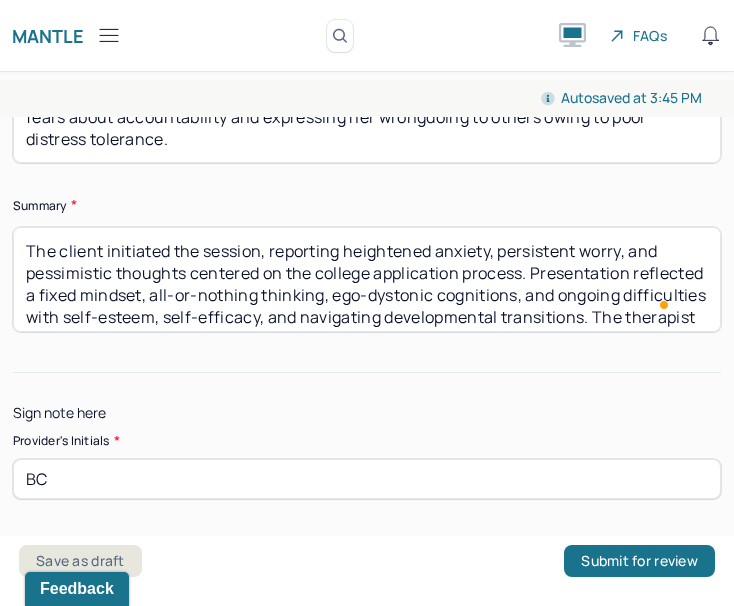 click on "The client initiated the session, reporting heightened anxiety, persistent worry, and pessimistic thoughts centered on the college application process. Presentation reflected a fixed mindset, all-or-nothing thinking, ego-dystonic cognitions, and ongoing difficulties with self-esteem, self-efficacy, and navigating developmental transitions. The therapist provided empathic support through validation, unconditional positive regard, reframing, immediacy, and grounding techniques. Together, therapist and client explored strategies to reframe maladaptive thoughts and regulate emotional responses to stress. While challenges remain, the client demonstrates measurable gains in self-efficacy compared to six months ago. Notably, the client expressed enthusiasm about athletic prospects and reported increased motivation and commitment to personal growth in her sport." at bounding box center (367, 279) 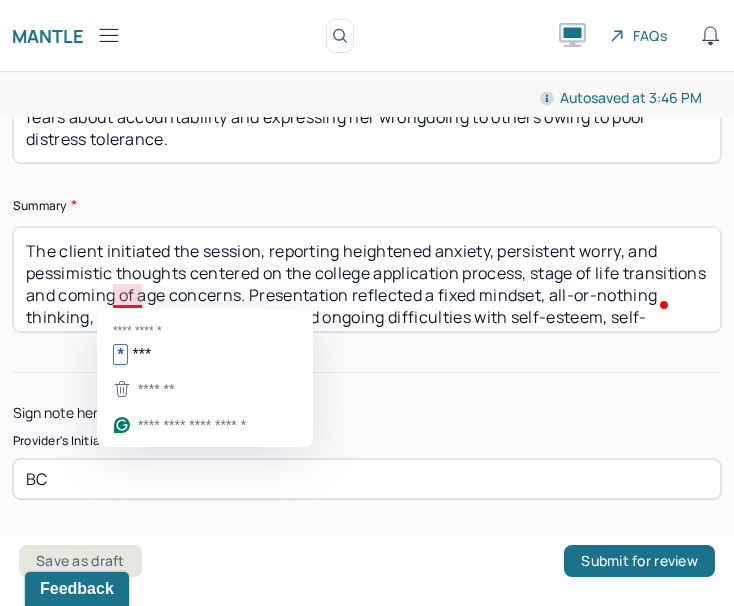 click on "The client initiated the session, reporting heightened anxiety, persistent worry, and pessimistic thoughts centered on the college application process, stage of life transitions and coming of age concerns. Presentation reflected a fixed mindset, all-or-nothing thinking, ego-dystonic cognitions, and ongoing difficulties with self-esteem, self-efficacy, and navigating developmental transitions. The therapist provided empathic support through validation, unconditional positive regard, reframing, immediacy, and grounding techniques. Together, therapist and client explored strategies to reframe maladaptive thoughts and regulate emotional responses to stress. While challenges remain, the client demonstrates measurable gains in self-efficacy compared to six months ago. Notably, the client expressed enthusiasm about athletic prospects and reported increased motivation and commitment to personal growth in her sport." at bounding box center [367, 279] 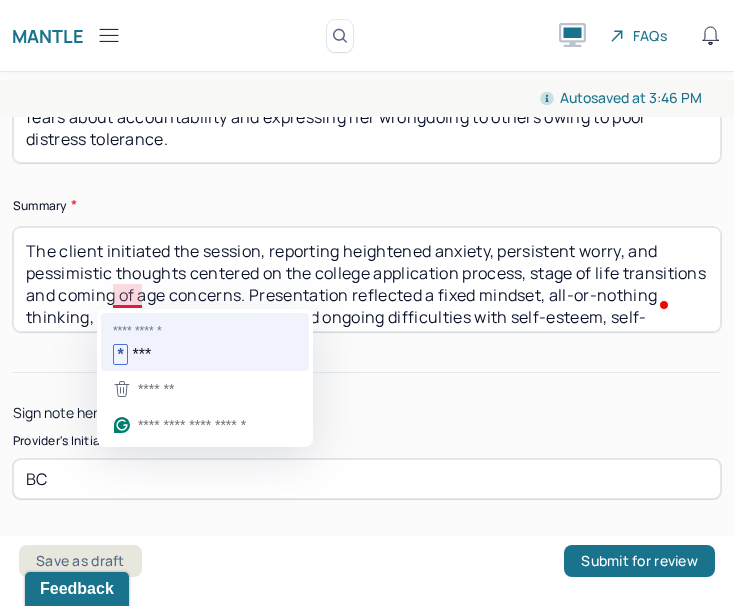 type on "The client initiated the session, reporting heightened anxiety, persistent worry, and pessimistic thoughts centered on the college application process, stage of life transitions, and coming of age concerns. Presentation reflected a fixed mindset, all-or-nothing thinking, ego-dystonic cognitions, and ongoing difficulties with self-esteem, self-efficacy, and navigating developmental transitions. The therapist provided empathic support through validation, unconditional positive regard, reframing, immediacy, and grounding techniques. Together, therapist and client explored strategies to reframe maladaptive thoughts and regulate emotional responses to stress. While challenges remain, the client demonstrates measurable gains in self-efficacy compared to six months ago. Notably, the client expressed enthusiasm about athletic prospects and reported increased motivation and commitment to personal growth in her sport." 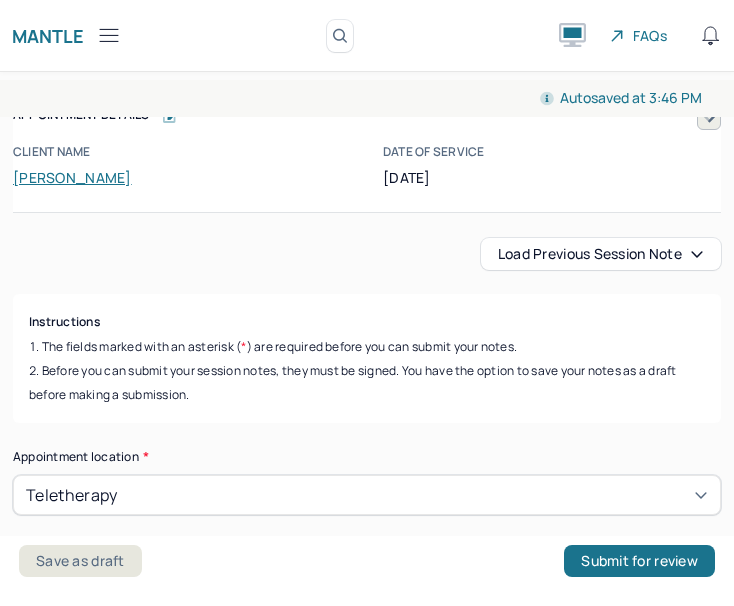 scroll, scrollTop: 0, scrollLeft: 0, axis: both 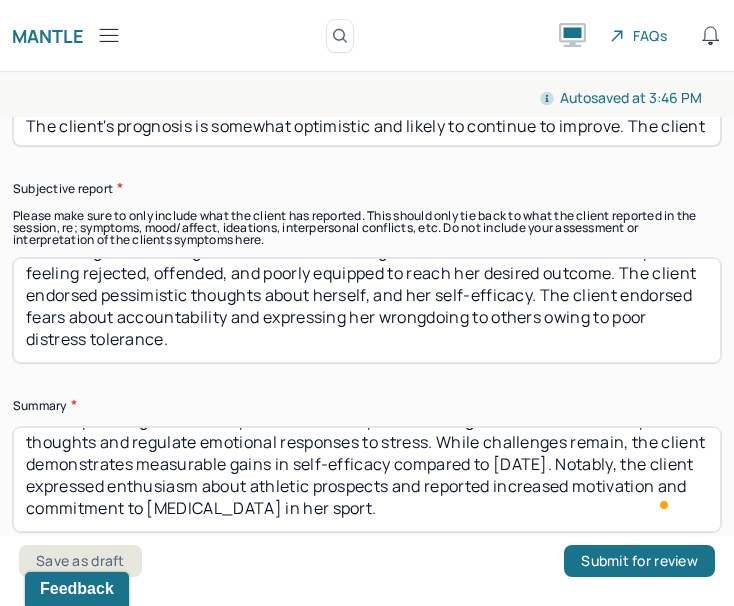 type on "The client initiated the session, reporting heightened anxiety, persistent worry, and pessimistic thoughts centered on the college application process, stage of life transitions, and coming-of-age concerns. Presentation reflected all-or-nothing thinking, ego-dystonic cognitions, and ongoing difficulties with self-esteem, self-efficacy, and navigating developmental transitions. The therapist provided empathic support through validation, unconditional positive regard, reframing, immediacy, and grounding techniques. Together, therapist and client explored strategies to reframe maladaptive thoughts and regulate emotional responses to stress. While challenges remain, the client demonstrates measurable gains in self-efficacy compared to [DATE]. Notably, the client expressed enthusiasm about athletic prospects and reported increased motivation and commitment to [MEDICAL_DATA] in her sport." 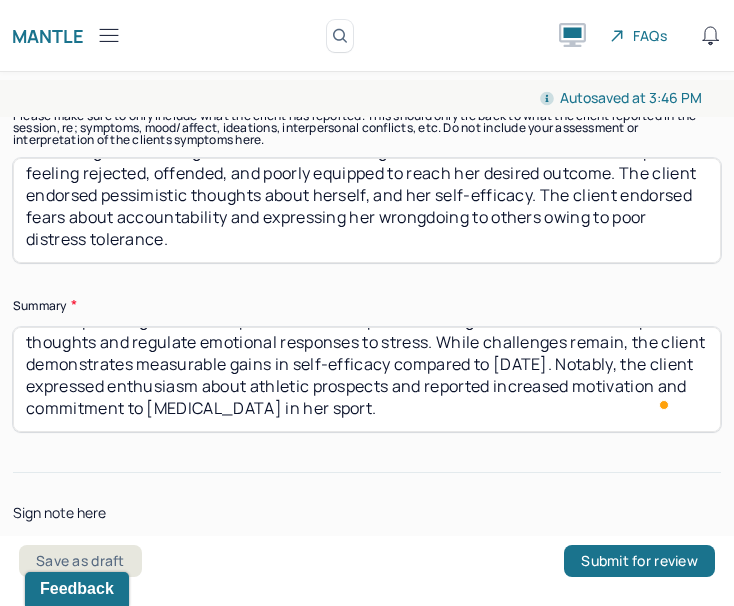 click on "The client initiated the session, reporting heightened anxiety, persistent worry, and pessimistic thoughts centered on the college application process, stage of life transitions, and coming-of-age concerns. Presentation reflected all-or-nothing thinking, ego-dystonic cognitions, and ongoing difficulties with self-esteem, self-efficacy, and navigating developmental transitions. The therapist provided empathic support through validation, unconditional positive regard, reframing, immediacy, and grounding techniques. Together, therapist and client explored strategies to reframe maladaptive thoughts and regulate emotional responses to stress. While challenges remain, the client demonstrates measurable gains in self-efficacy compared to [DATE]. Notably, the client expressed enthusiasm about athletic prospects and reported increased motivation and commitment to [MEDICAL_DATA] in her sport." at bounding box center [367, 379] 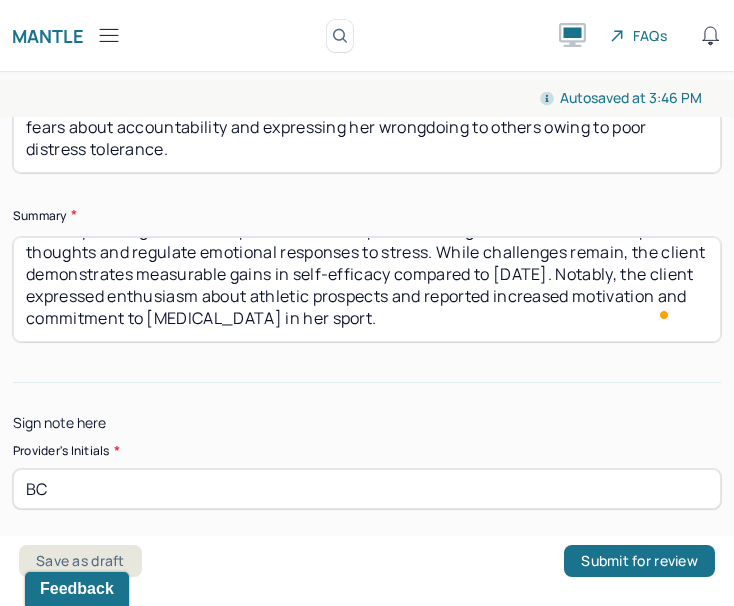 scroll, scrollTop: 6849, scrollLeft: 0, axis: vertical 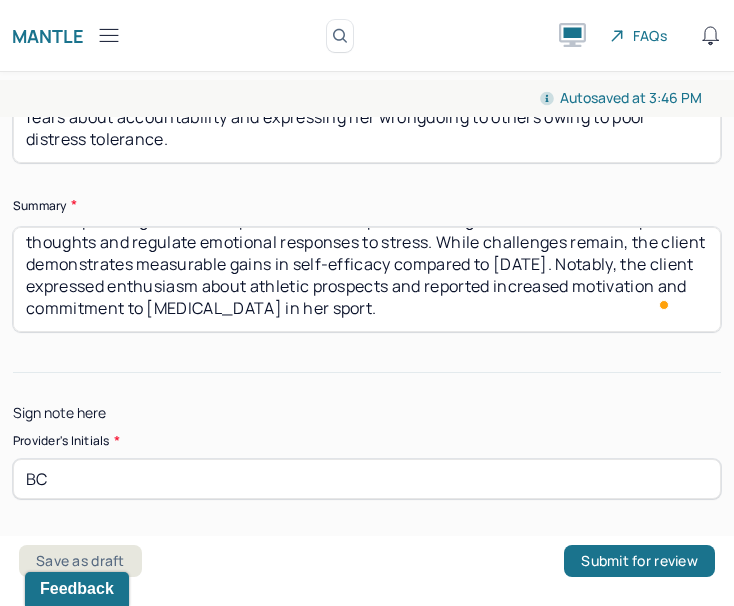 click on "Instructions The fields marked with an asterisk ( * ) are required before you can submit your notes. Before you can submit your session notes, they must be signed. You have the option to save your notes as a draft before making a submission. Appointment location * Teletherapy Client Teletherapy Location Home Office Other Provider Teletherapy Location Home Office Other Consent was received for the teletherapy session The teletherapy session was conducted via video Primary diagnosis * F32.1 MAJOR DEPRESSIVE DISORDER, SINGLE EPISODE, MODERATE Secondary diagnosis (optional) Secondary diagnosis Tertiary diagnosis (optional) Tertiary diagnosis Presenting Concerns What are the problem(s) you are seeking help for? The client presents with excessive worry about the stage of life transitions, coming of age concerns, and her perception of herself based on her navigation of these transitions and age-related concerns.  The client's depression with anxious distress. Symptoms Anxiety Anxiety frequency Daily Anxiety details" at bounding box center [367, -2998] 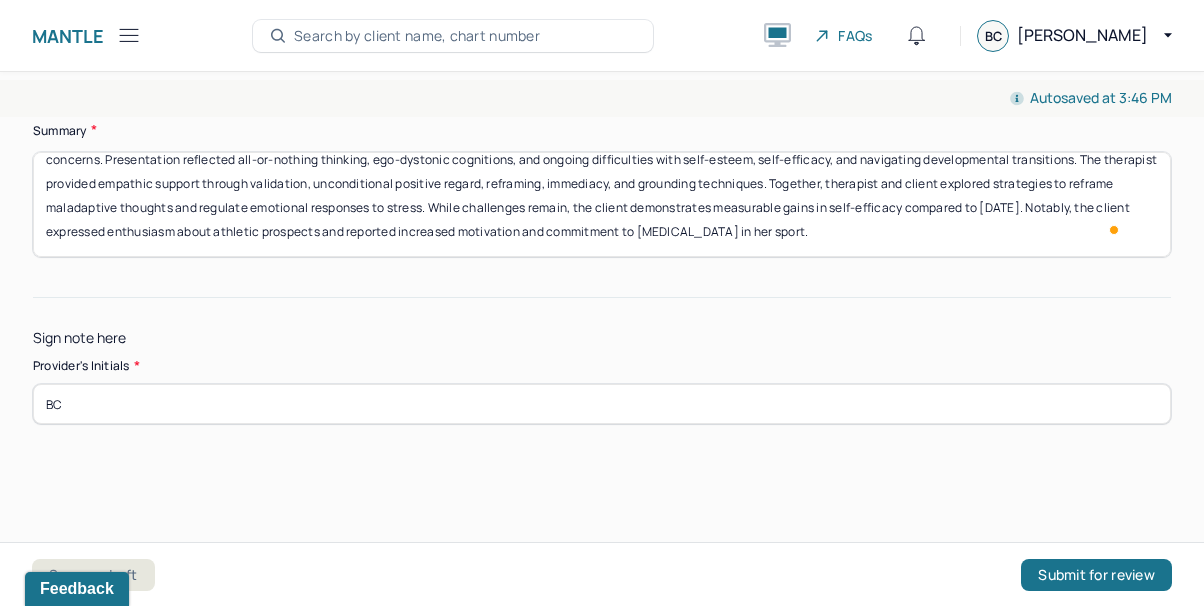 scroll, scrollTop: 0, scrollLeft: 0, axis: both 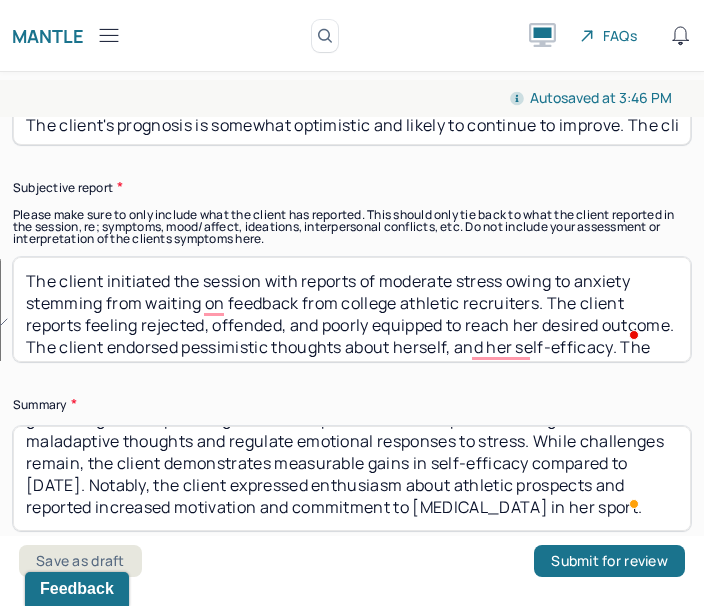 drag, startPoint x: 500, startPoint y: 346, endPoint x: 387, endPoint y: 282, distance: 129.86531 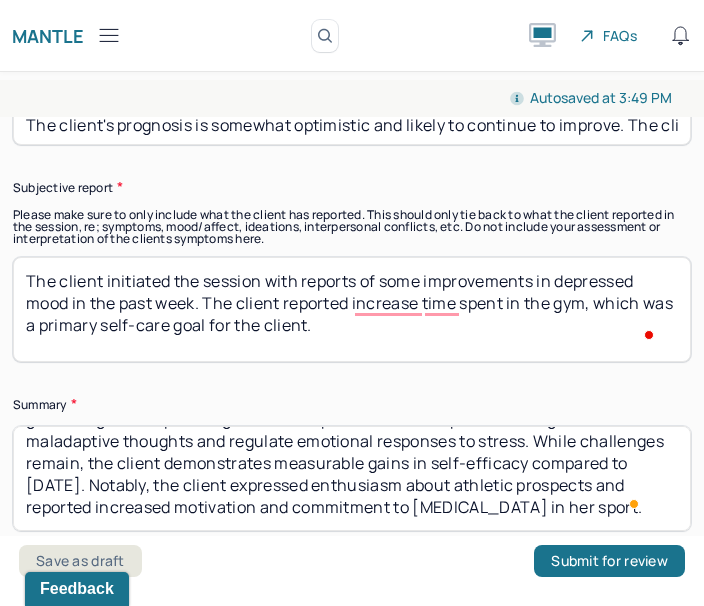 type on "The client initiated the session with reports of some improvements in depressed mood in the past week. The client reported increase time spent in the gym, which was a primary self-care goal for the client." 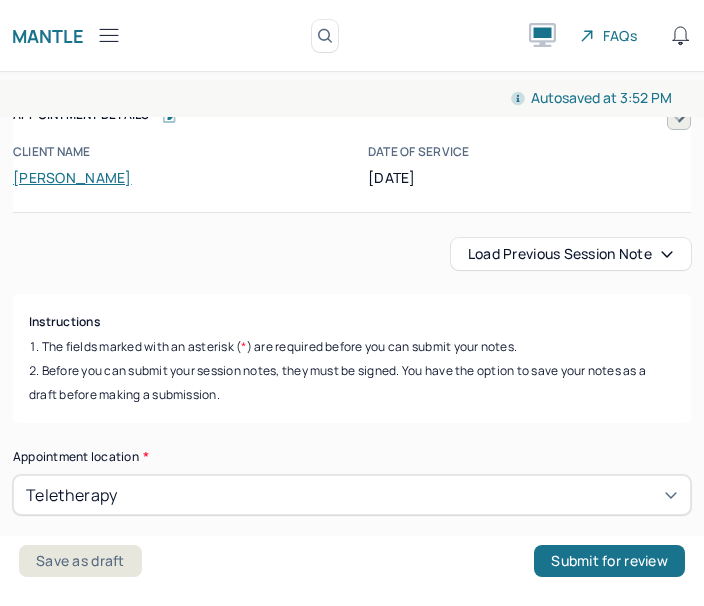 scroll, scrollTop: 0, scrollLeft: 0, axis: both 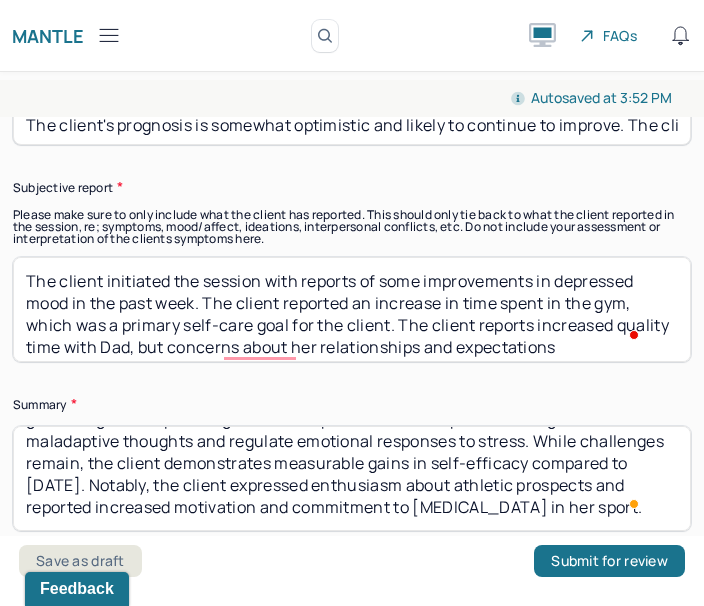 click on "The client initiated the session with reports of some improvements in depressed mood in the past week. The client reported an increase in time spent in the gym, which was a primary self-care goal for the client. The client reports increased quality time with Dad, but concerns about her relationships and expectations" at bounding box center [352, 309] 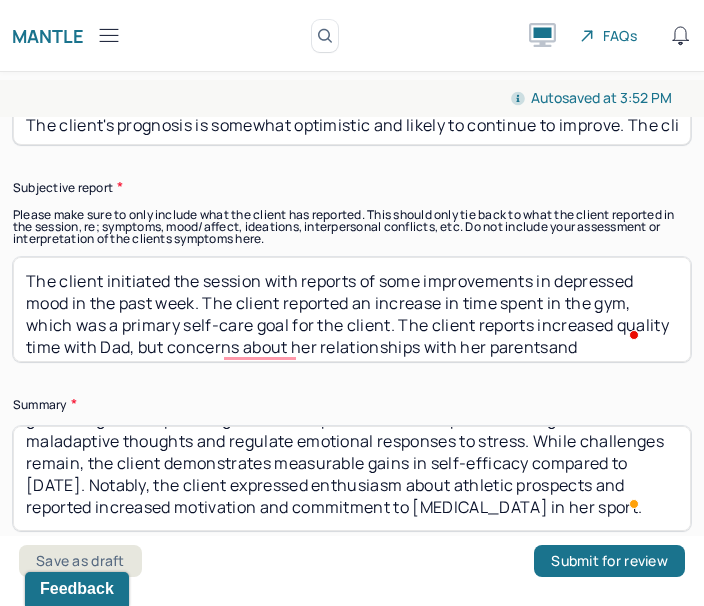 type on "The client initiated the session with reports of some improvements in depressed mood in the past week. The client reported an increase in time spent in the gym, which was a primary self-care goal for the client. The client reports increased quality time with Dad, but concerns about her relationships with her parents and expectations" 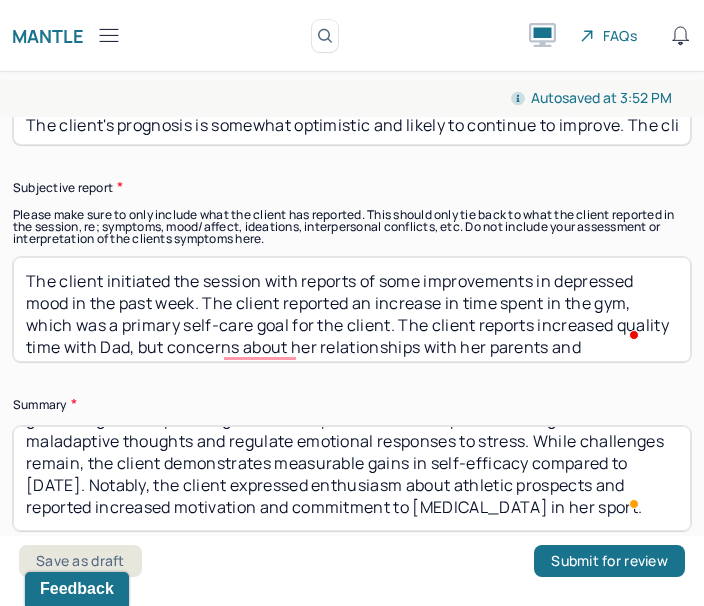 scroll, scrollTop: 6699, scrollLeft: 0, axis: vertical 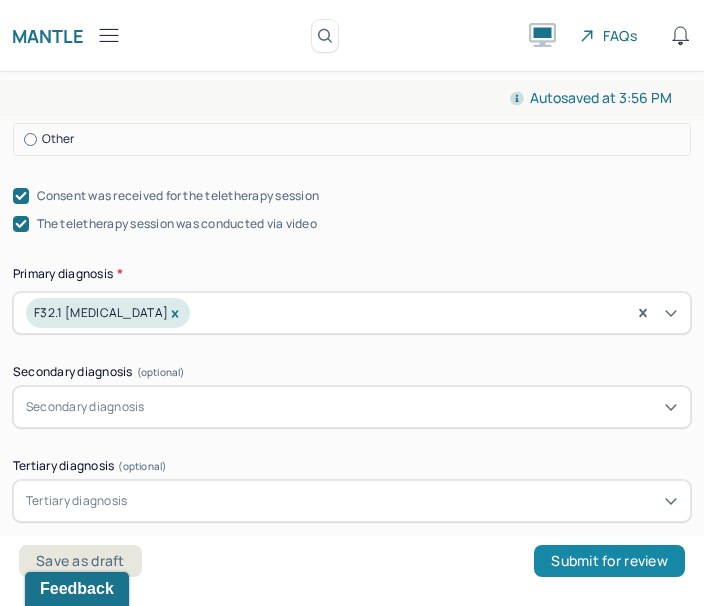 type on "The client reports anxiety presents daily, and reports it manifests as spiraling thoughts, problem-focused, all-or-nothing thinking, and excessive worry. The client's [MEDICAL_DATA] presents with anxious distress." 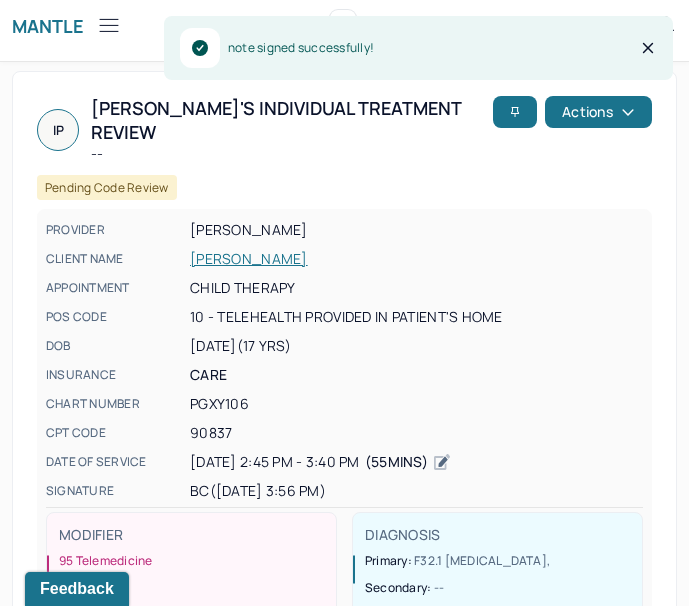 scroll, scrollTop: 0, scrollLeft: 0, axis: both 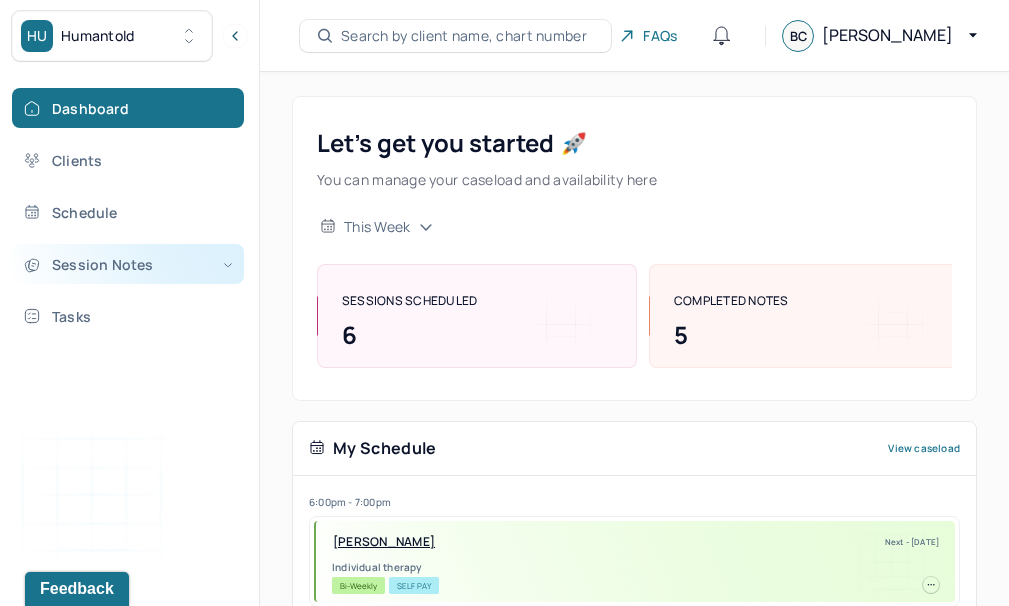 click on "Session Notes" at bounding box center (128, 264) 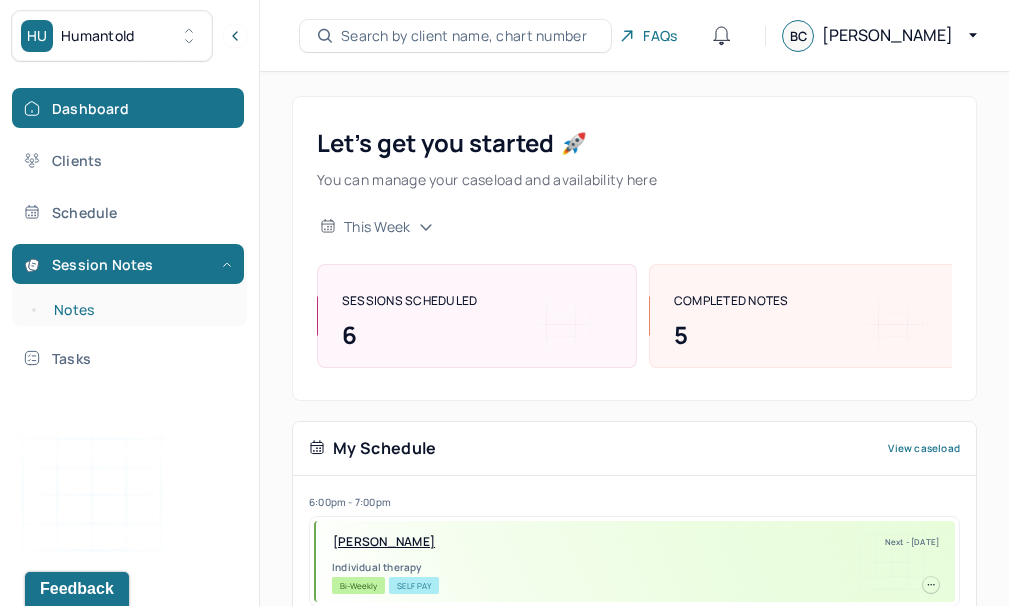 click on "Notes" at bounding box center [139, 310] 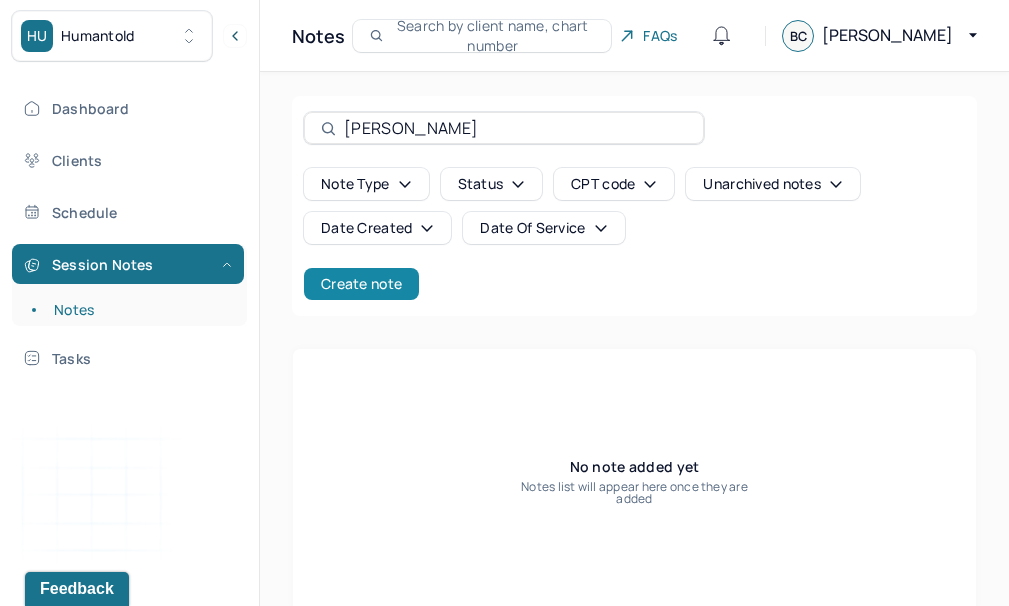 click on "Create note" at bounding box center (361, 284) 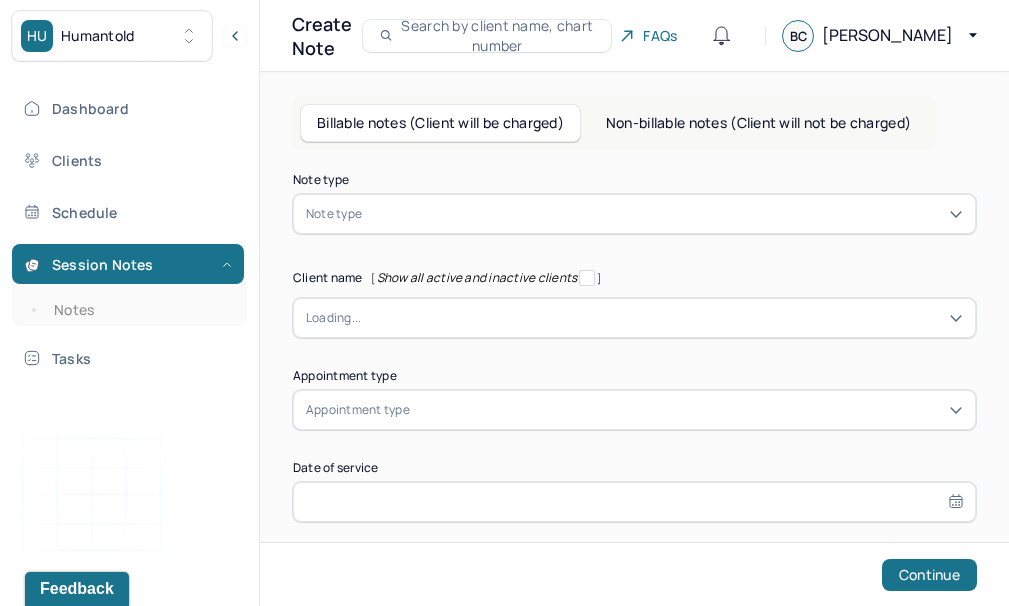 click at bounding box center [664, 214] 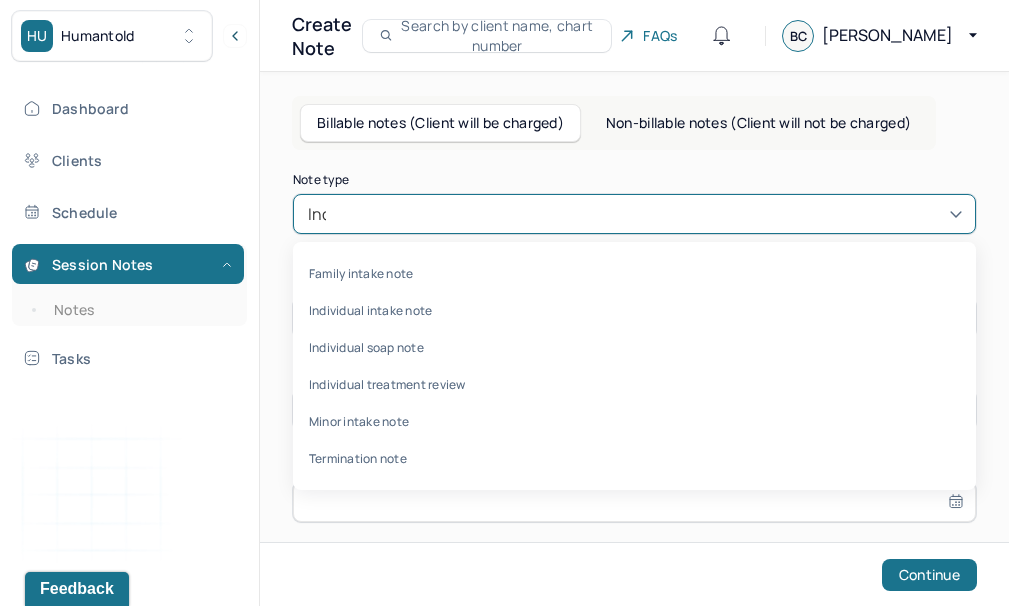 type on "Indi" 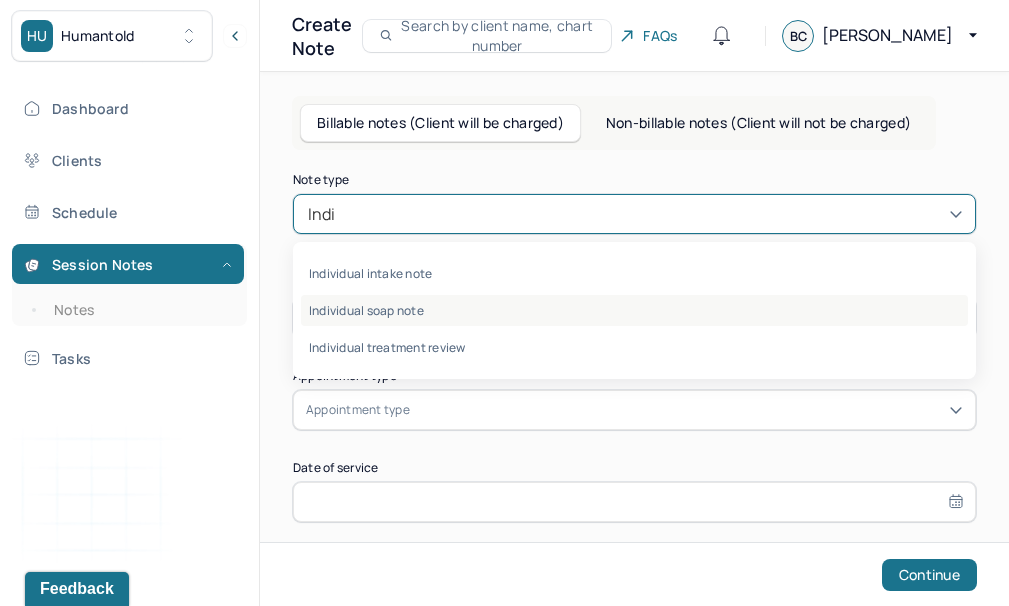 click on "Individual soap note" at bounding box center (634, 310) 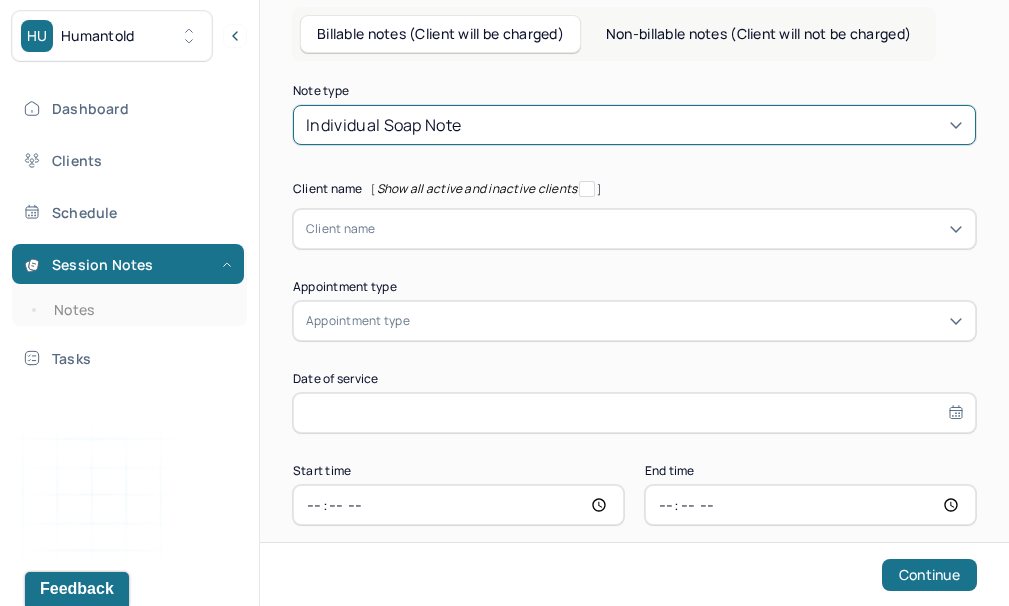 scroll, scrollTop: 114, scrollLeft: 0, axis: vertical 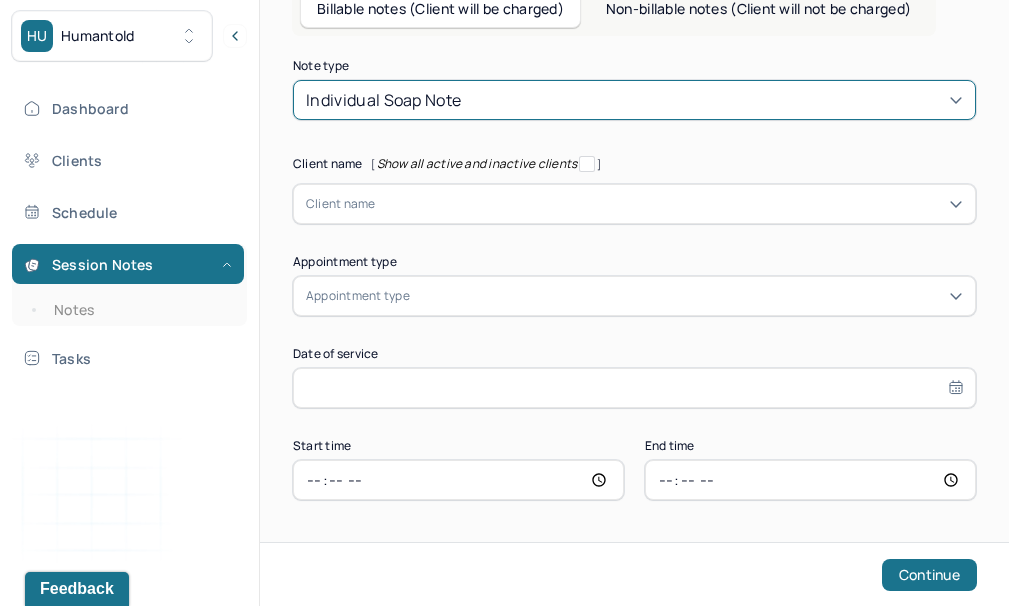click at bounding box center (669, 204) 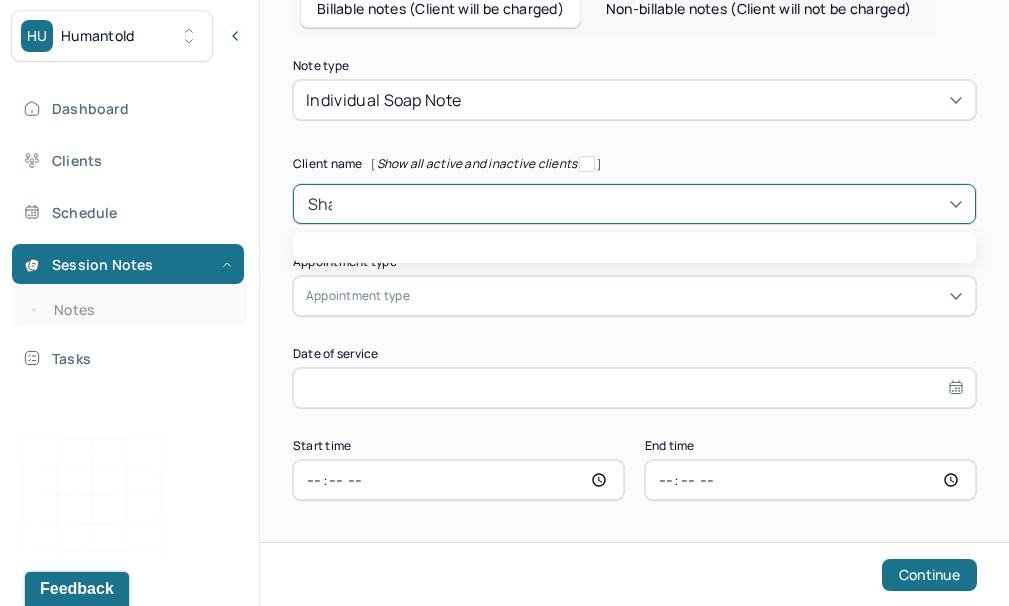 type on "[PERSON_NAME]" 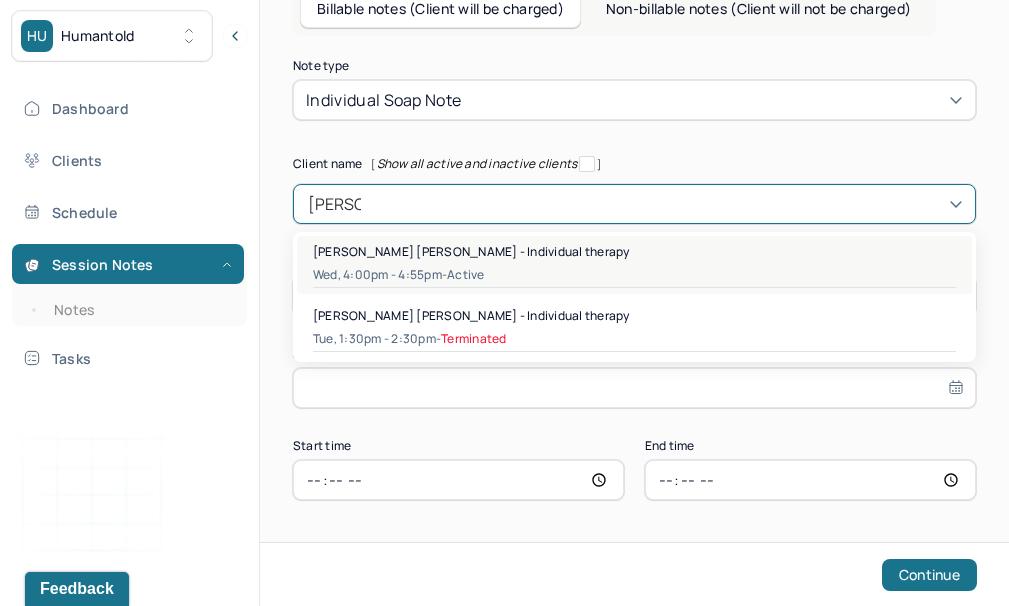 click on "[PERSON_NAME] [PERSON_NAME] - Individual therapy" at bounding box center [471, 251] 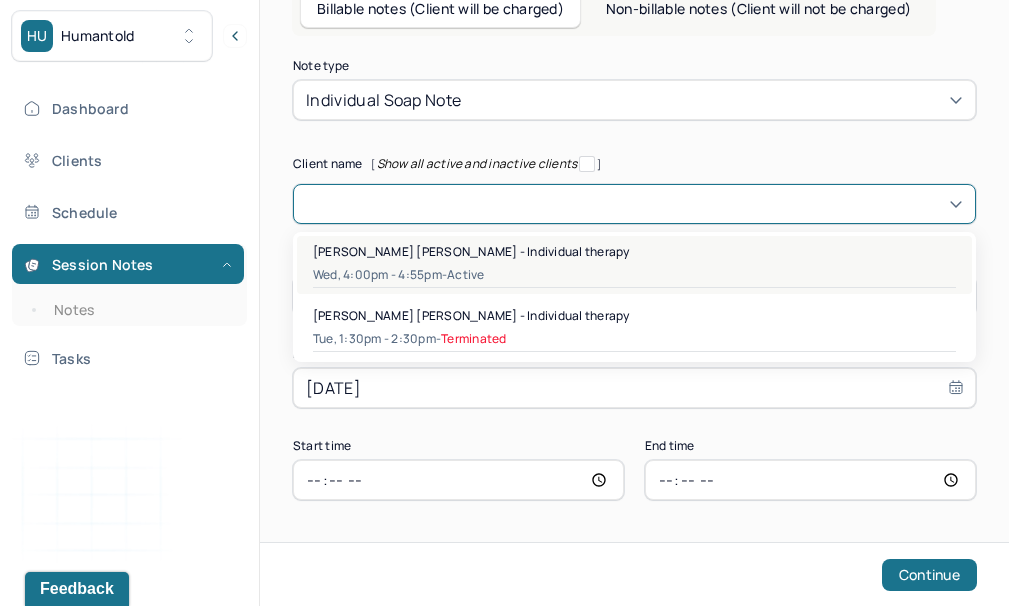 type on "16:00" 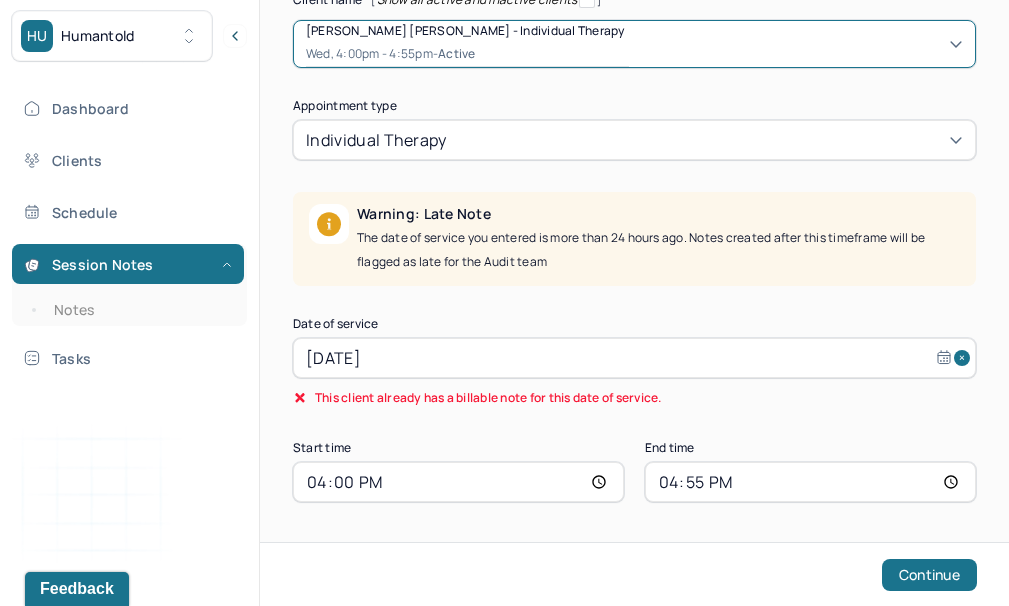scroll, scrollTop: 280, scrollLeft: 0, axis: vertical 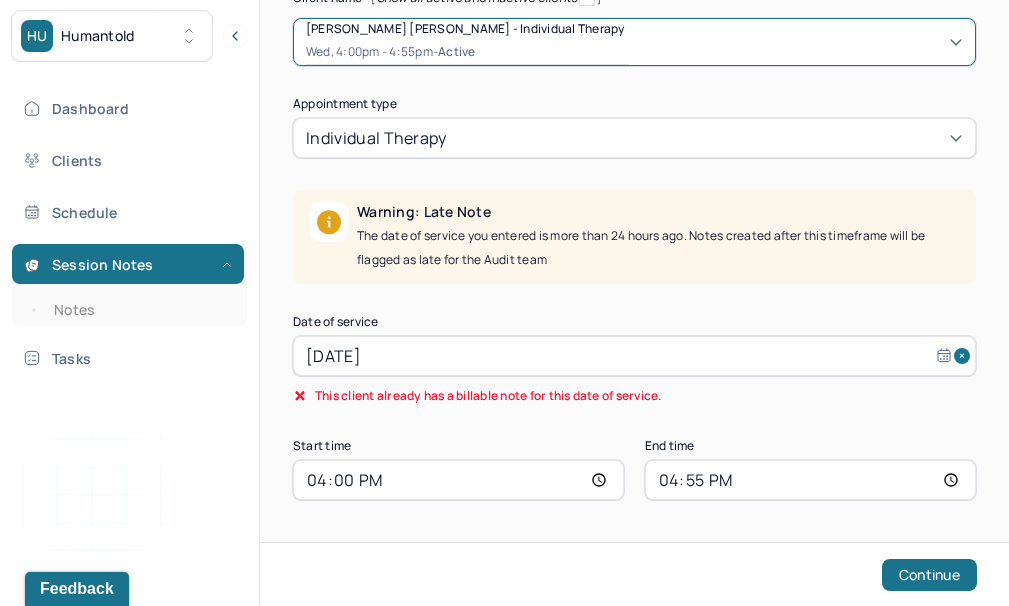 select on "6" 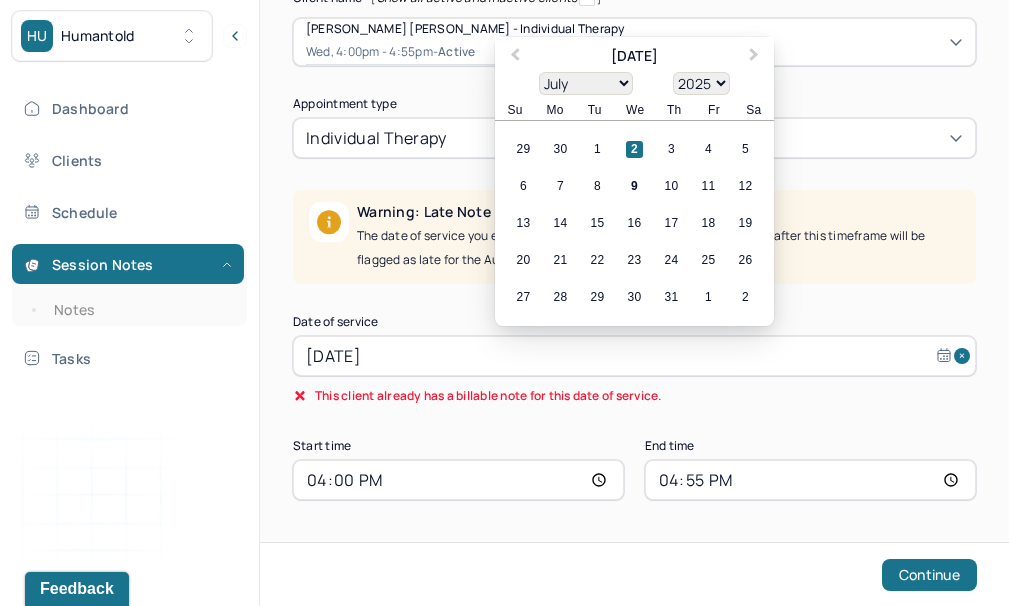 click on "[DATE]" at bounding box center [634, 356] 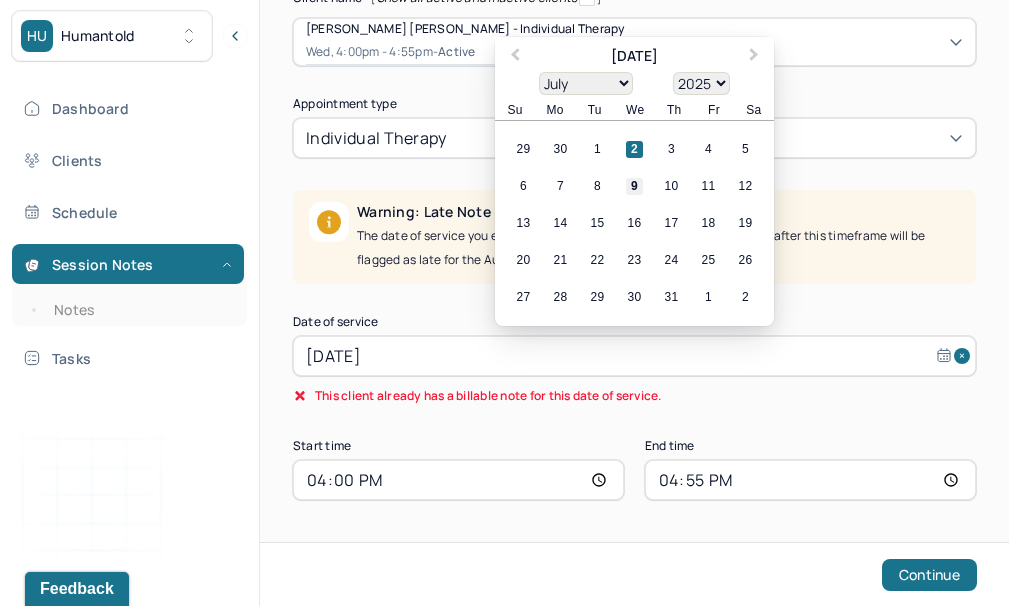 click on "9" at bounding box center [634, 186] 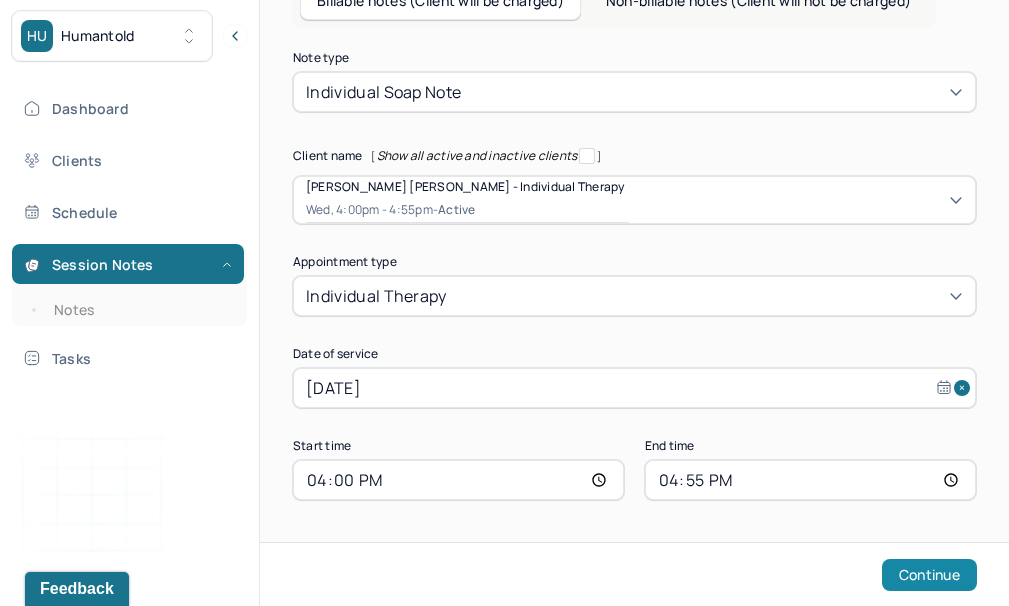 click on "Continue" at bounding box center [929, 575] 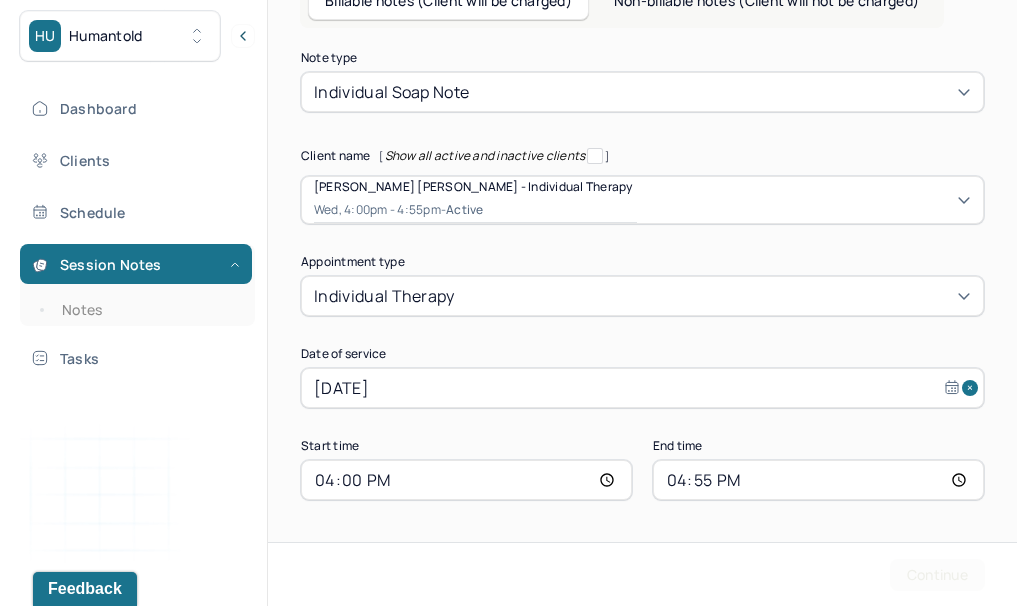 scroll, scrollTop: 0, scrollLeft: 0, axis: both 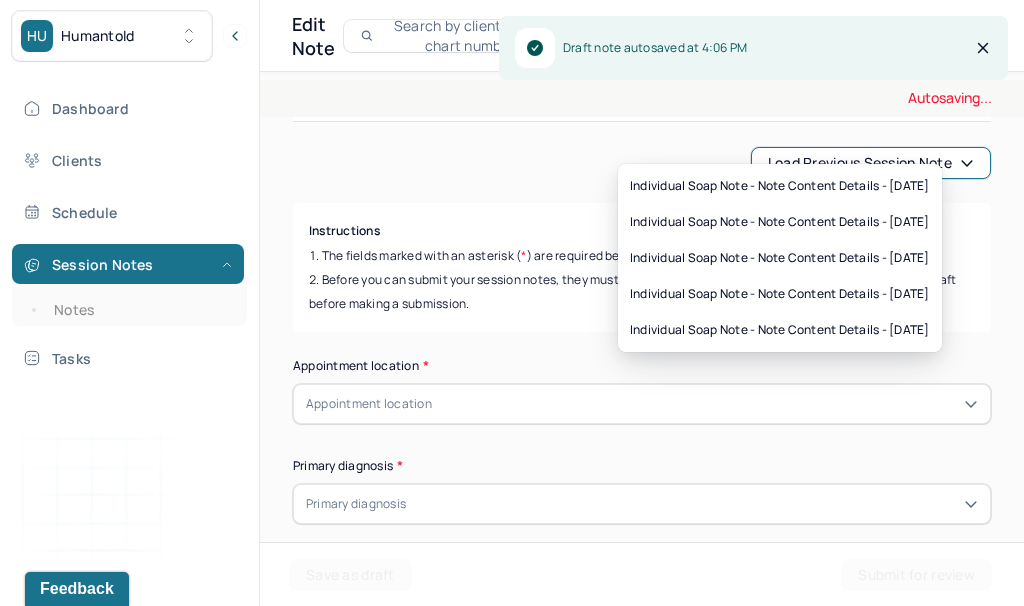 click on "Load previous session note" at bounding box center [871, 163] 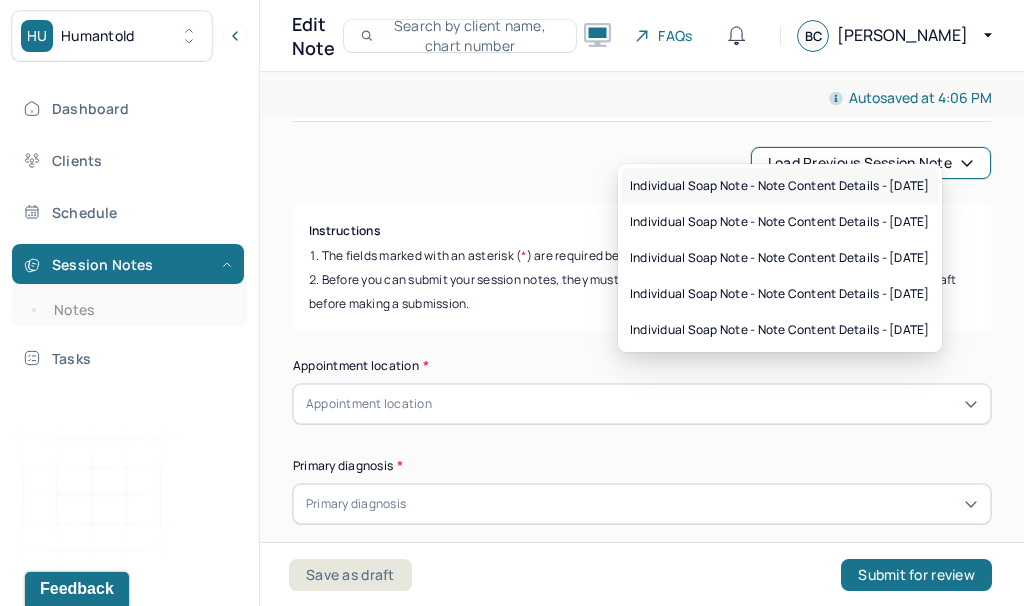 click on "Individual soap note   - Note content Details -   [DATE]" at bounding box center [780, 186] 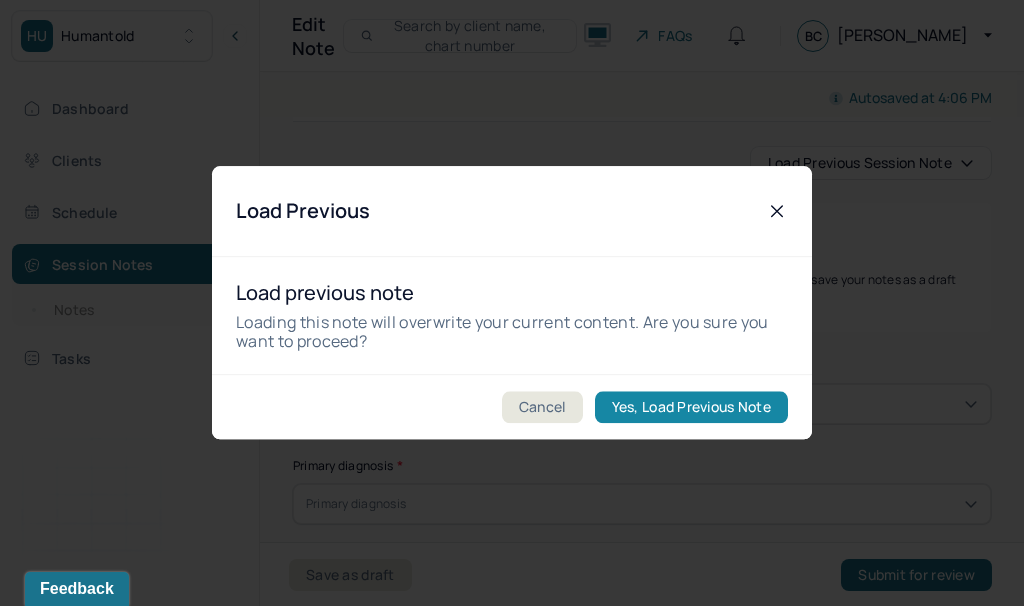 click on "Yes, Load Previous Note" at bounding box center (691, 408) 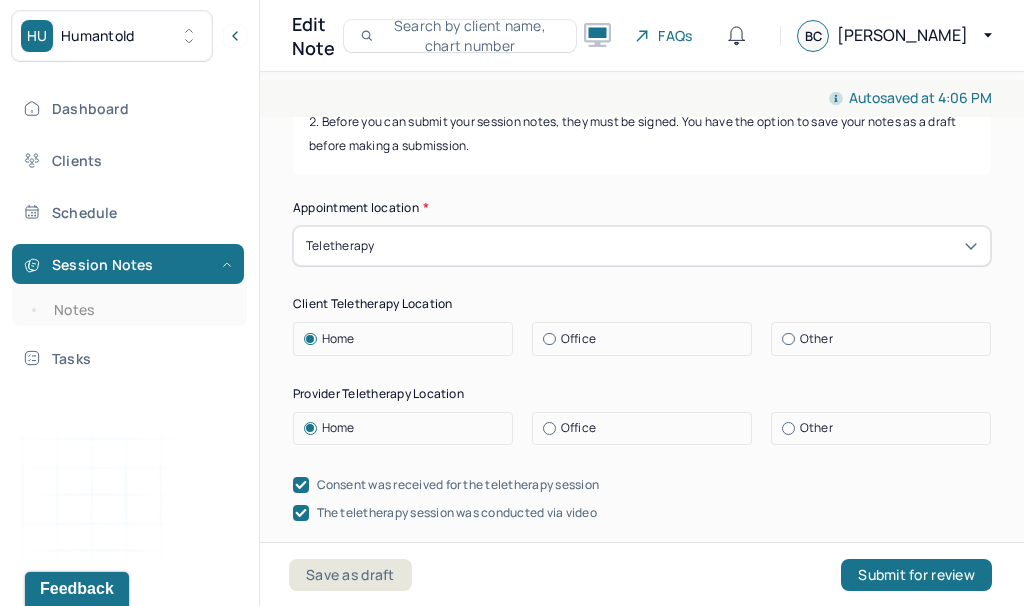 scroll, scrollTop: 400, scrollLeft: 0, axis: vertical 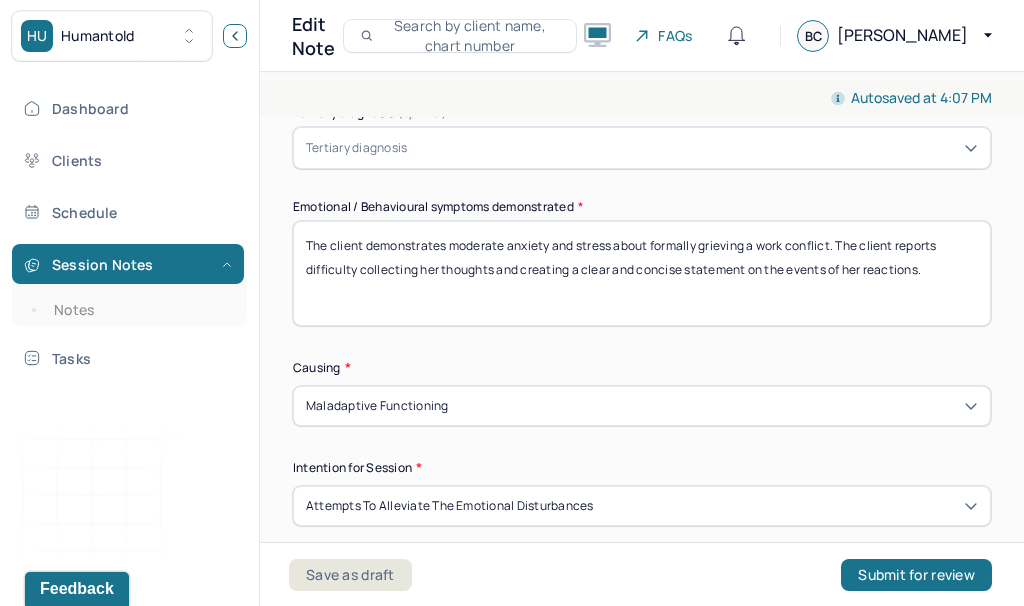 click at bounding box center [235, 36] 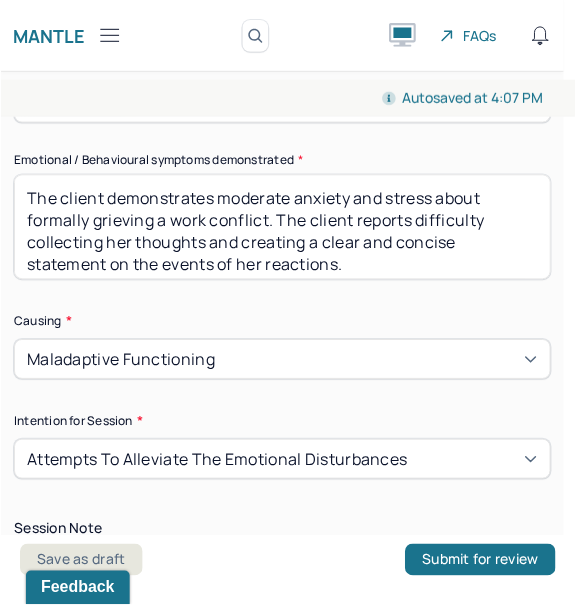 scroll, scrollTop: 1175, scrollLeft: 0, axis: vertical 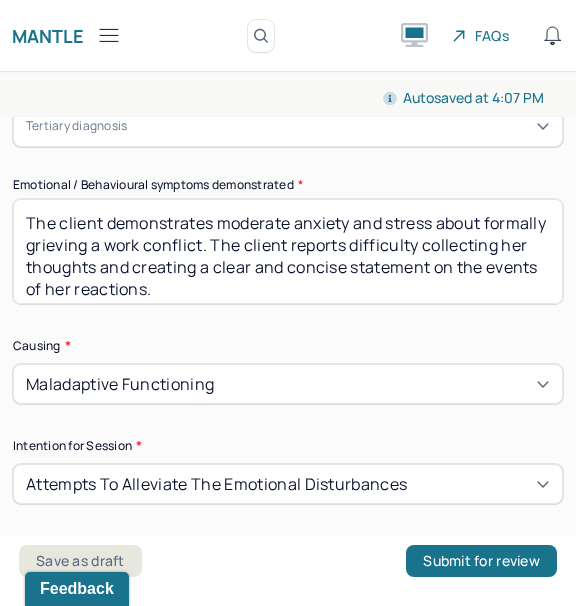 click on "The client demonstrates moderate anxiety and stress about formally grieving a work conflict. The client reports difficulty collecting her thoughts and creating a clear and concise statement on the events of her reactions." at bounding box center (288, 251) 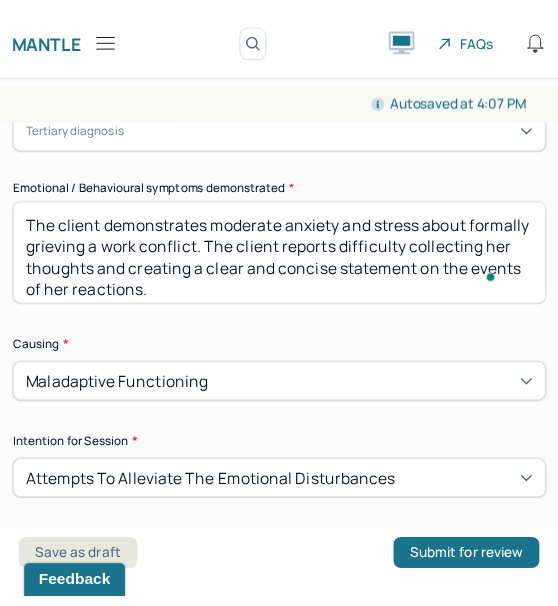 scroll, scrollTop: 1175, scrollLeft: 0, axis: vertical 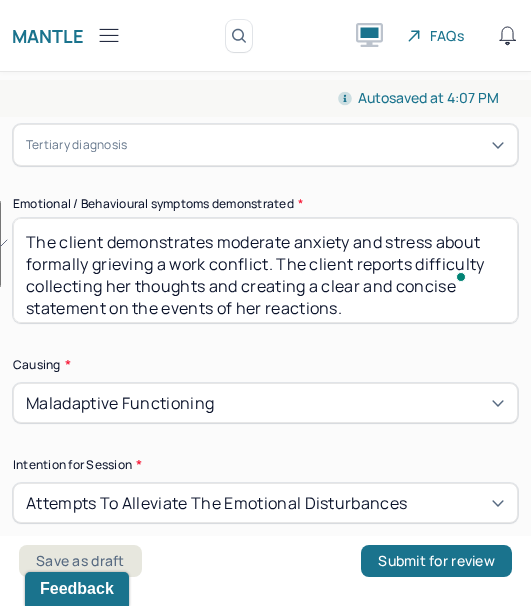 drag, startPoint x: 426, startPoint y: 287, endPoint x: 218, endPoint y: 231, distance: 215.40659 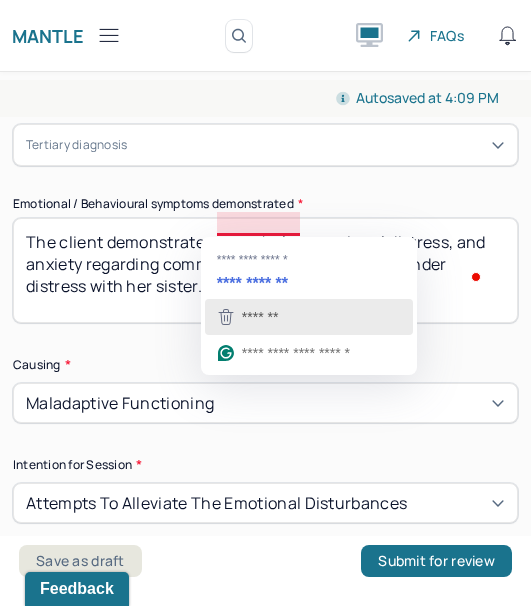 click on "*******" at bounding box center [260, 317] 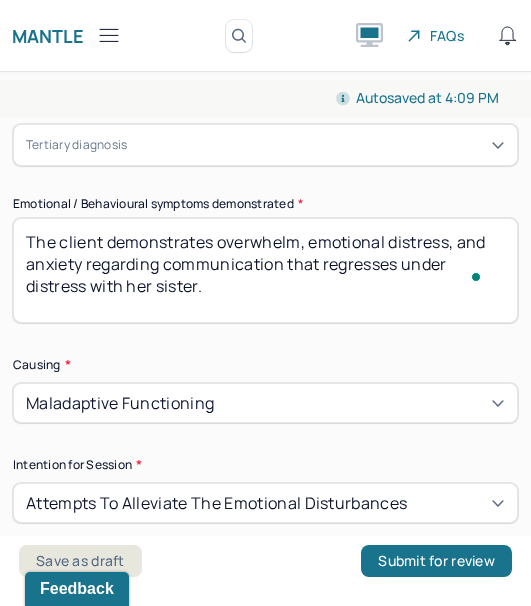 scroll, scrollTop: 1292, scrollLeft: 0, axis: vertical 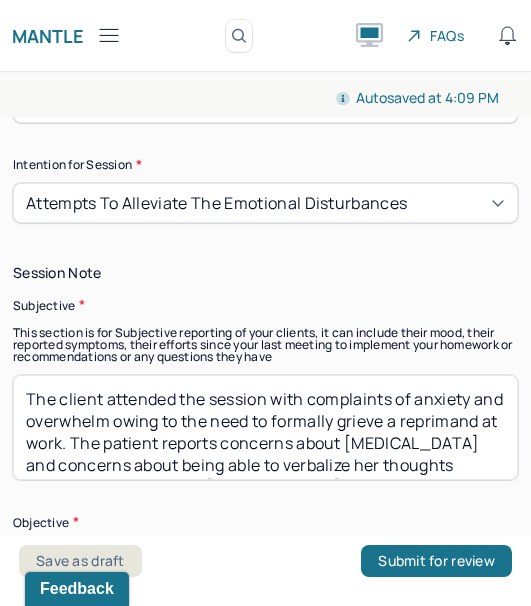 type on "The client demonstrates overwhelm, emotional distress, and anxiety regarding communication that regresses under distress with her sister." 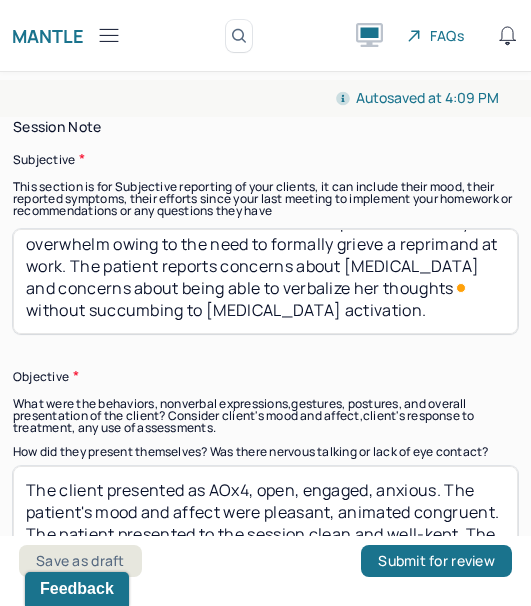 drag, startPoint x: 110, startPoint y: 237, endPoint x: 446, endPoint y: 351, distance: 354.81262 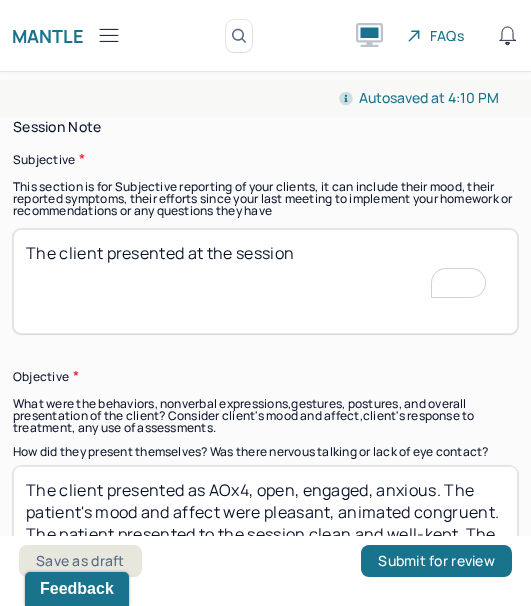 click on "The client presented to the session" at bounding box center (265, 281) 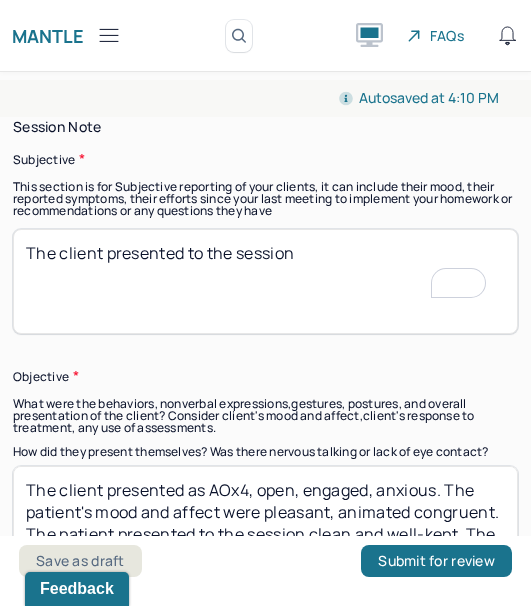 click on "The client presented at the session" at bounding box center [265, 281] 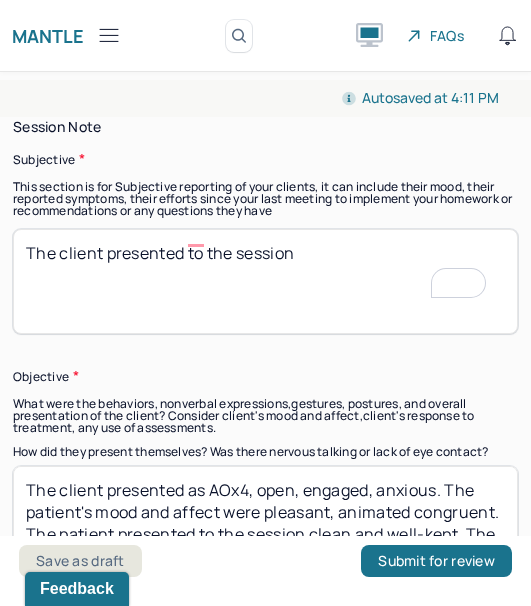 click on "The client presented to the session" at bounding box center [265, 281] 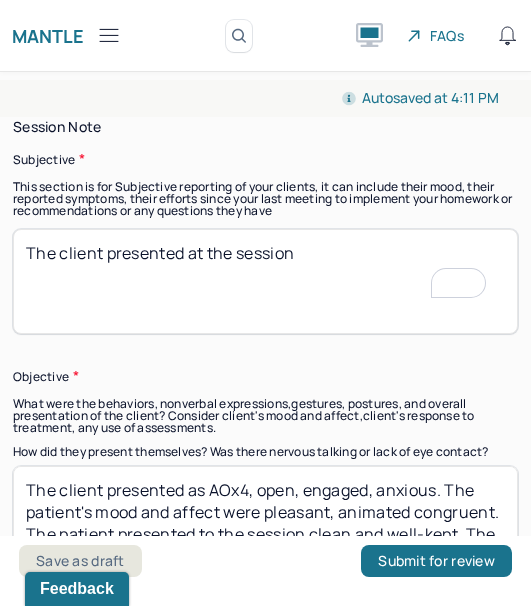 click on "The client presented at the session" at bounding box center (265, 281) 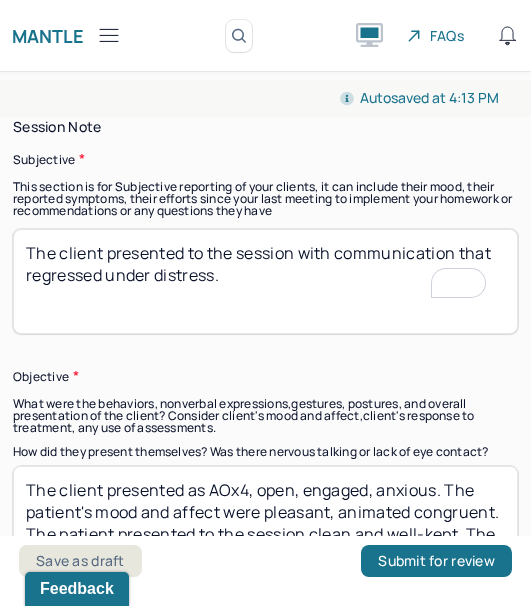 click on "The client presented to the session with communication that regresses under distress." at bounding box center [265, 281] 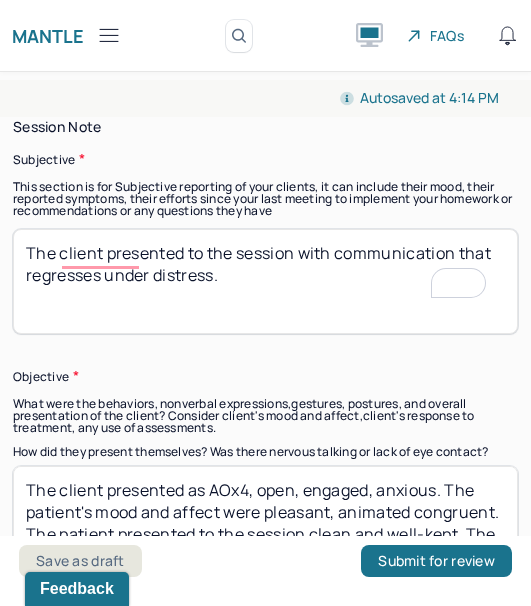 click on "The client presented to the session with communication that regressed under distress." at bounding box center (265, 281) 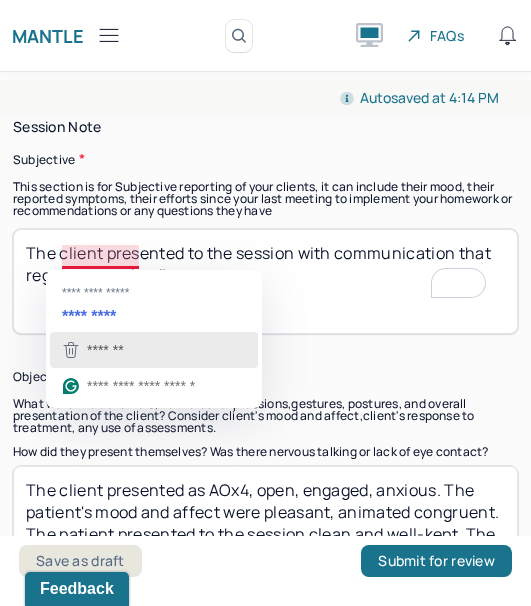 click on "*******" at bounding box center [154, 350] 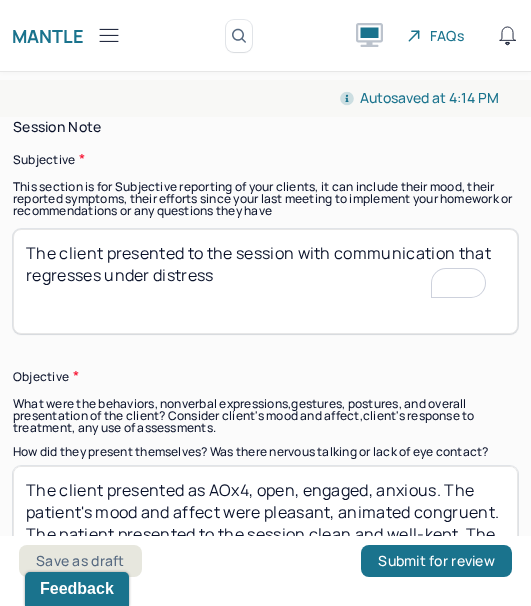 click on "The client presented to the session with communication that regresses under distress" at bounding box center (265, 281) 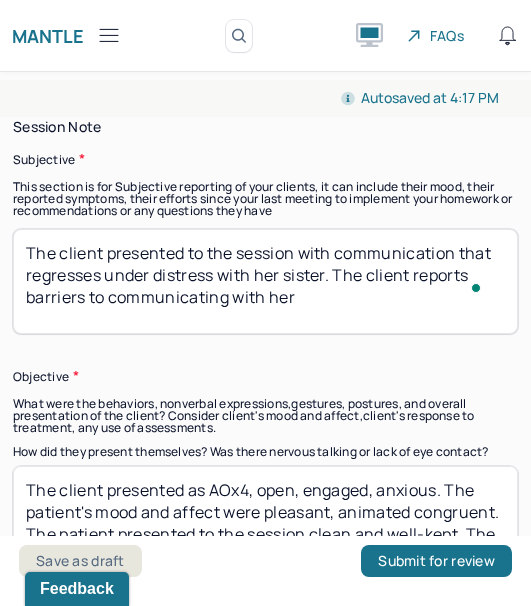 click on "The client presented to the session with communication that regresses under distress with her sister. The client reports barriers to communicate with her" at bounding box center [265, 281] 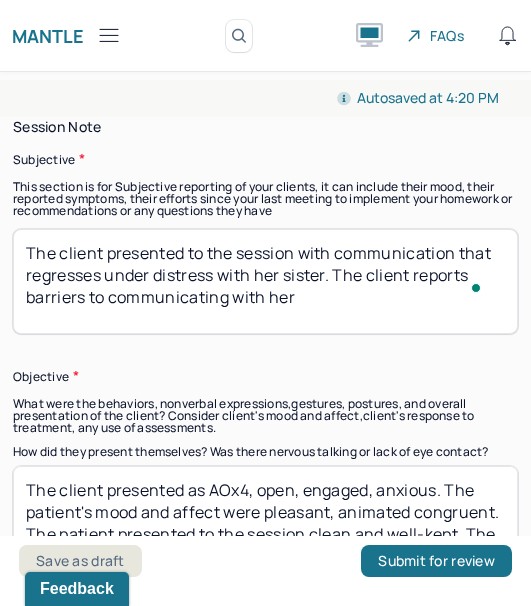 click on "The client presented to the session with communication that regresses under distress with her sister. The client reports barriers to communicating with her" at bounding box center (265, 281) 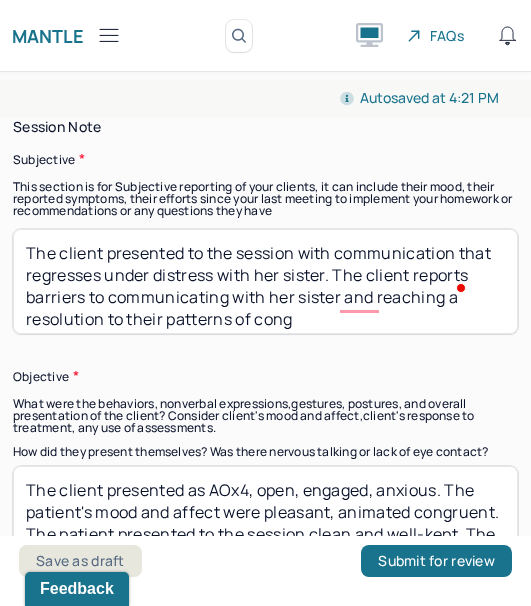 click on "What were the behaviors, nonverbal expressions,gestures, postures, and overall presentation of the client? Consider client's mood and affect,client's response to treatment, any use of assessments." at bounding box center (265, 416) 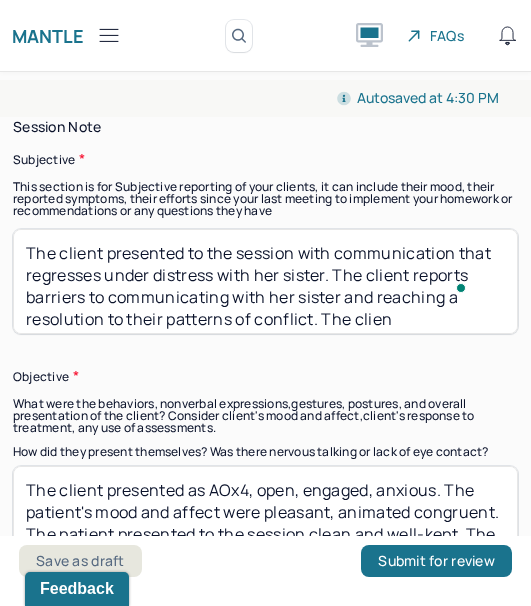 scroll, scrollTop: 19, scrollLeft: 0, axis: vertical 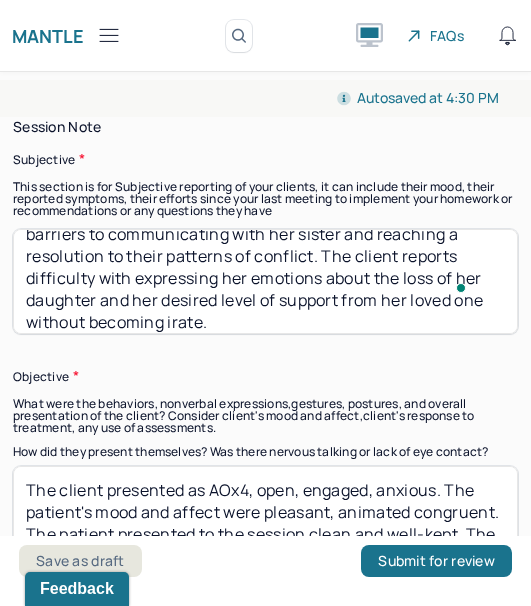click on "The client presented to the session with communication that regresses under distress with her sister. The client reports barriers to communicating with her sister and reaching a resolution to their patterns of conflict. The client reports difficulty with expressing her emotions about the loss of her daughter and her desired level of support from her loves one without becoming irate." at bounding box center (265, 281) 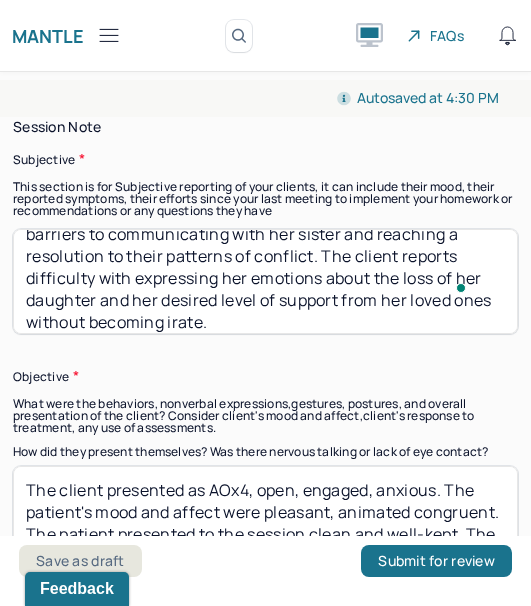 scroll, scrollTop: 1772, scrollLeft: 0, axis: vertical 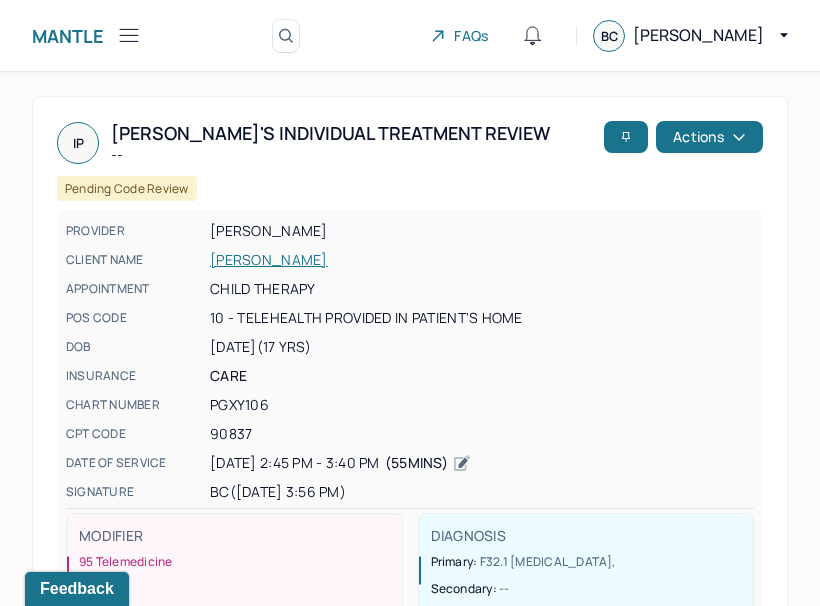 click 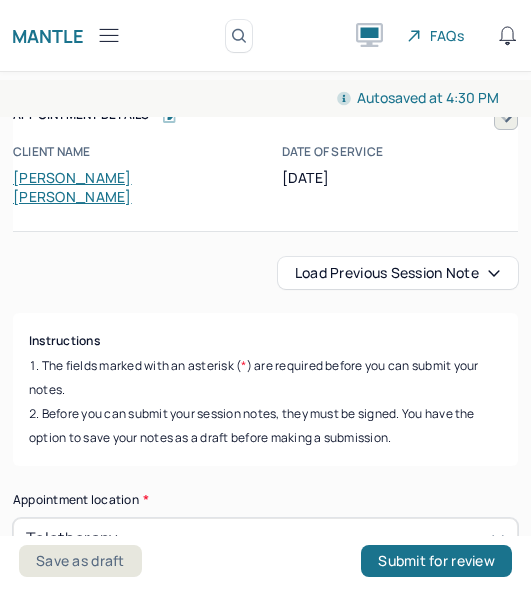 scroll, scrollTop: 0, scrollLeft: 0, axis: both 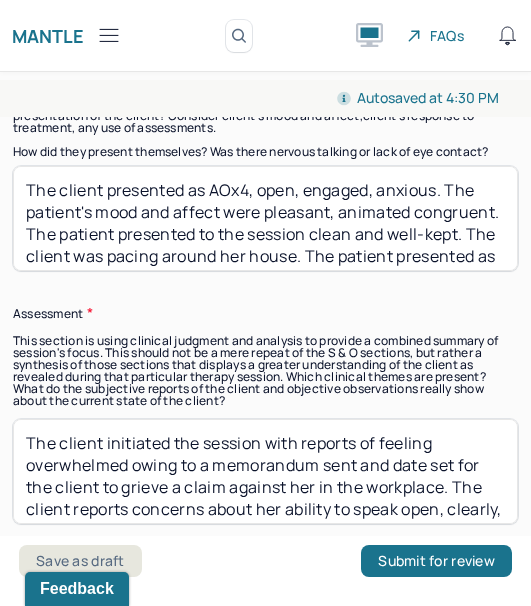 type on "The client presented to the session with communication that regresses under distress with her sister. The client reports barriers to communicating with her sister and reaching a resolution to their patterns of conflict. The client reports difficulty with expressing her emotions about the loss of her daughter and her desired level of support from her loved ones without becoming irate." 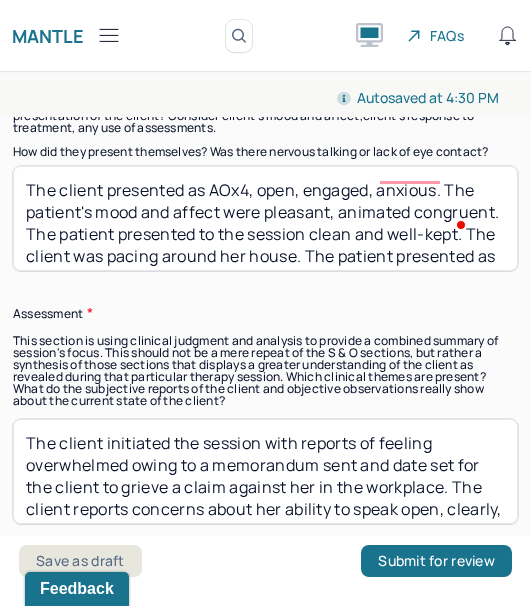 drag, startPoint x: 301, startPoint y: 192, endPoint x: 366, endPoint y: 192, distance: 65 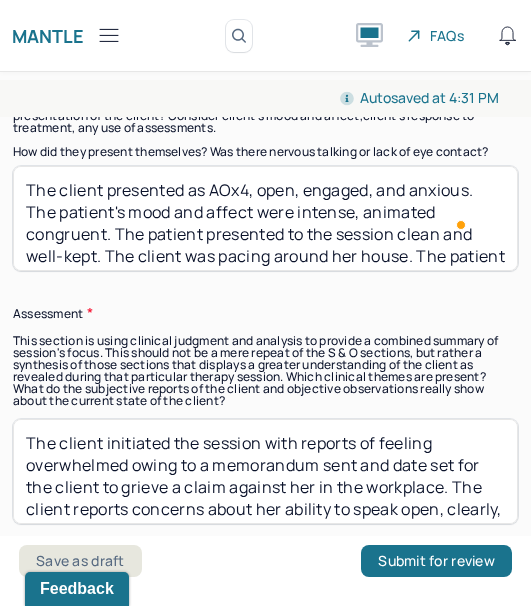 click on "The client presented as AOx4, open, engaged, and anxious. The patient's mood and affect were intense, animated congruent. The patient presented to the session clean and well-kept. The client was pacing around her house. The patient presented as a reliable informant." at bounding box center [265, 218] 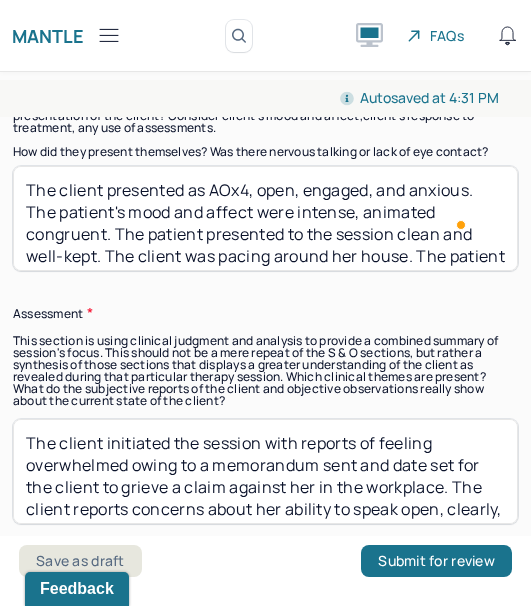drag, startPoint x: 102, startPoint y: 210, endPoint x: 23, endPoint y: 208, distance: 79.025314 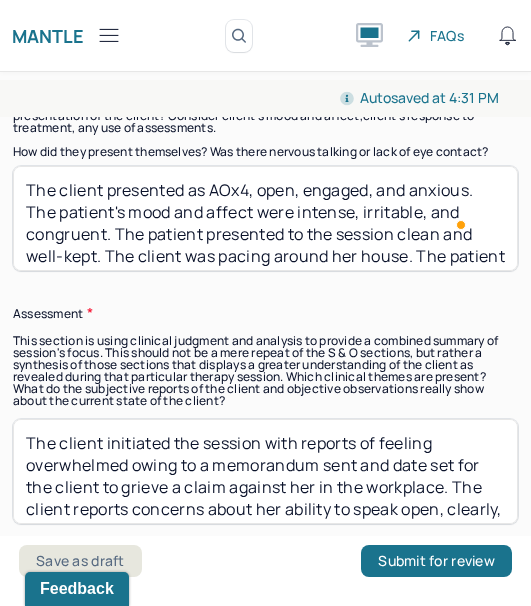 click on "The client presented as AOx4, open, engaged, and anxious. The patient's mood and affect were intense, irritable, and congruent. The patient presented to the session clean and well-kept. The client was pacing around her house. The patient presented as a reliable informant." at bounding box center (265, 218) 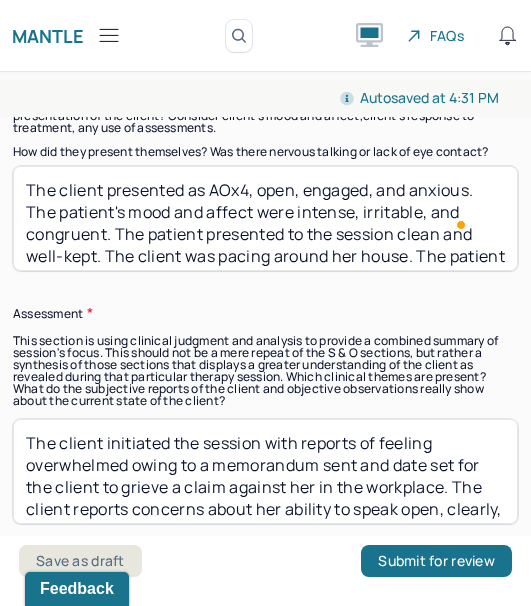 scroll, scrollTop: 30, scrollLeft: 0, axis: vertical 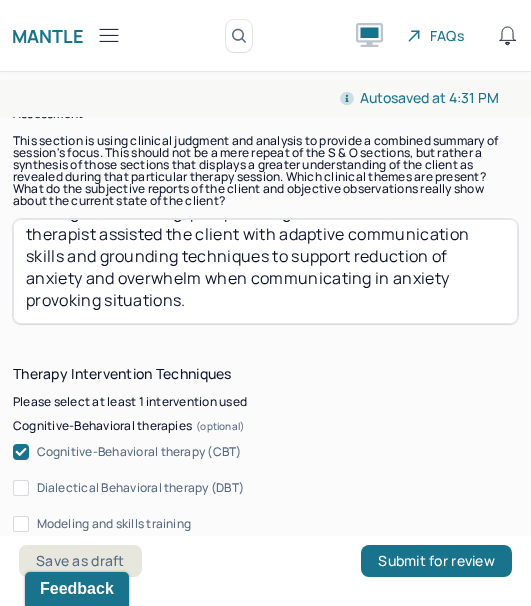 type on "The client presented as AOx4, open, engaged, and anxious. The patient's mood and affect were intense, irritable, and congruent. The patient presented to the session clean and well-kept. The client was pacing around her house. The patient presented as a reliable informant." 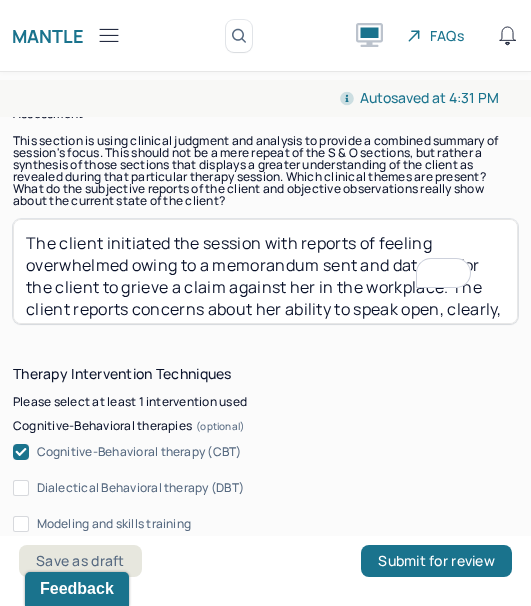drag, startPoint x: 252, startPoint y: 278, endPoint x: -50, endPoint y: 158, distance: 324.96768 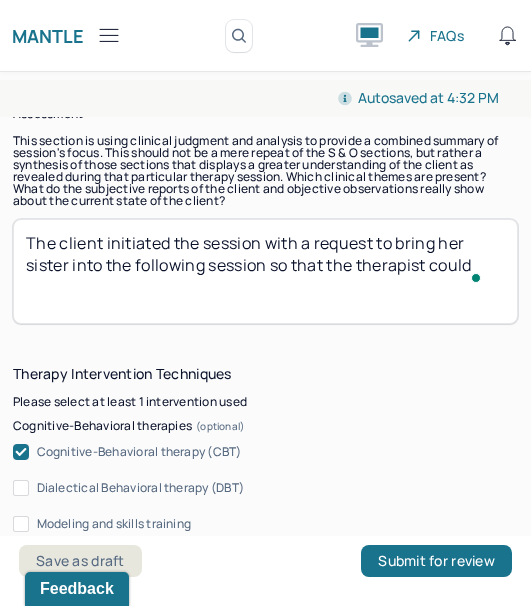 click on "The client initiated the session with request to bring her sister into the following session so that the therapist could" at bounding box center [265, 271] 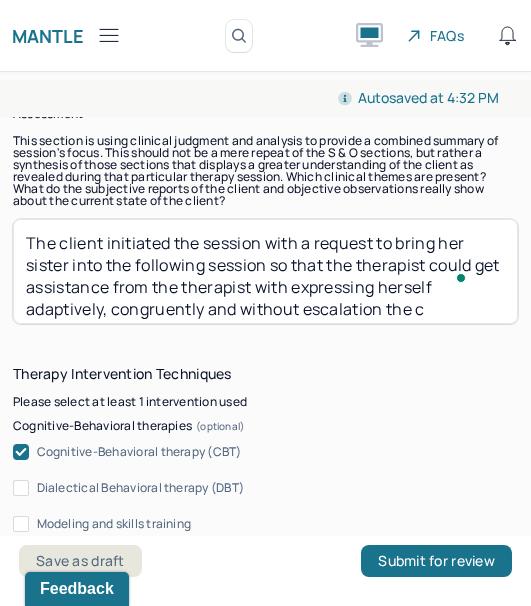 scroll, scrollTop: 19, scrollLeft: 0, axis: vertical 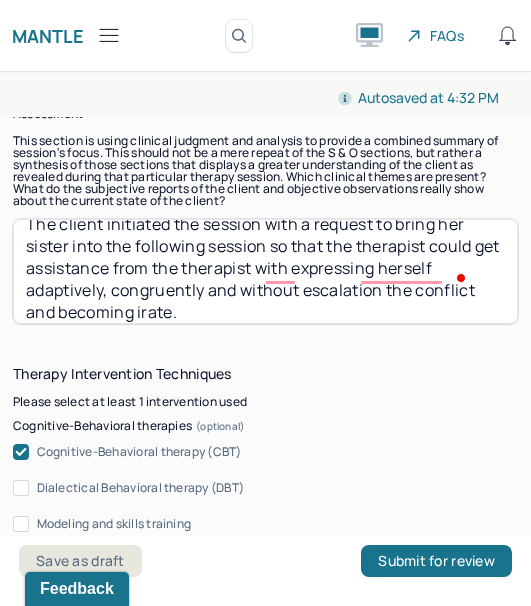 type on "The client initiated the session with a request to bring her sister into the following session so that the therapist could get assistance from the therapist with expressing herself adaptively, congruently and without escalation the conflict and becoming irate." 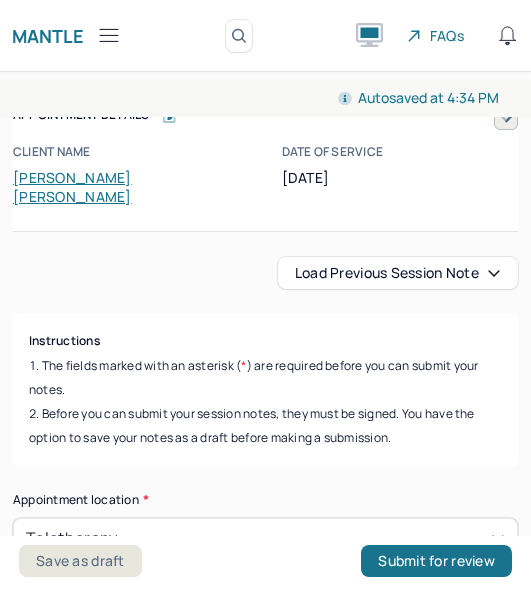 scroll, scrollTop: 0, scrollLeft: 0, axis: both 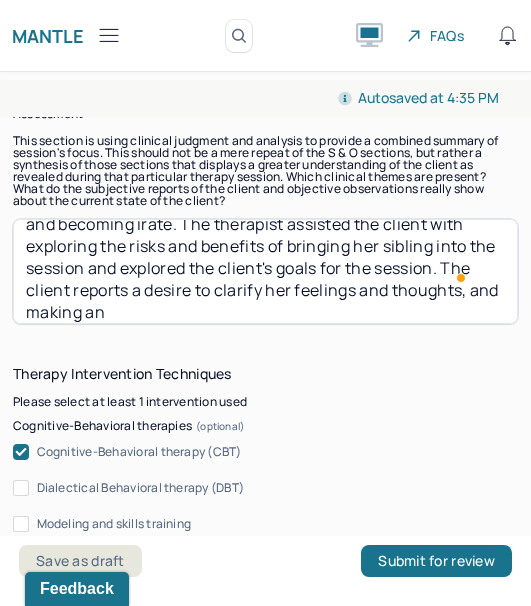 click on "The client initiated the session with a request to bring her sister into the following session so that the therapist could get assistance from the therapist with expressing herself adaptively, congruently, and without escalating the conflict and becoming irate. The therapist assisted the client with exploring the risks and benefits of bringing her sibling into the session and explored the client's goals for the session. The client reports a desire clarifying her feelings and thoughts, and making an a" at bounding box center (265, 271) 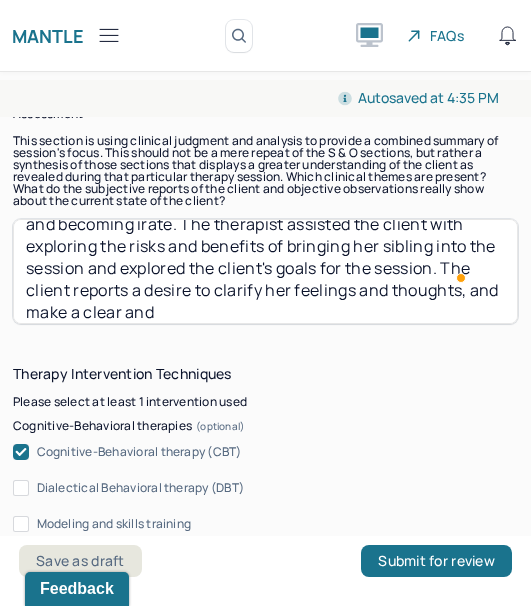 click on "The client initiated the session with a request to bring her sister into the following session so that the therapist could get assistance from the therapist with expressing herself adaptively, congruently, and without escalating the conflict and becoming irate. The therapist assisted the client with exploring the risks and benefits of bringing her sibling into the session and explored the client's goals for the session. The client reports a desire to clarify her feelings and thoughts, and making a clear and" at bounding box center (265, 271) 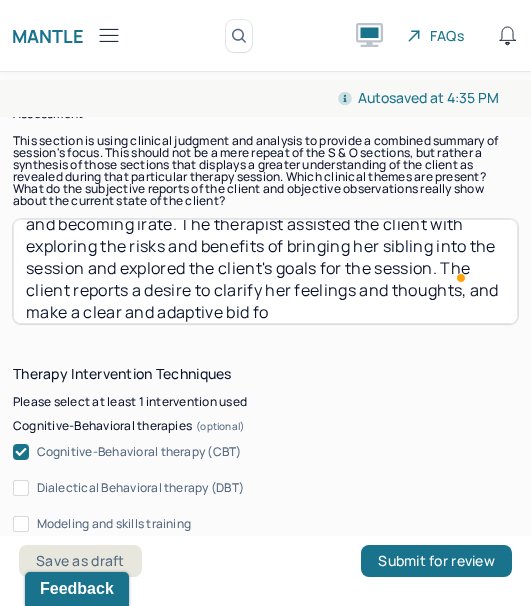 scroll, scrollTop: 129, scrollLeft: 0, axis: vertical 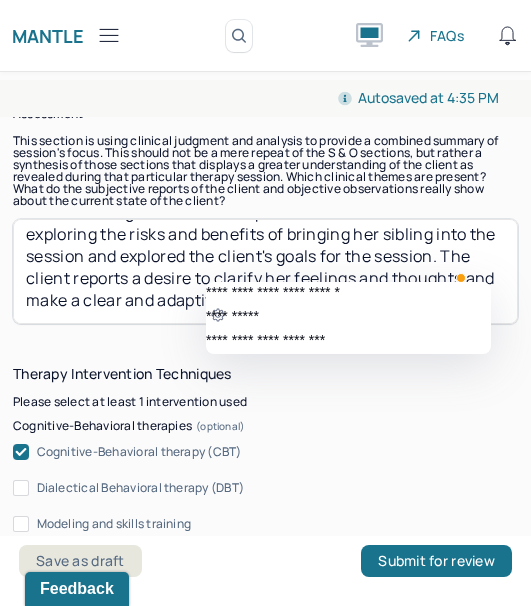 drag, startPoint x: 426, startPoint y: 272, endPoint x: 362, endPoint y: 272, distance: 64 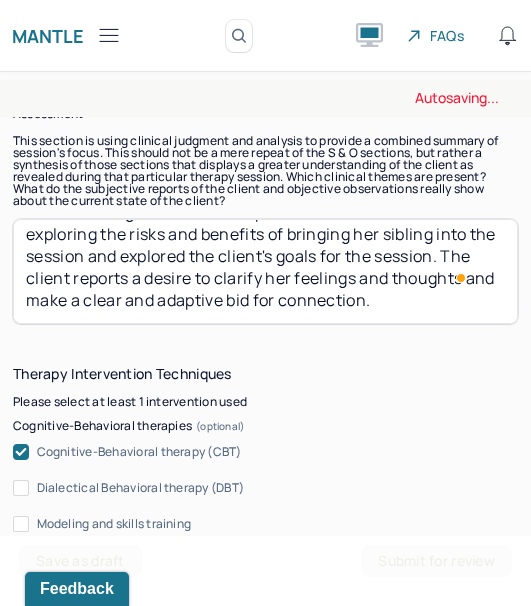 click on "The client initiated the session with a request to bring her sister into the following session so that the therapist could get assistance from the therapist with expressing herself adaptively, congruently, and without escalating the conflict and becoming irate. The therapist assisted the client with exploring the risks and benefits of bringing her sibling into the session and explored the client's goals for the session. The client reports a desire to clarify her feelings and thoughts and make a clear and  bid for connection." at bounding box center (265, 271) 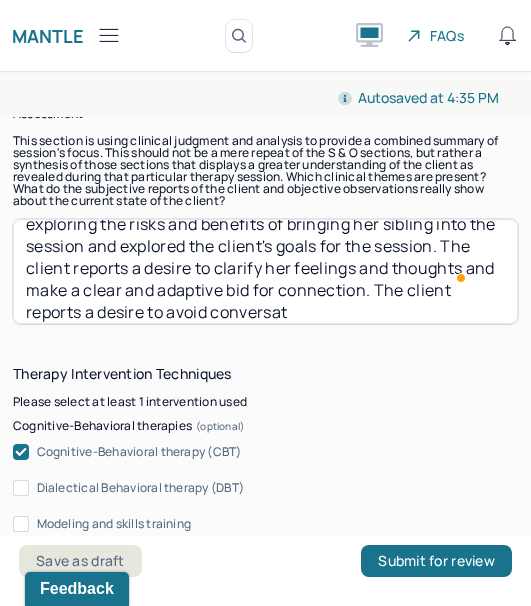scroll, scrollTop: 151, scrollLeft: 0, axis: vertical 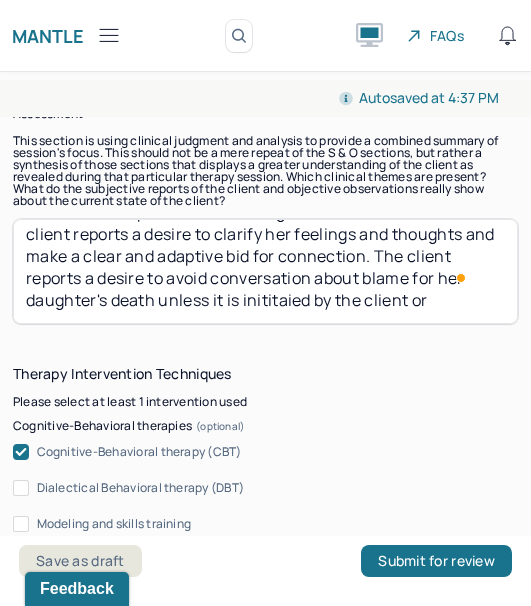 drag, startPoint x: 246, startPoint y: 293, endPoint x: 223, endPoint y: 290, distance: 23.194826 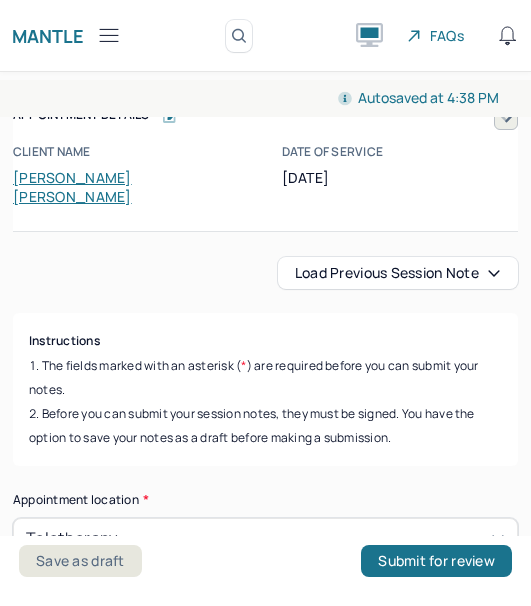scroll, scrollTop: 0, scrollLeft: 0, axis: both 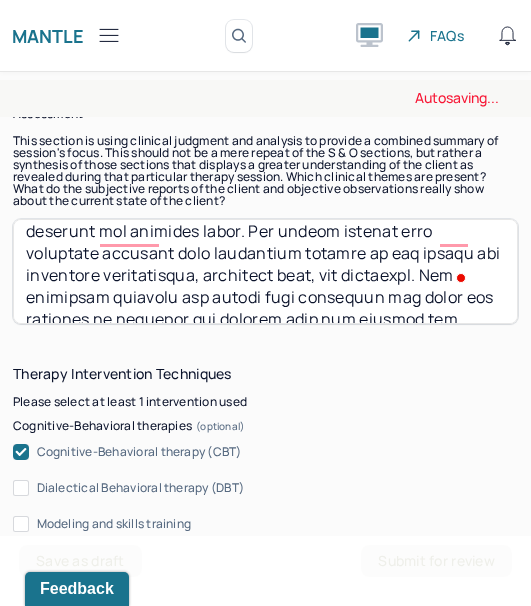 click at bounding box center [265, 271] 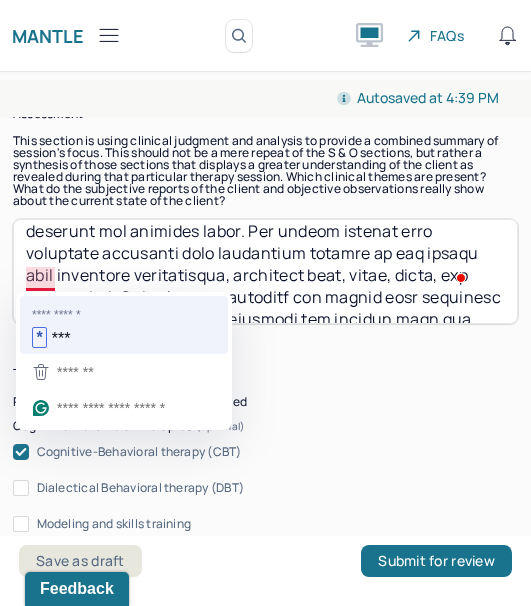 type on "The client initiated the session with a request to bring her sister into the following session so that the therapist could get assistance from the therapist with expressing herself adaptively, congruently, and without escalating the conflict and becoming irate. The client reports that recurring conflicts with expressing herself to her sister have increased irritability, depressed mood, shame, ,guilt, and overwhelm. The therapist assisted the client with exploring the risks and benefits of bringing her sibling into the session and explored the client's goals for the session. The client reports a desire to clarify her feelings and thoughts and make a clear and adaptive bid for connection. The client reports a desire to avoid conversation about blame for her daughter's death unless it is initiated by the client. The therapist discussed the flow of the session with the client and reaffirmed the client's rights to pause or stop the session at any time. The therapist provided psychoeducational information on HIP..." 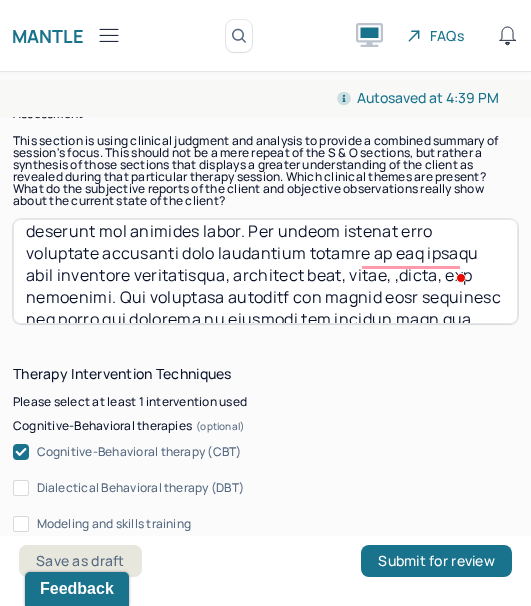 scroll, scrollTop: 193, scrollLeft: 0, axis: vertical 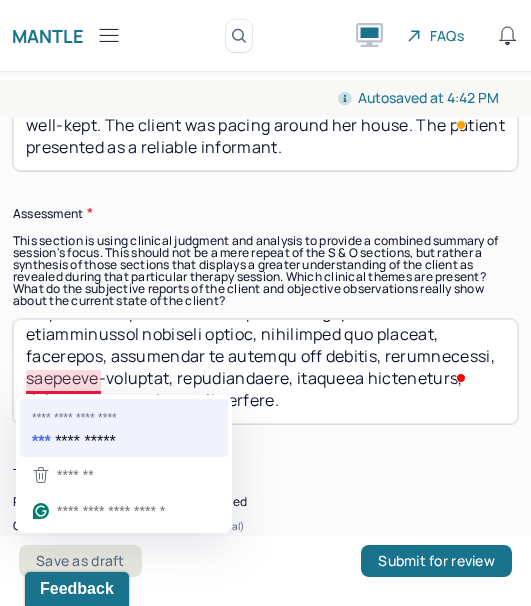 type on "The client will follow up with" 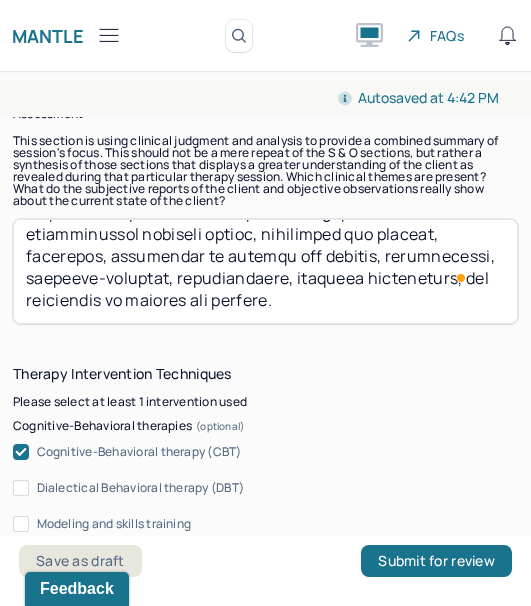 click at bounding box center (265, 271) 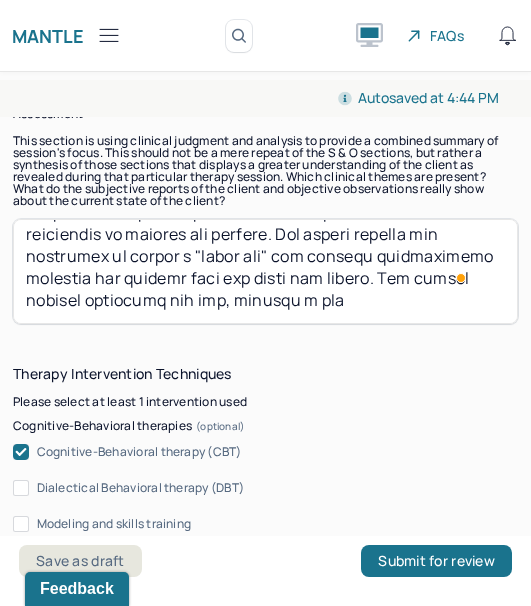 scroll, scrollTop: 635, scrollLeft: 0, axis: vertical 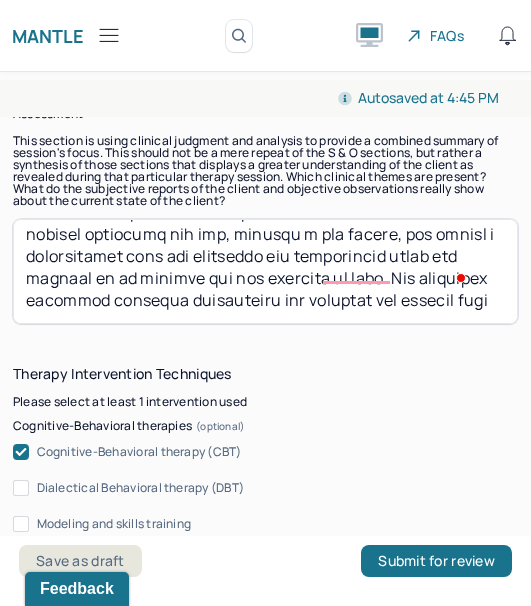 drag, startPoint x: 256, startPoint y: 425, endPoint x: 139, endPoint y: 267, distance: 196.60367 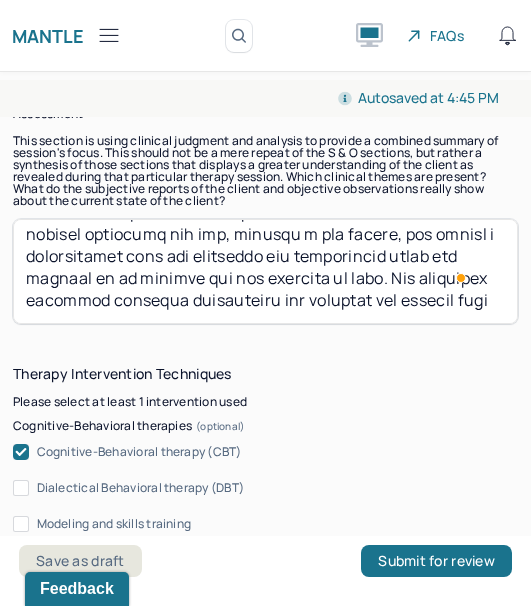 click at bounding box center [265, 271] 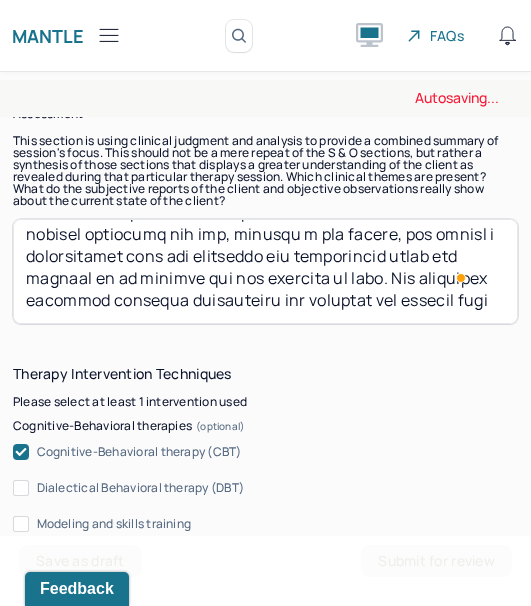 click at bounding box center (265, 271) 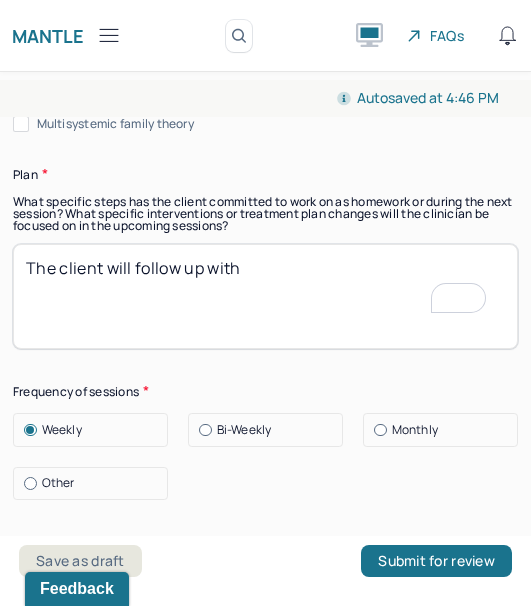 type on "The client initiated the session with a request to bring her sister into the following session so that the therapist could get assistance from the therapist with expressing herself adaptively, congruently, and without escalating the conflict and becoming irate. The client reports that recurring conflicts with expressing herself to her sister have increased irritability, depressed mood, shame, guilt, and overwhelm. The therapist assisted the client with exploring the risks and benefits of bringing her sibling into the session and explored the client's goals for the session. The client reports a desire to clarify her feelings and thoughts and make a clear and adaptive bid for connection. The client reports a desire to avoid conversation about blame for her daughter's death unless it is initiated by the client. The therapist discussed the flow of the session with the client and reaffirmed the client's rights to pause or stop the session at any time. The therapist provided psychoeducational information on HIPA..." 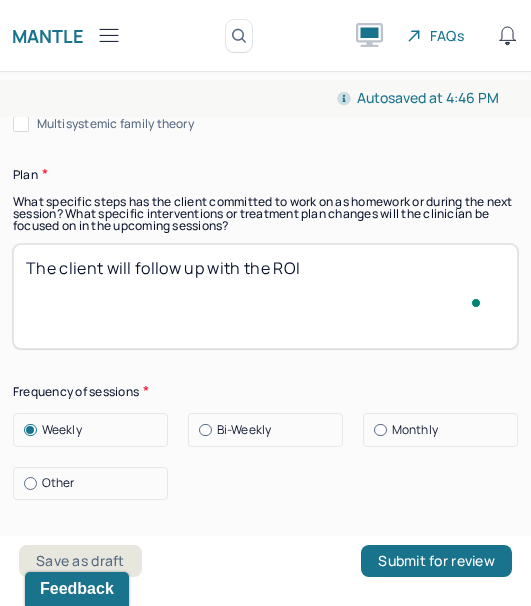 type on "The client will follow up with the ROI" 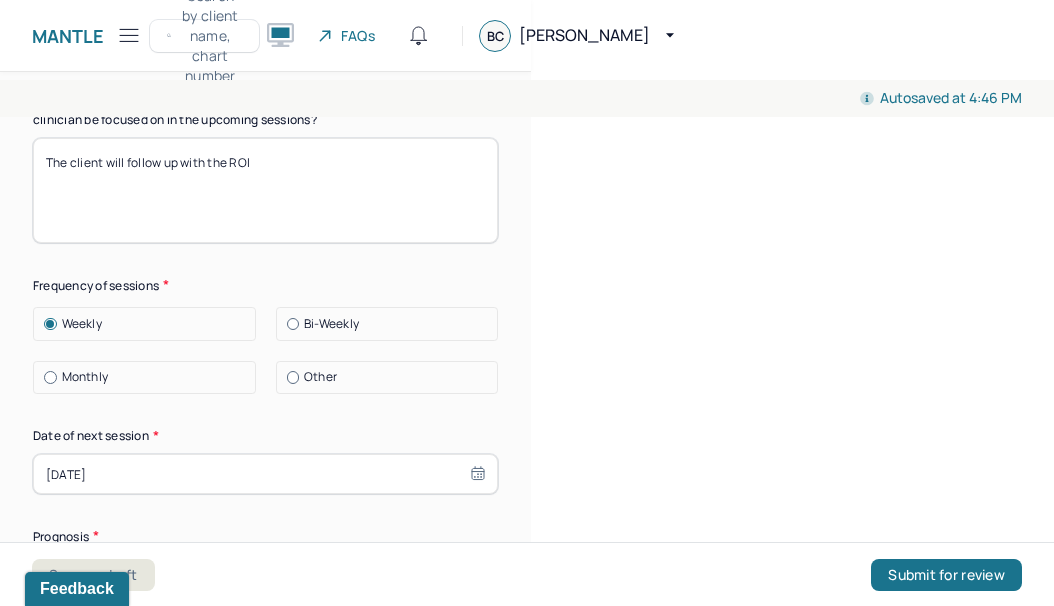 scroll, scrollTop: 0, scrollLeft: 0, axis: both 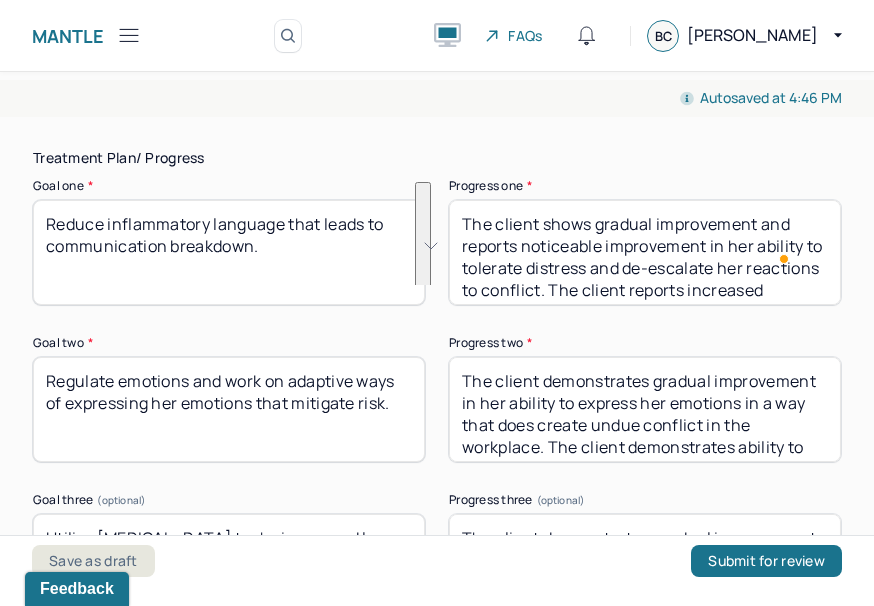drag, startPoint x: 618, startPoint y: 266, endPoint x: 448, endPoint y: 189, distance: 186.62529 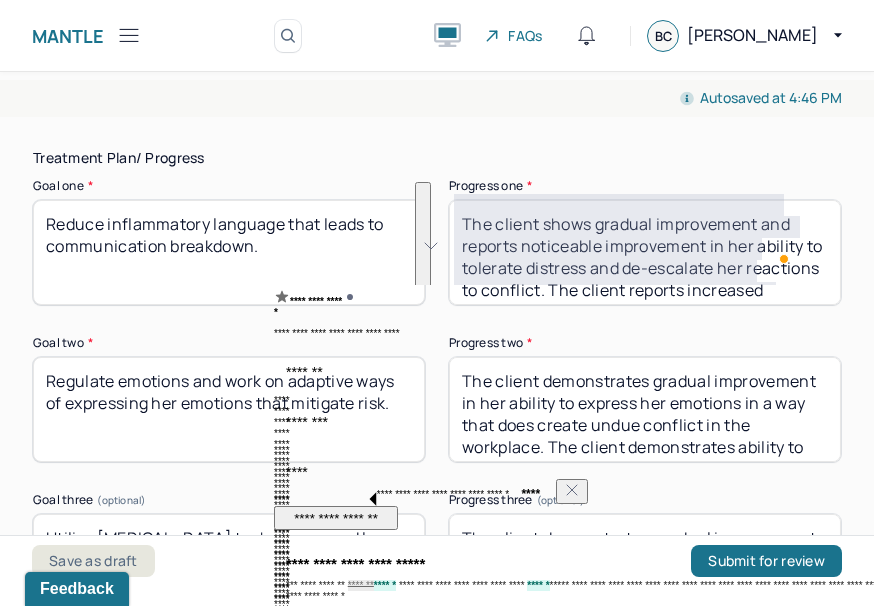 click on "Progress one *" at bounding box center [645, 186] 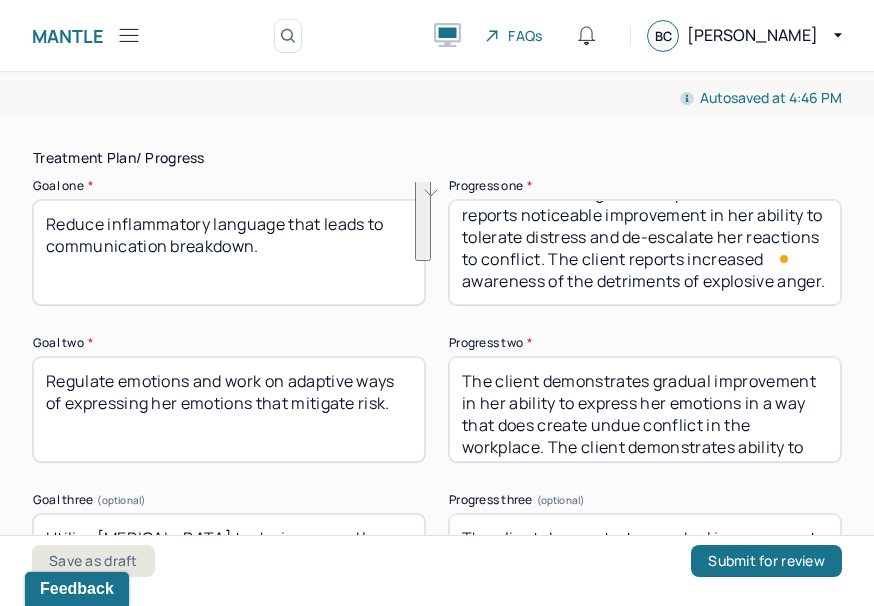 click on "The client shows gradual improvement and reports noticeable improvement in her ability to tolerate distress and de-escalate her reactions to conflict. The client reports increased awareness of the detriments of explosive anger." at bounding box center (645, 252) 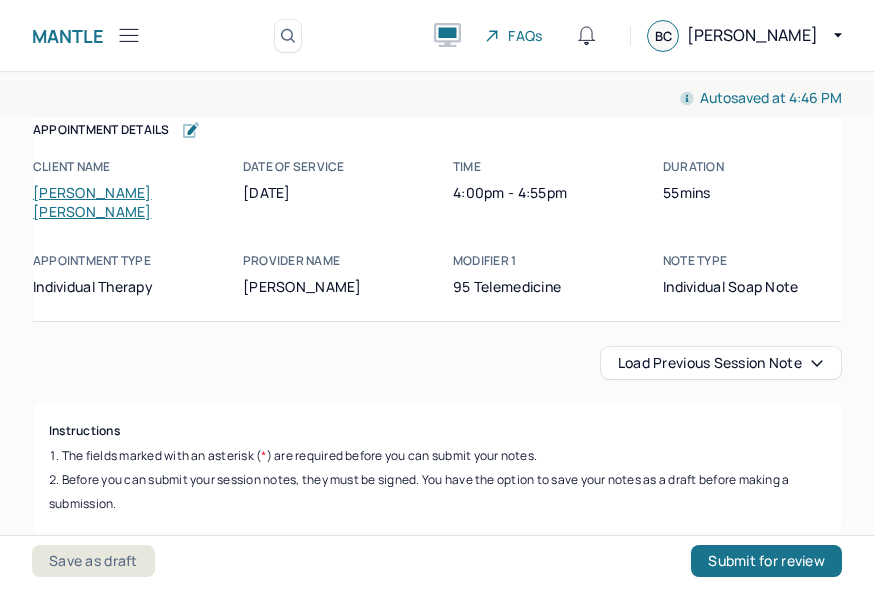 scroll, scrollTop: 0, scrollLeft: 0, axis: both 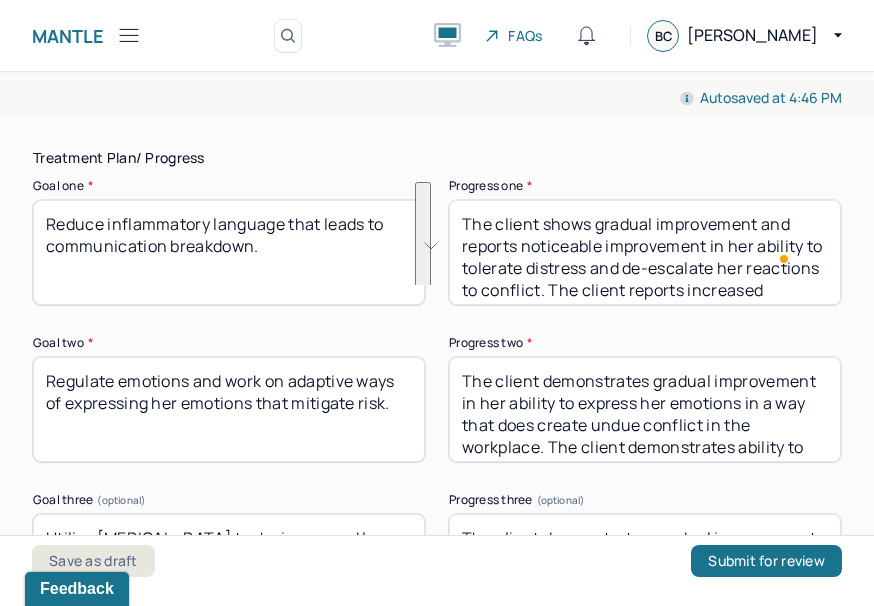 drag, startPoint x: 621, startPoint y: 260, endPoint x: 586, endPoint y: 204, distance: 66.037865 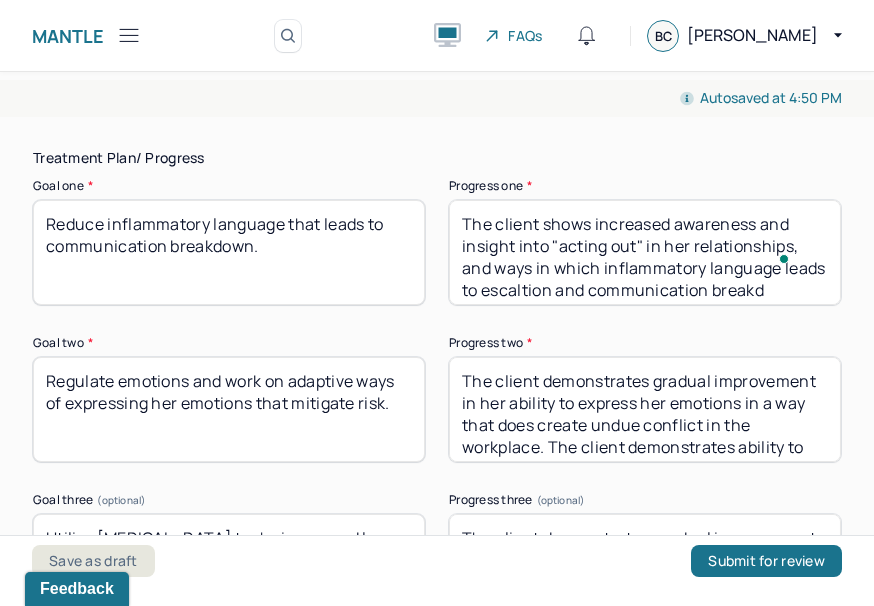 scroll, scrollTop: 20, scrollLeft: 0, axis: vertical 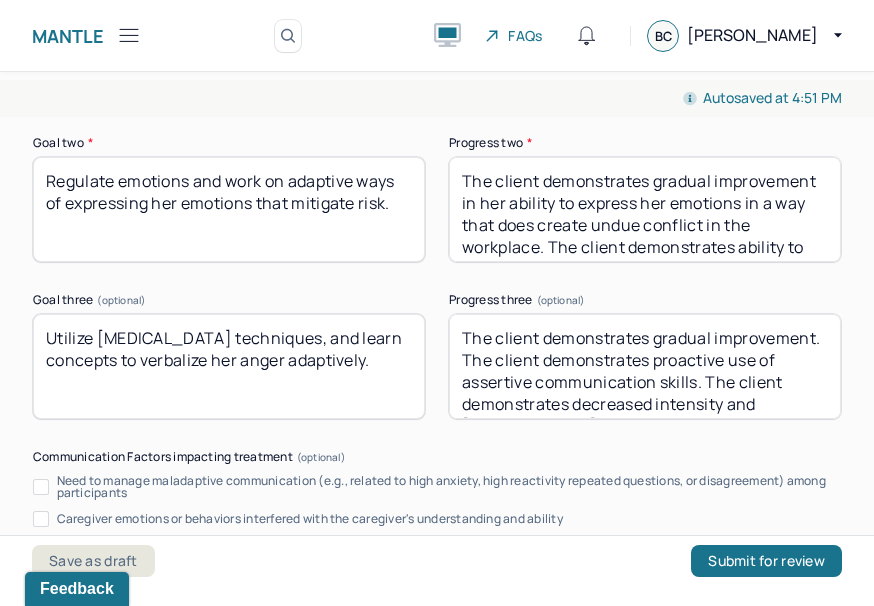 type on "The client shows increased awareness and insight into "acting out" in her relationships, and ways in which inflammatory language leads to escalation and communication breakdowns." 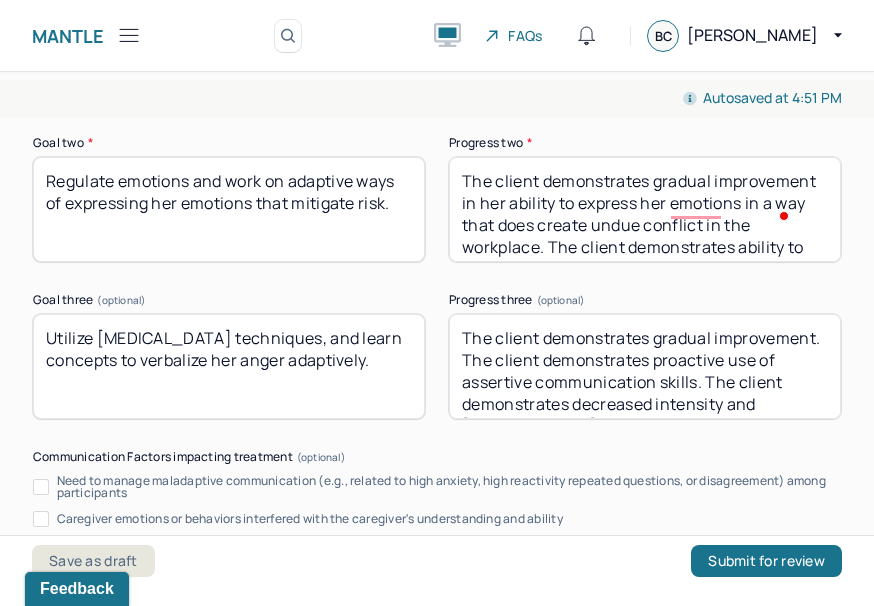 drag, startPoint x: 624, startPoint y: 202, endPoint x: 548, endPoint y: 202, distance: 76 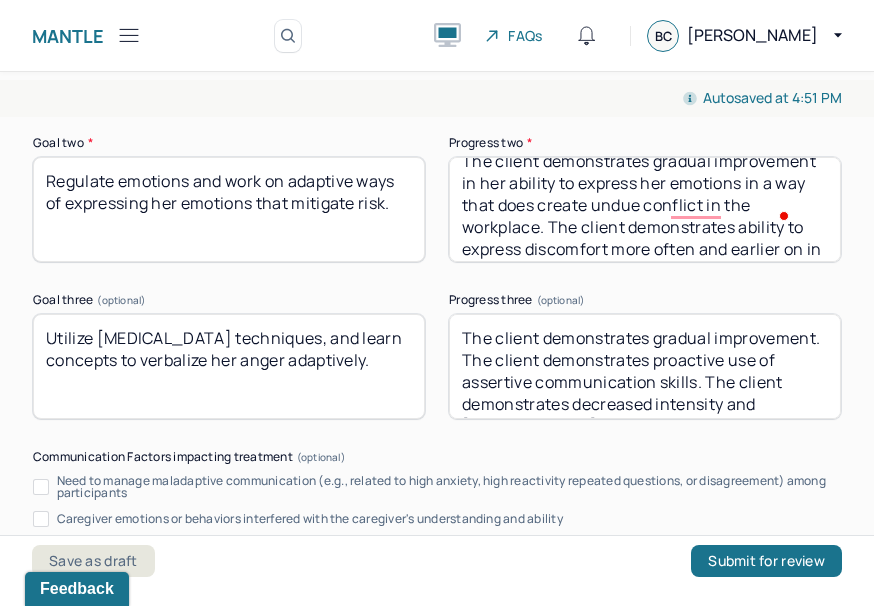 scroll, scrollTop: 49, scrollLeft: 0, axis: vertical 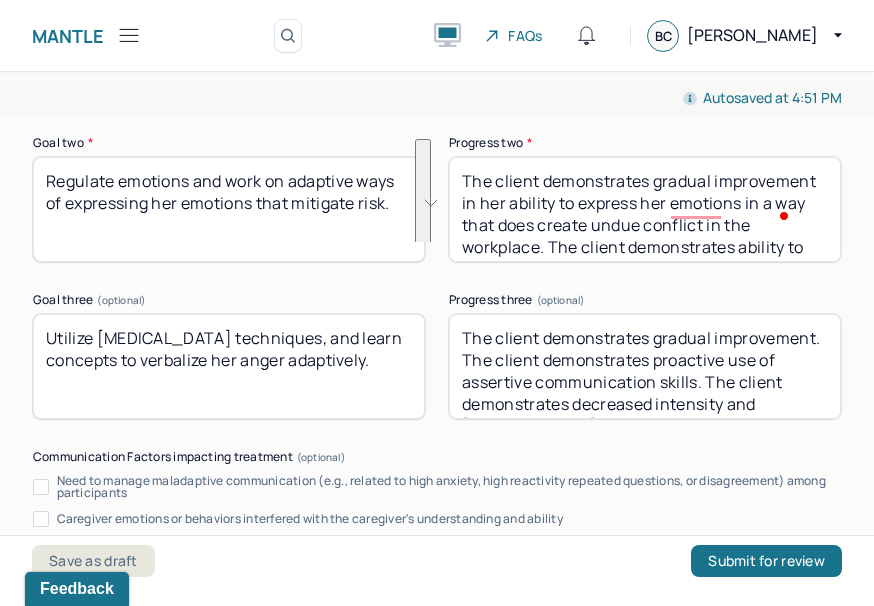 drag, startPoint x: 748, startPoint y: 225, endPoint x: 435, endPoint y: 160, distance: 319.67795 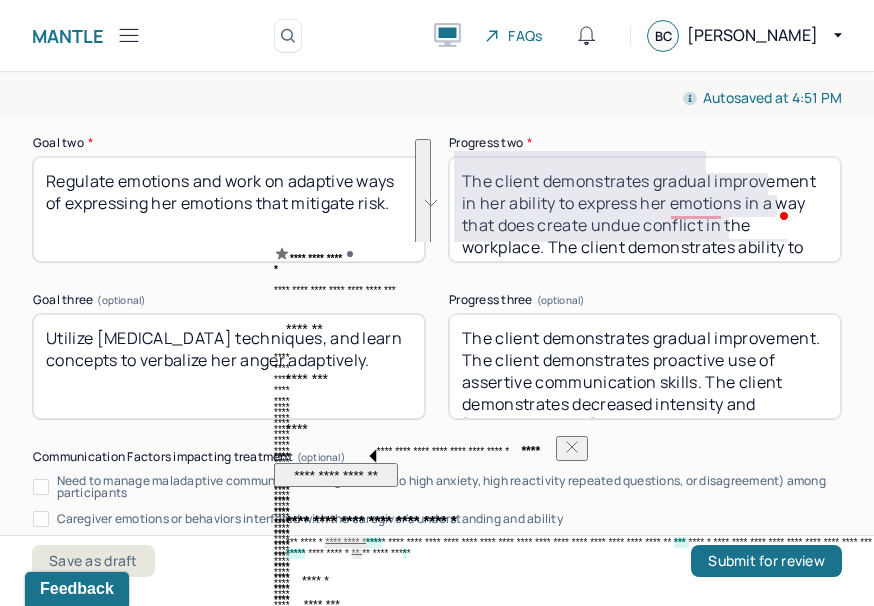 click on "The client demonstrates gradual improvement in her ability to express her emotions in a way that does create undue conflict in the workplace. The client demonstrates ability to express discomfort more often and earlier on in conflict." at bounding box center (645, 209) 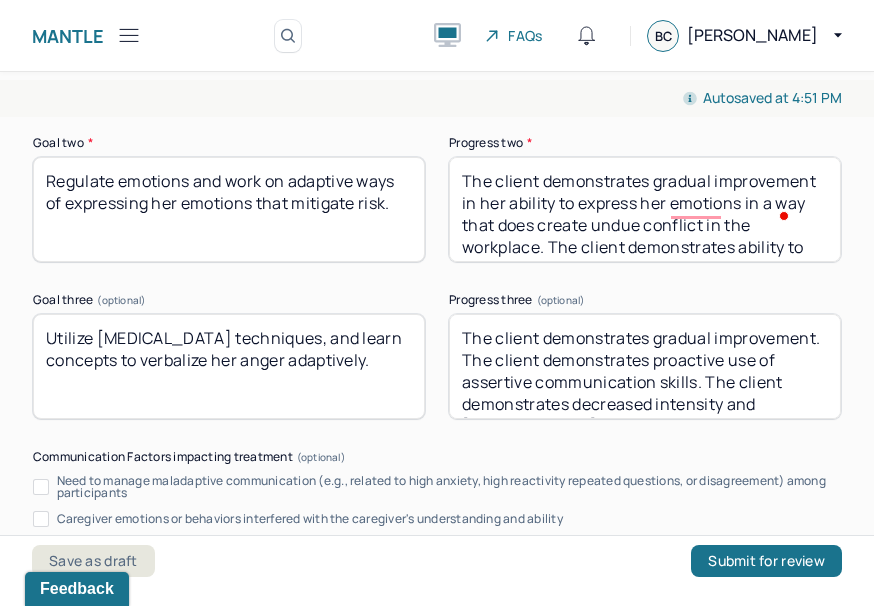 scroll, scrollTop: 20, scrollLeft: 0, axis: vertical 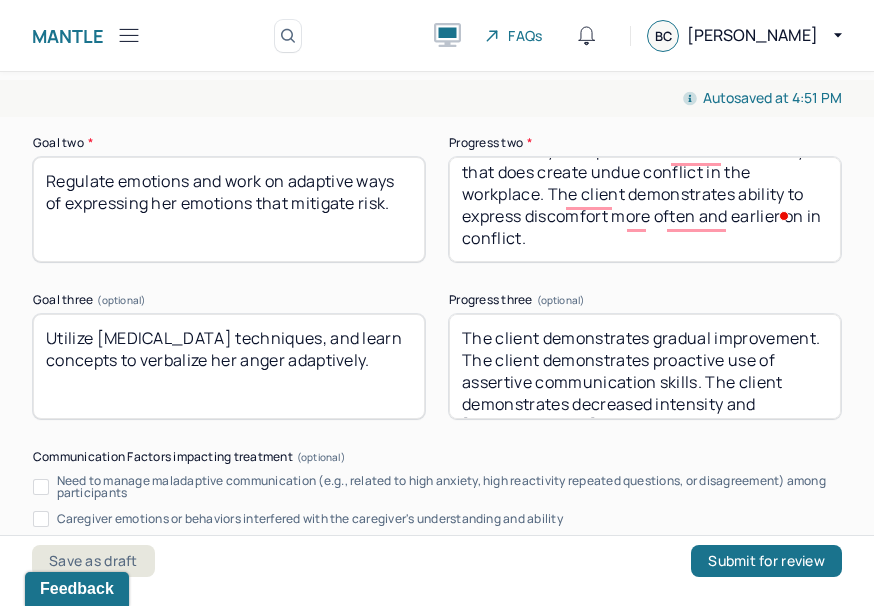 click on "The client demonstrates gradual improvement in her ability to express her emotions in a way that does create undue conflict in the workplace. The client demonstrates ability to express discomfort more often and earlier on in conflict." at bounding box center [645, 209] 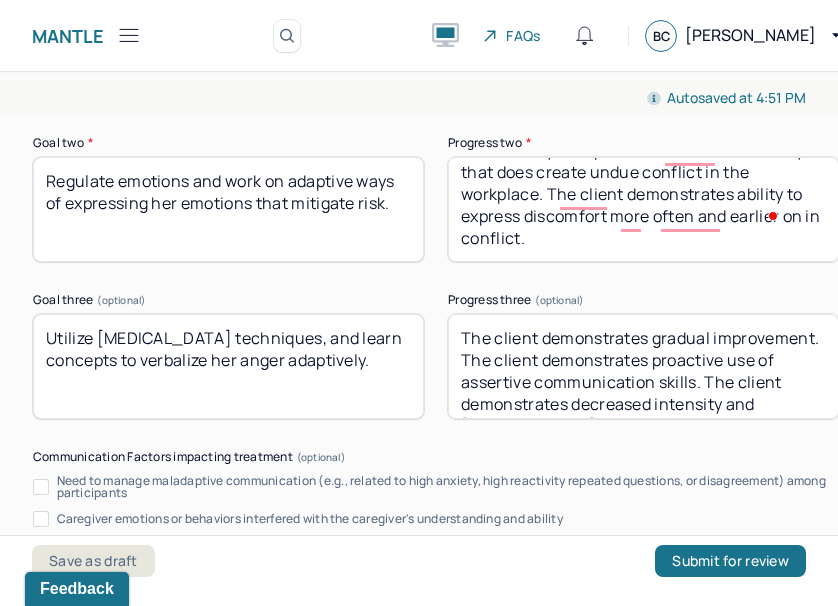 scroll, scrollTop: 427, scrollLeft: 0, axis: vertical 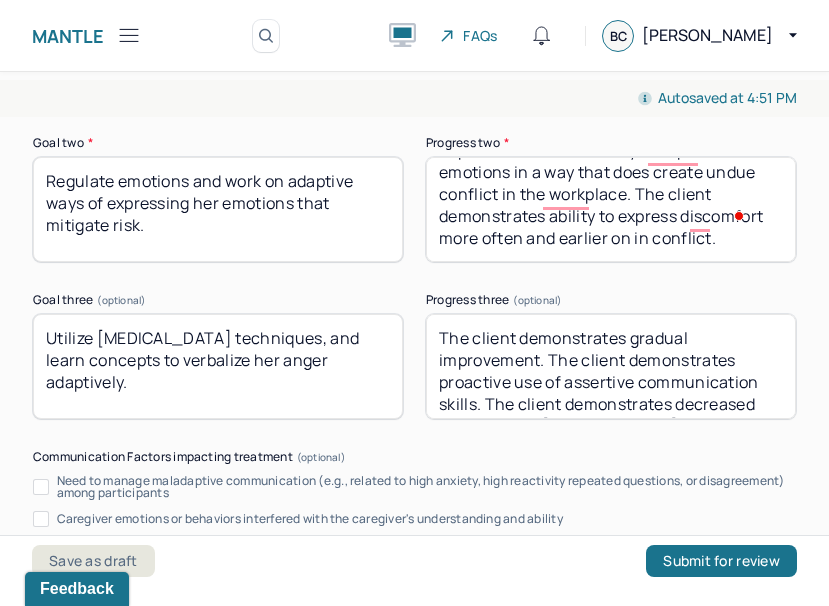click on "The client demonstrates gradual improvement in her ability to express her emotions in a way that does create undue conflict in the workplace. The client demonstrates ability to express discomfort more often and earlier on in conflict." at bounding box center (611, 209) 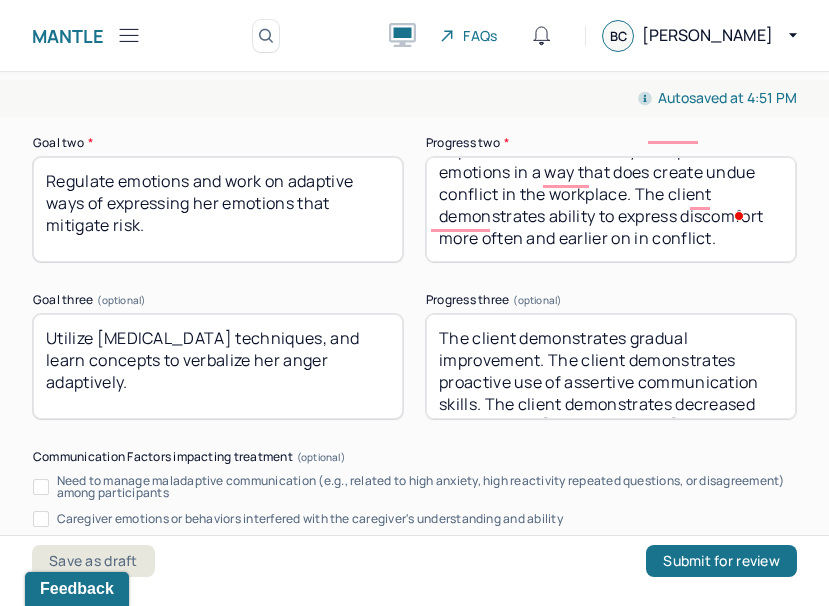 drag, startPoint x: 516, startPoint y: 222, endPoint x: 506, endPoint y: 213, distance: 13.453624 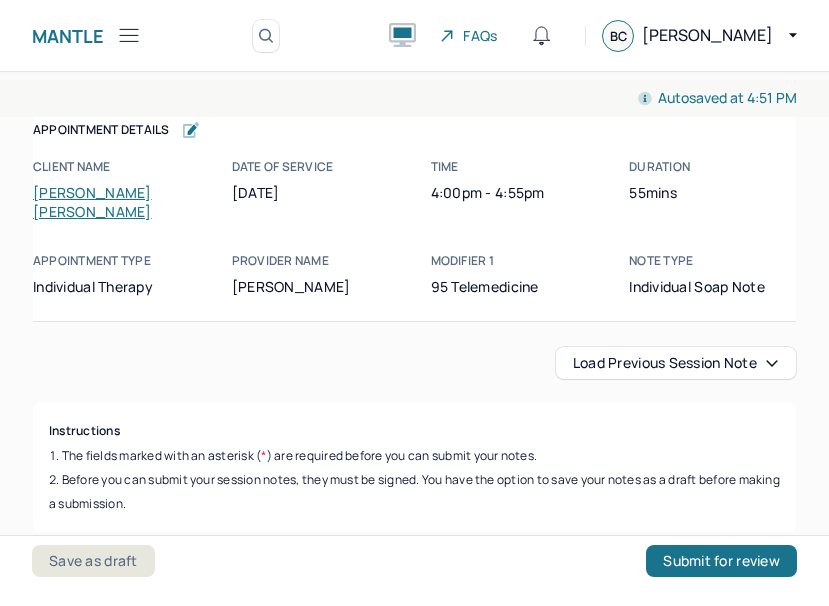 scroll, scrollTop: 0, scrollLeft: 0, axis: both 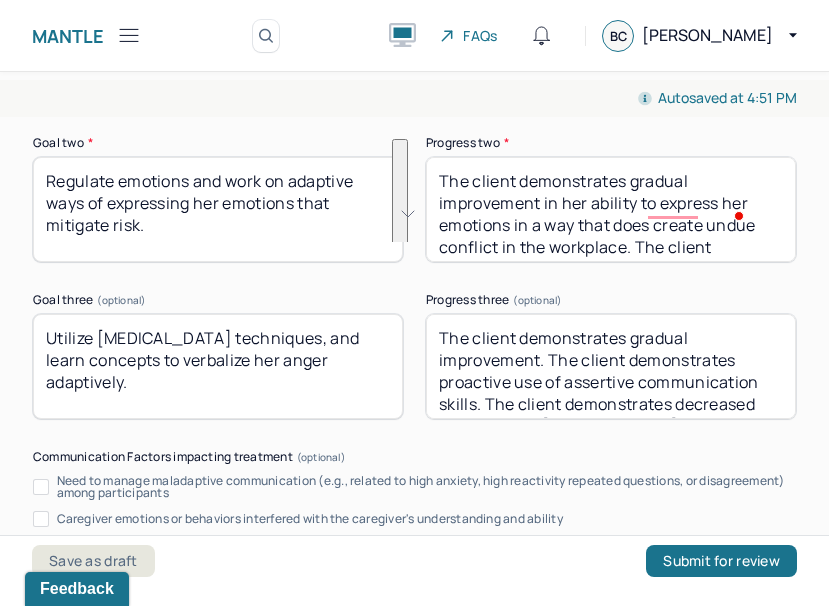 drag, startPoint x: 517, startPoint y: 221, endPoint x: 467, endPoint y: 172, distance: 70.00714 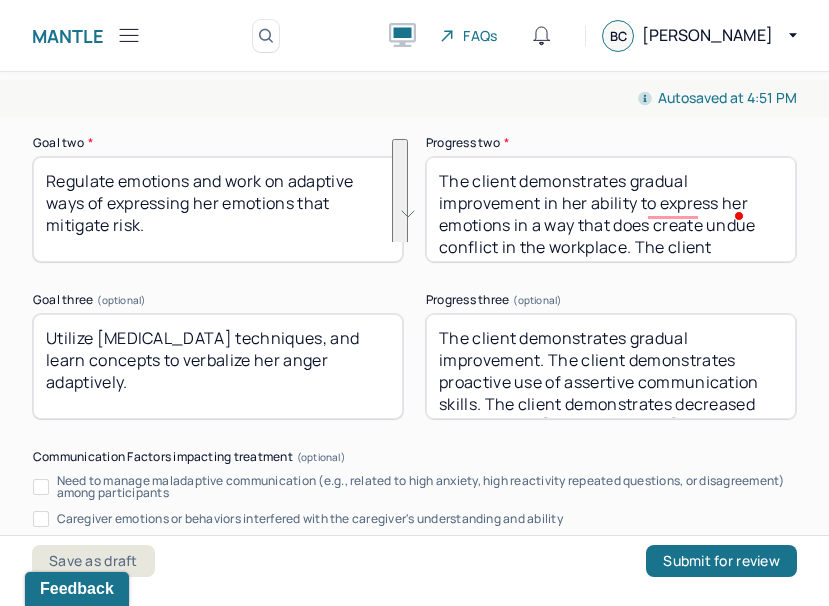 click on "The client demonstrates gradual improvement in her ability to express her emotions in a way that does create undue conflict in the workplace. The client demonstrates ability to express discomfort more often and earlier on in conflict." at bounding box center [611, 209] 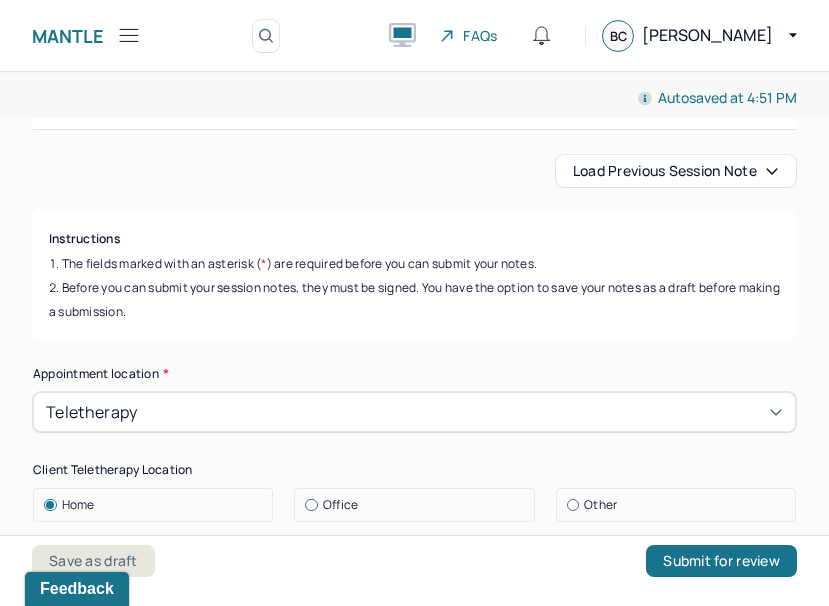drag, startPoint x: 621, startPoint y: 228, endPoint x: 646, endPoint y: 528, distance: 301.03986 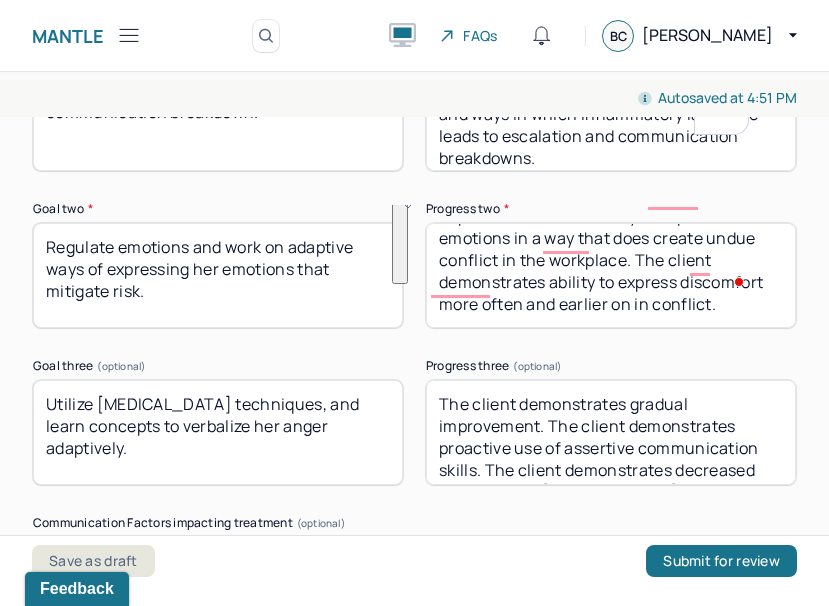 click on "The client demonstrates gradual improvement in her ability to express her emotions in a way that does create undue conflict in the workplace. The client demonstrates ability to express discomfort more often and earlier on in conflict." at bounding box center [611, 275] 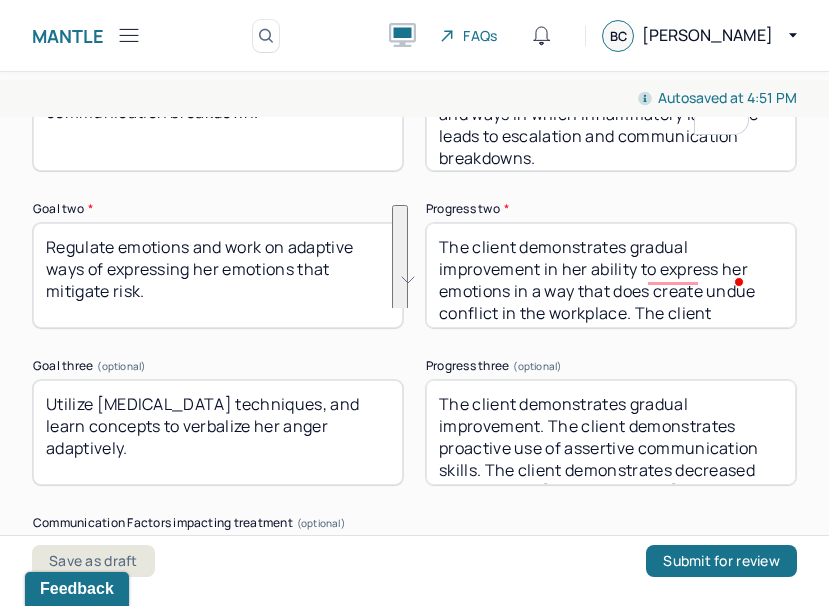 drag, startPoint x: 547, startPoint y: 288, endPoint x: 434, endPoint y: 231, distance: 126.56224 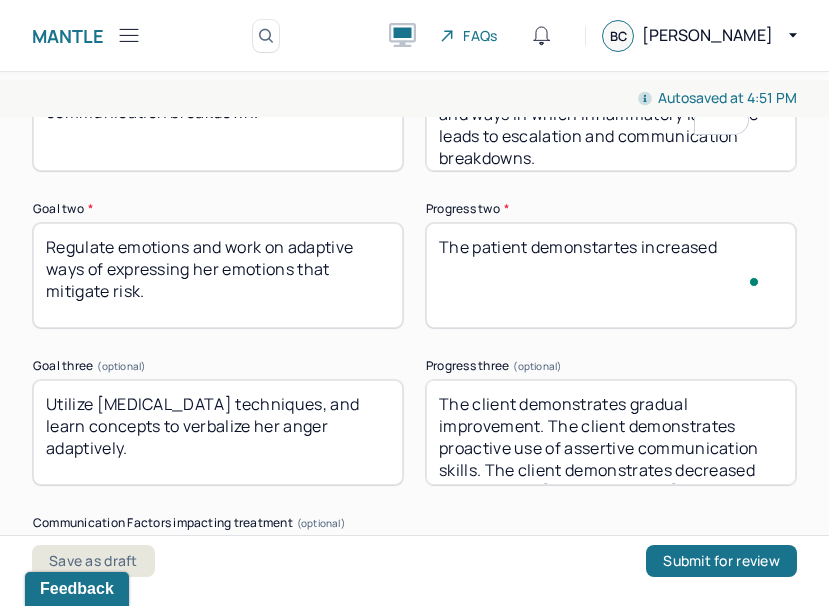 type on "The patient demonstartes increased" 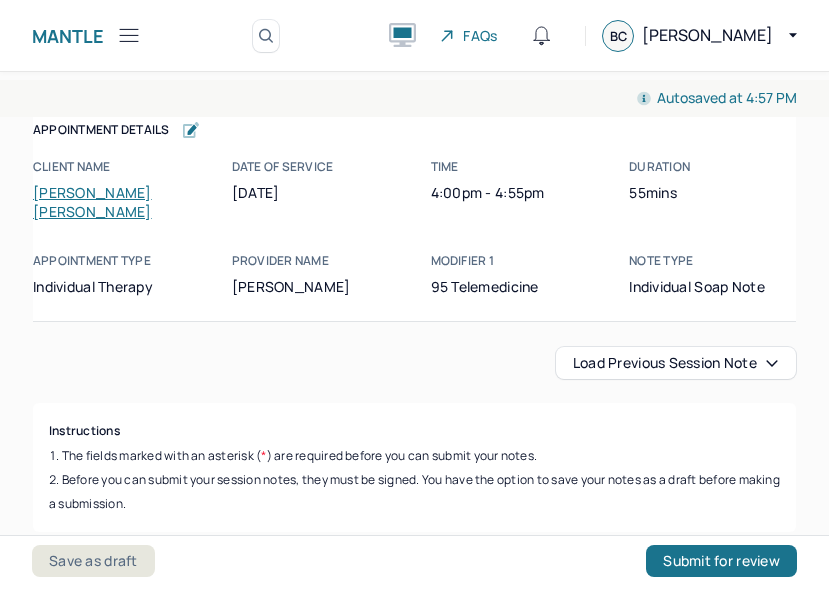 scroll, scrollTop: 0, scrollLeft: 0, axis: both 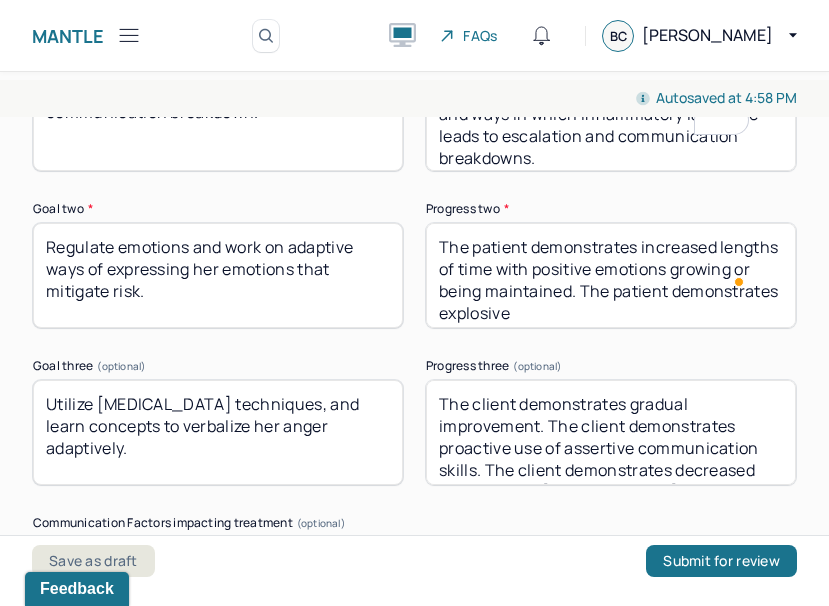 click on "The patient demonstrates increased lengths of time with positive emotions growing or being maintained. The patient demonstrates explosive" at bounding box center (611, 275) 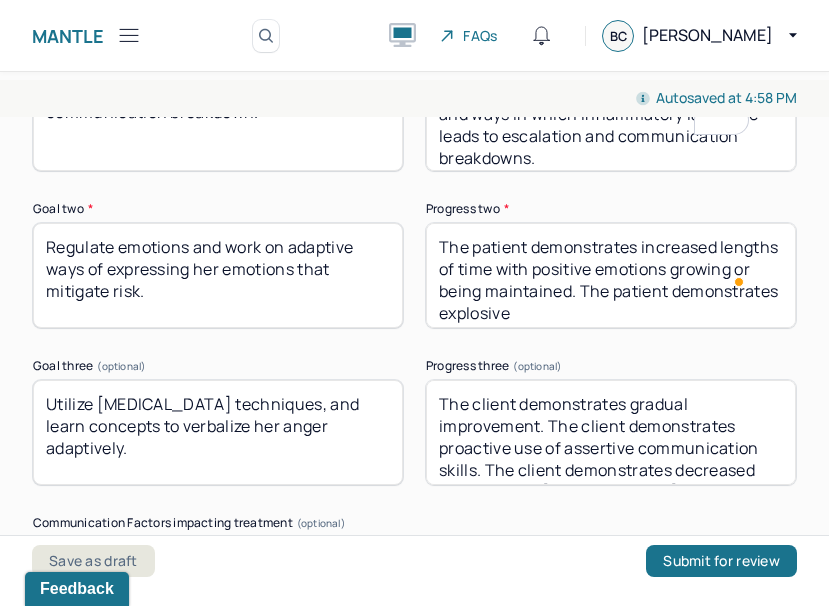 click on "The patient demonstrates increased lengths of time with positive emotions growing or being maintained. The patient demonstrates explosive" at bounding box center [611, 275] 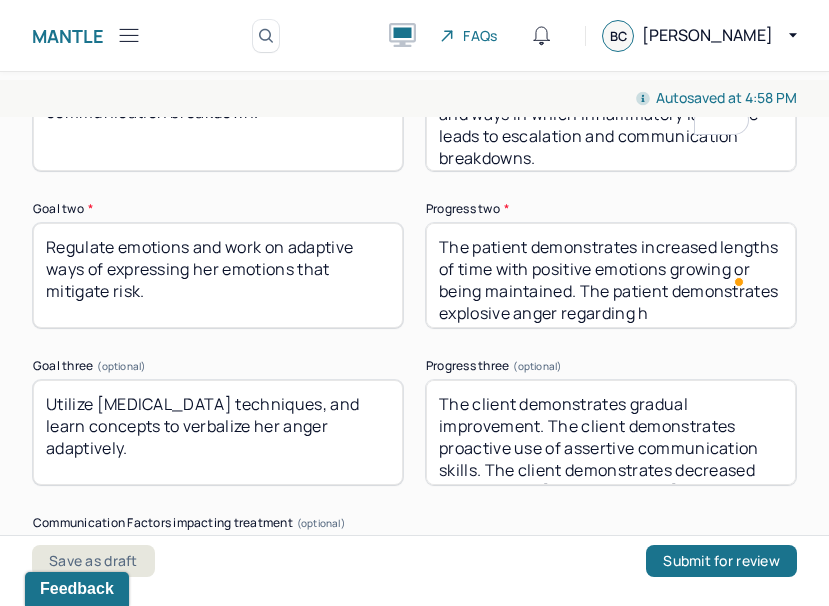 scroll, scrollTop: 20, scrollLeft: 0, axis: vertical 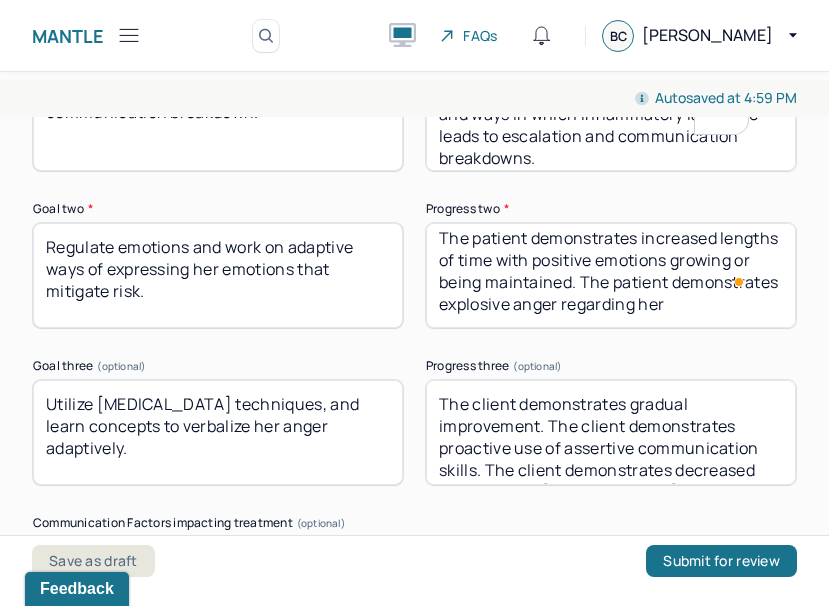 click on "The patient demonstrates increased lengths of time with positive emotions growing or being maintained. The patient demonstrates explosive anger regarding her" at bounding box center (611, 275) 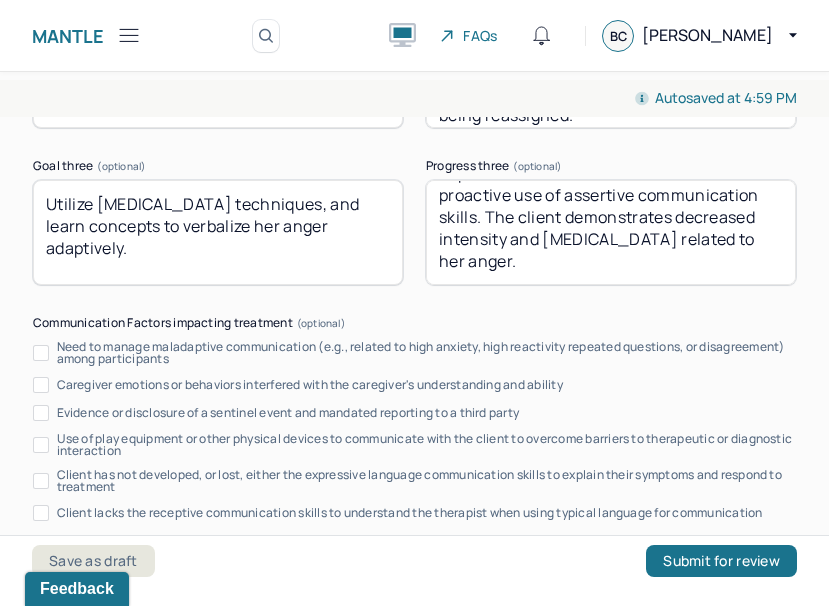 type on "The patient demonstrates increased lengths of time with positive emotions growing or being maintained. The patient demonstrates explosive anger regarding the potential of being reassigned." 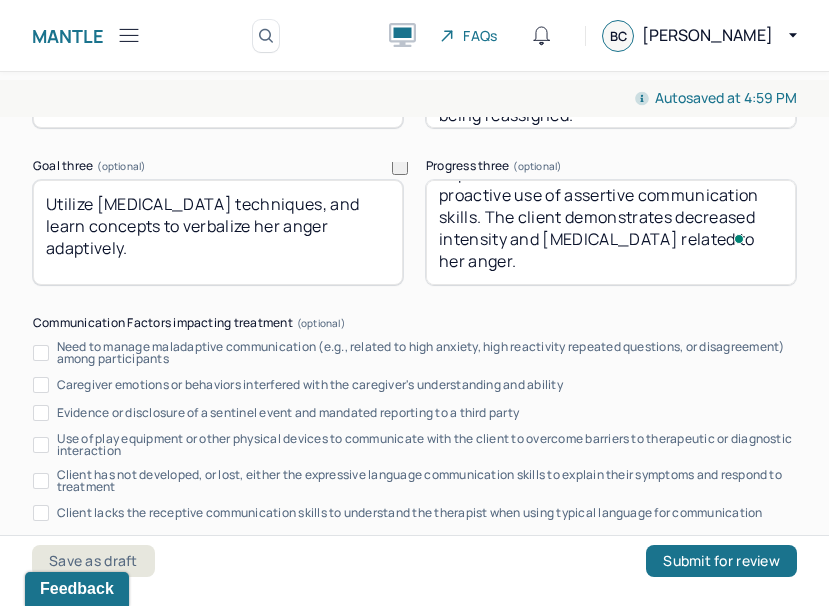 drag, startPoint x: 583, startPoint y: 245, endPoint x: 672, endPoint y: 195, distance: 102.0833 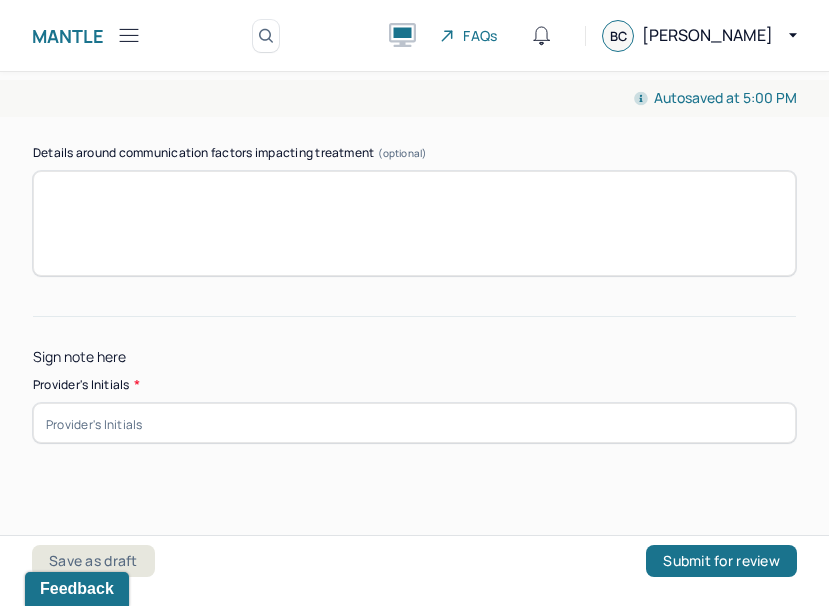type on "The client demonstrates gradual improvement. The client demonstrates proactive use of assertive communication skills. The client demonstrates increased susceptibility to triggers related to work stressors." 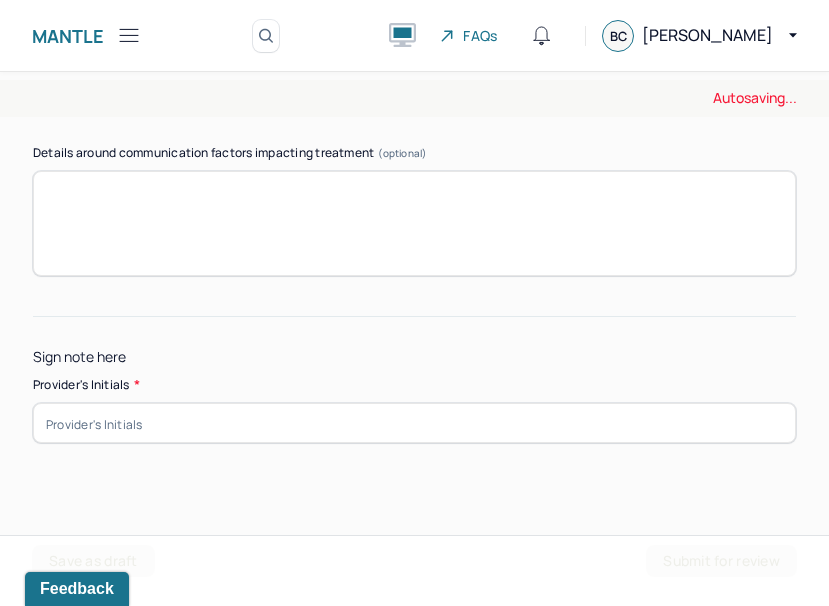 click at bounding box center [414, 423] 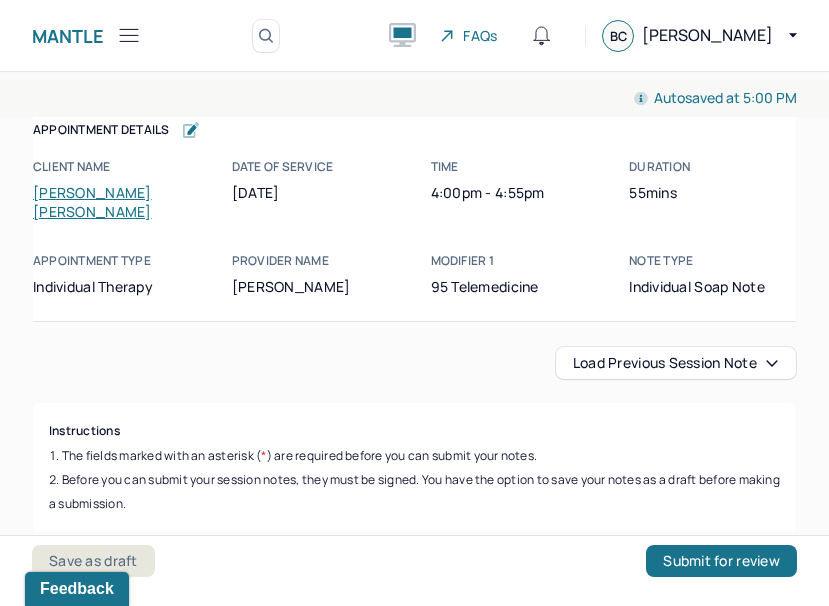 type on "BC" 